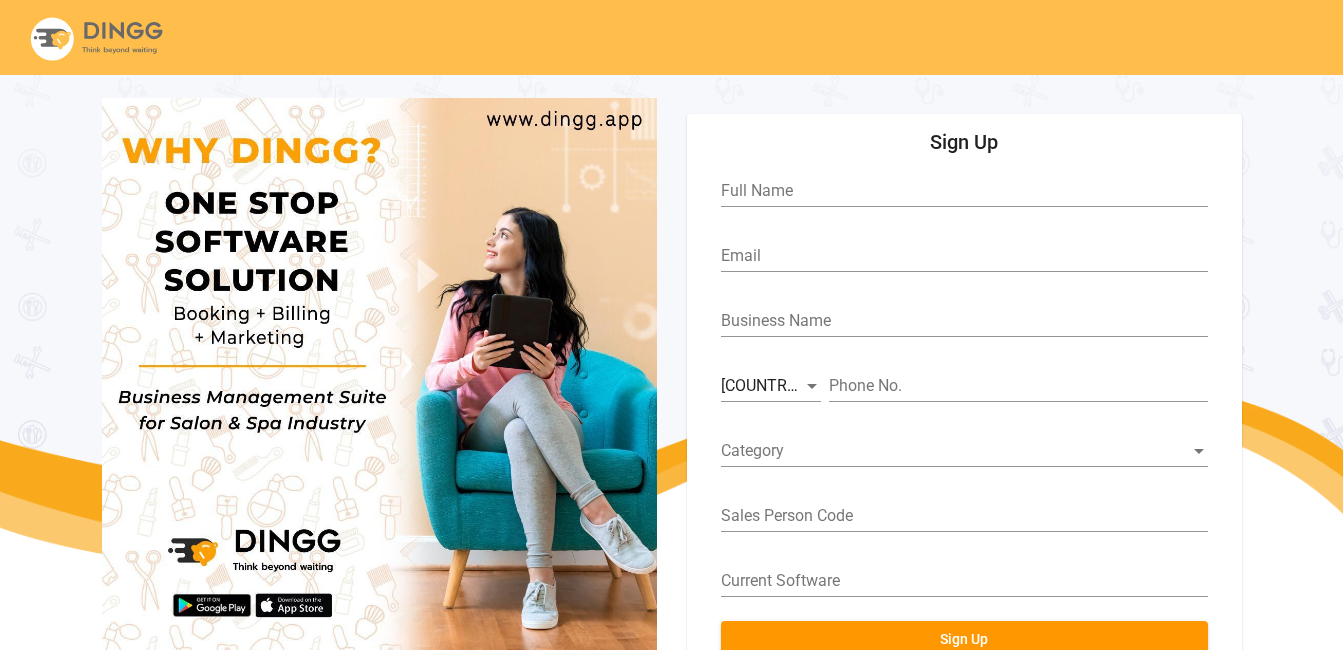scroll, scrollTop: 74, scrollLeft: 0, axis: vertical 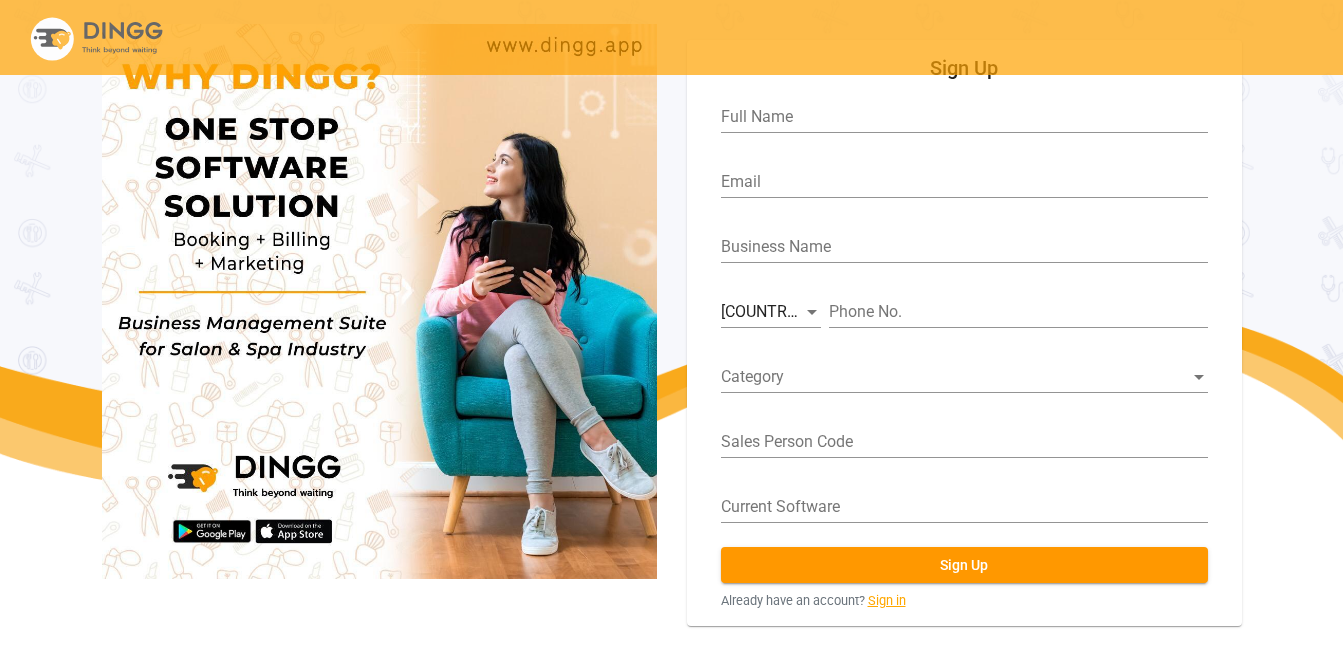 drag, startPoint x: 0, startPoint y: 0, endPoint x: 880, endPoint y: 595, distance: 1062.2736 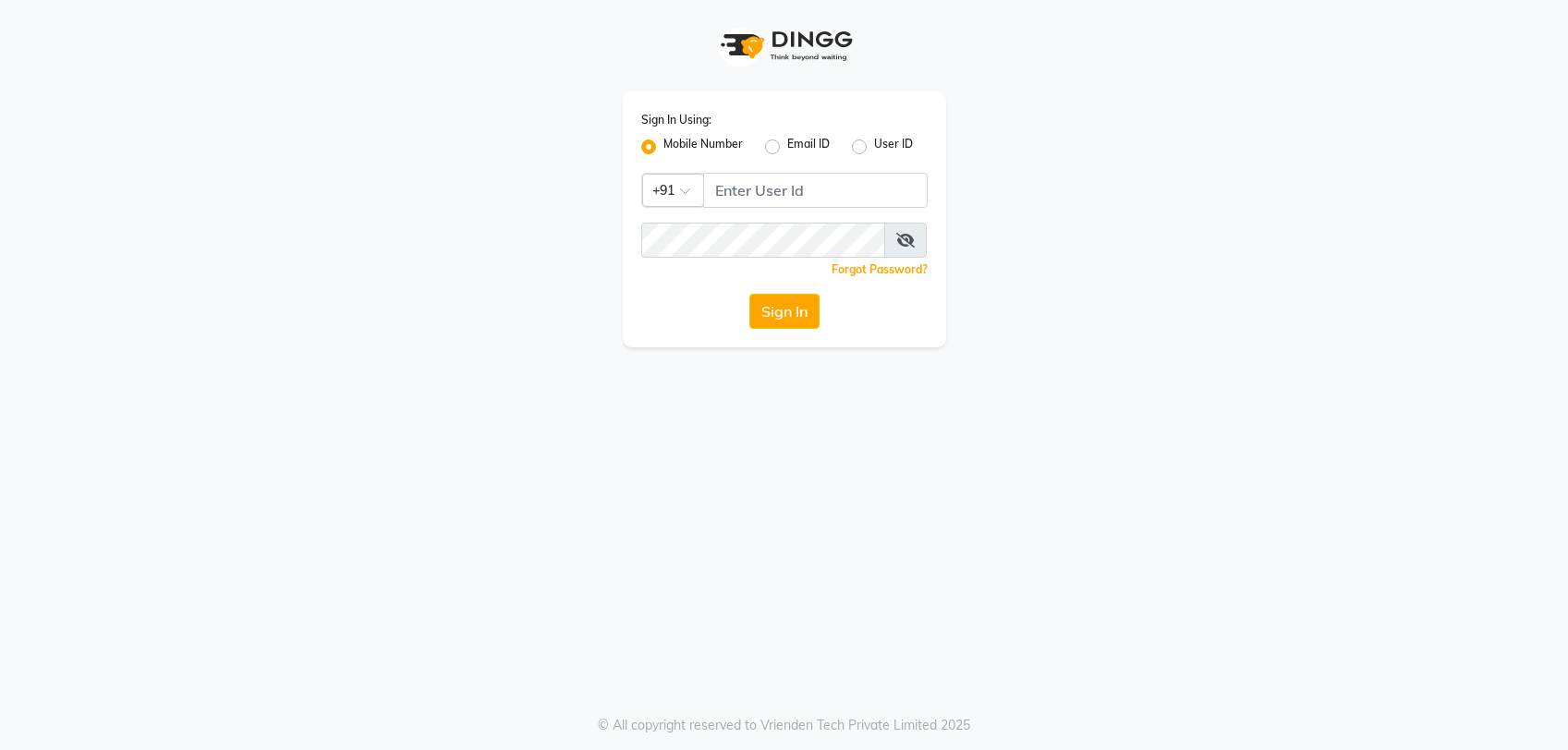 scroll, scrollTop: 0, scrollLeft: 0, axis: both 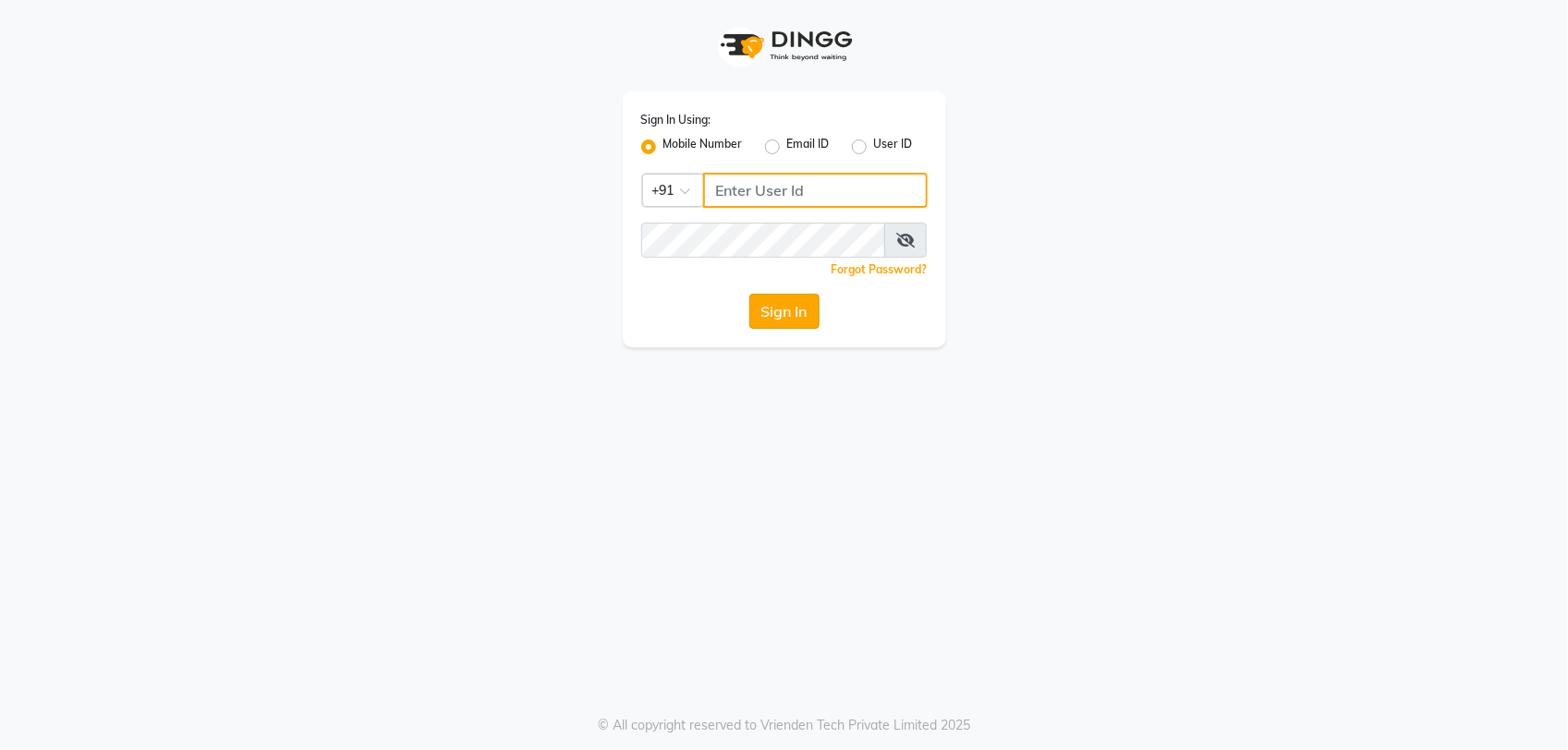 type on "8961790106" 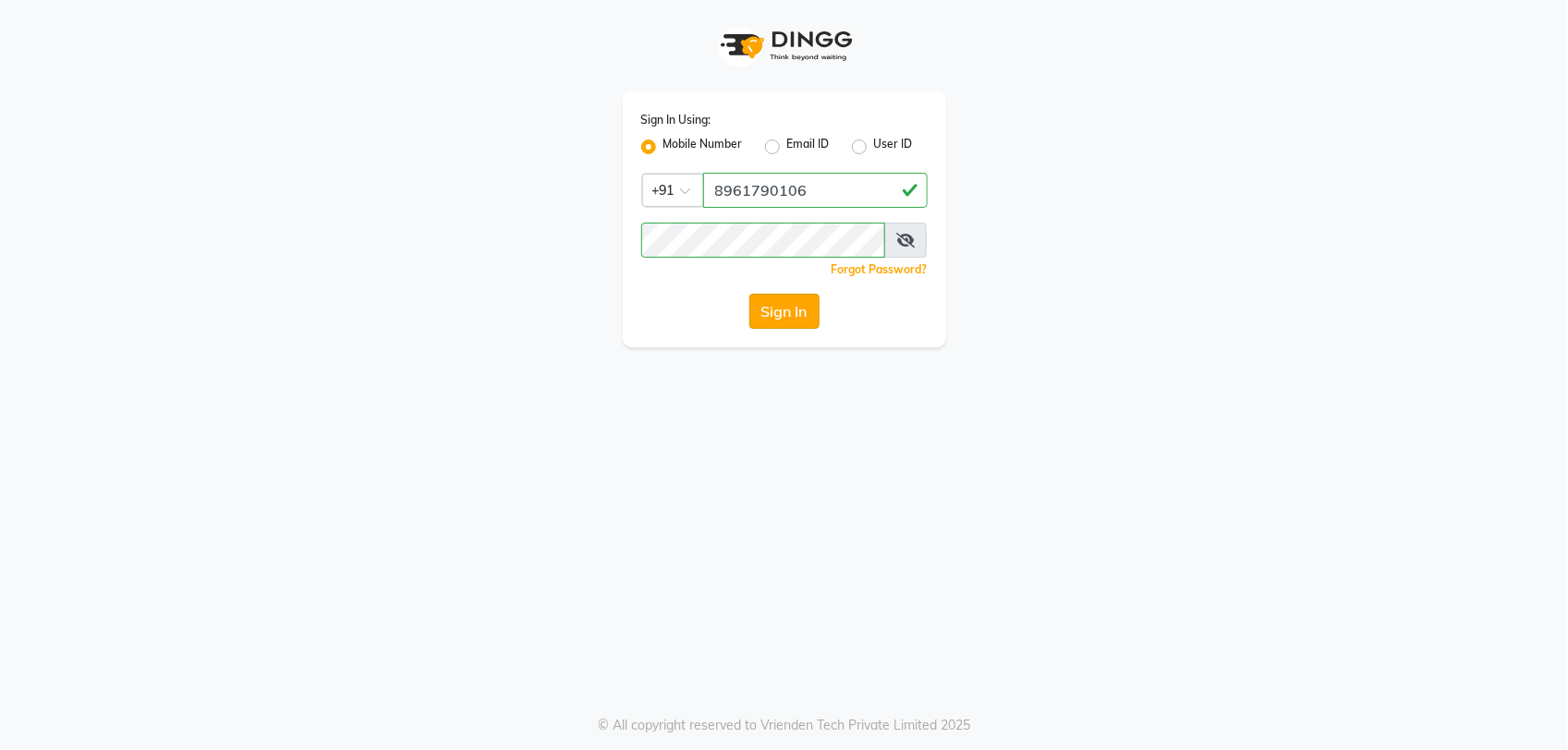 click on "Sign In" 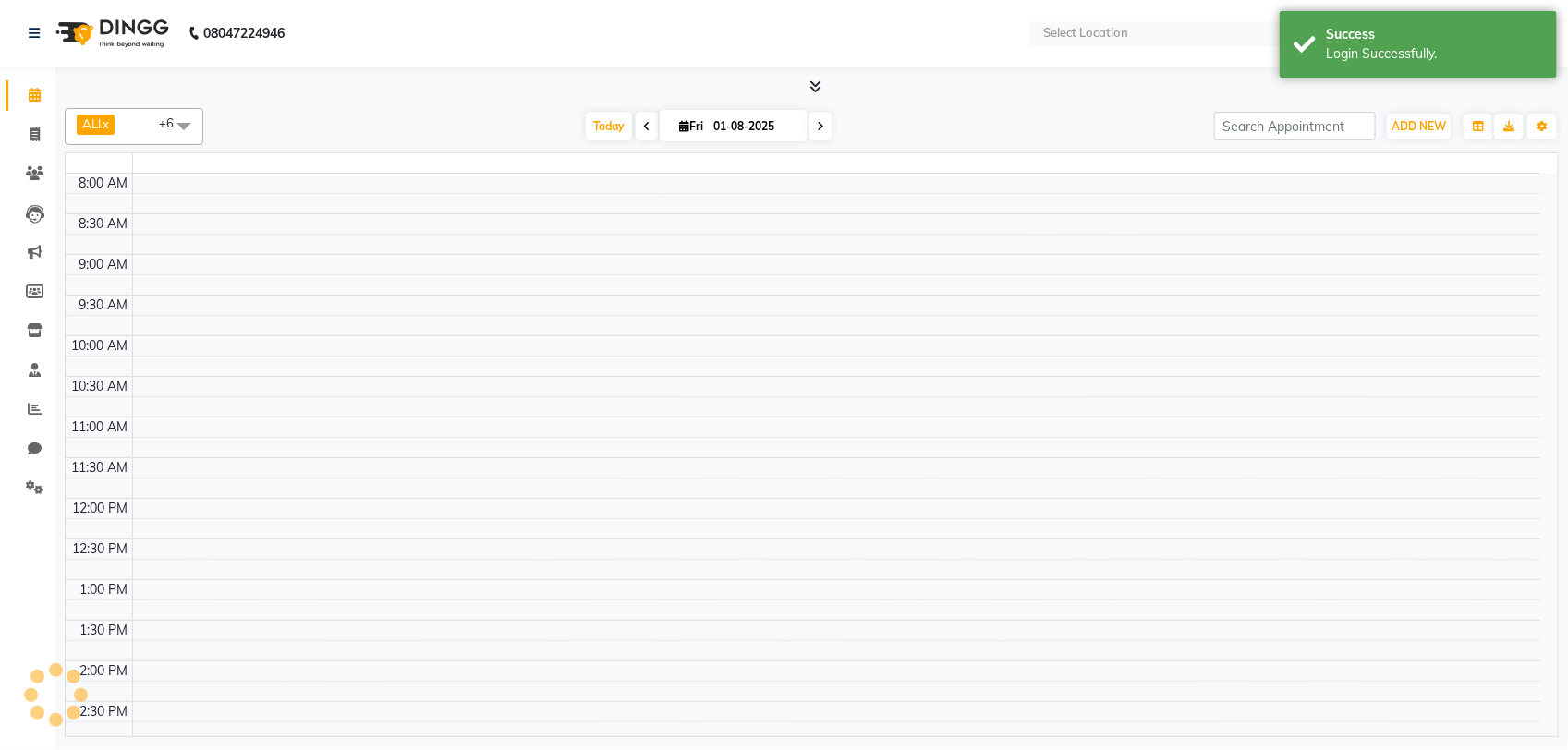 select on "en" 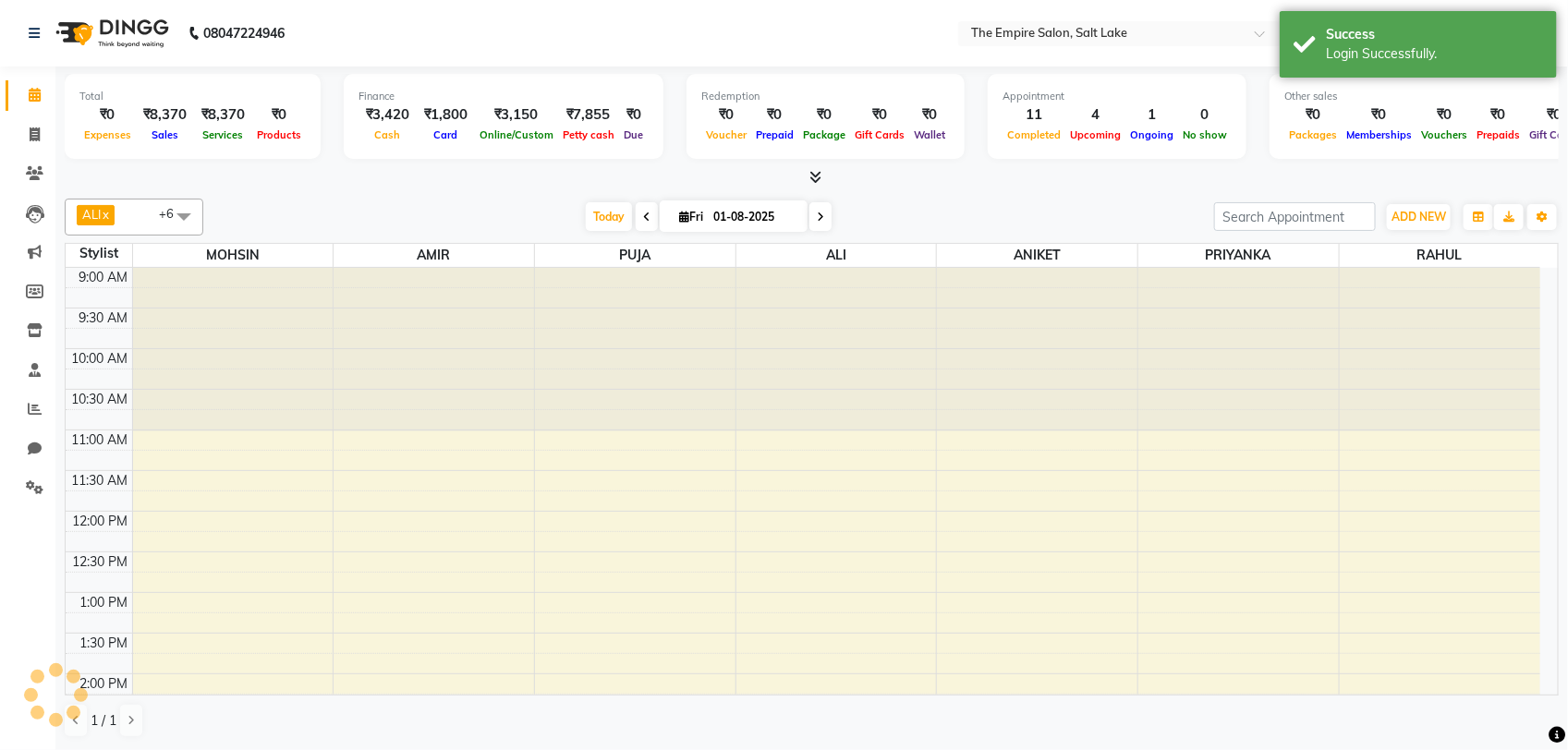 scroll, scrollTop: 0, scrollLeft: 0, axis: both 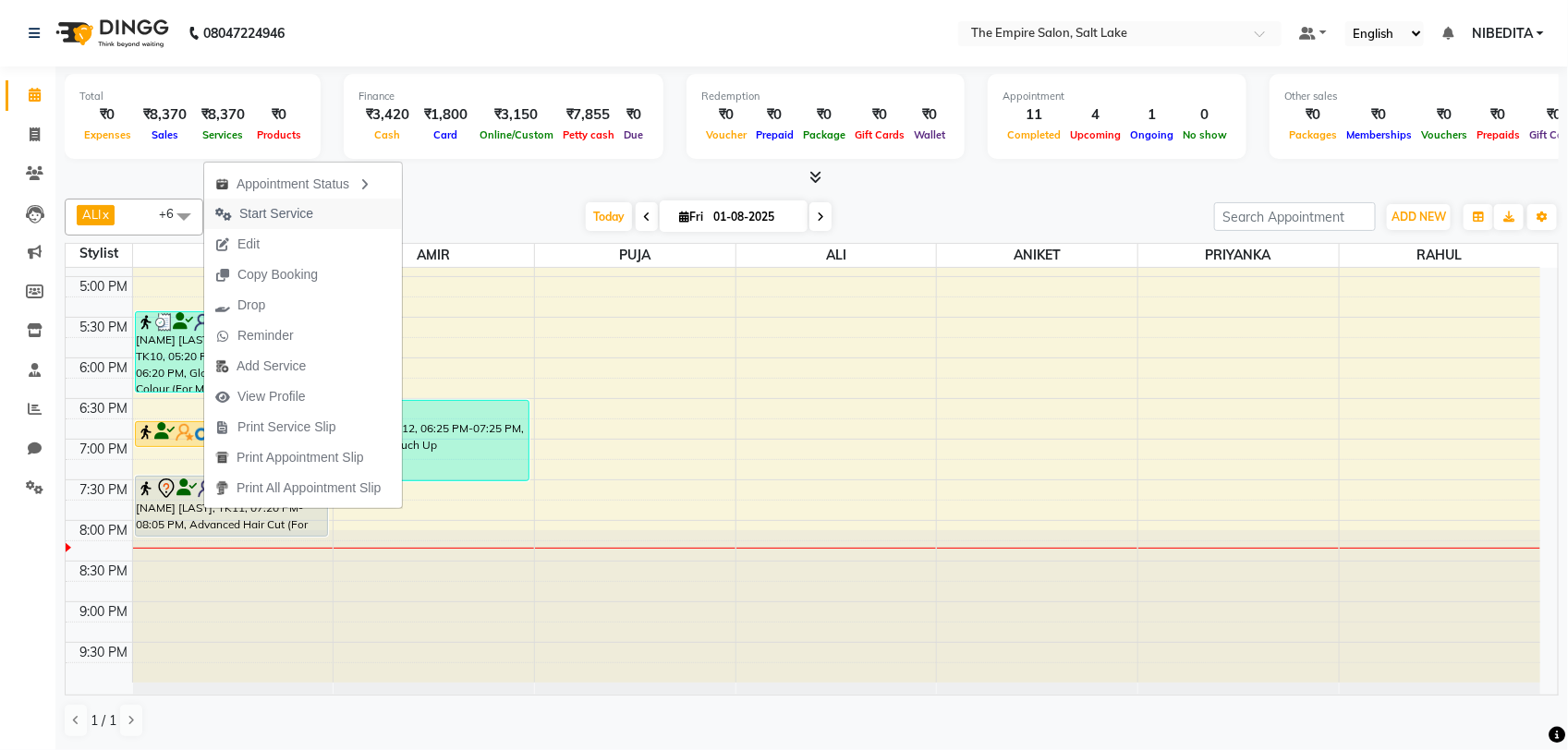 click on "Start Service" at bounding box center (276, 213) 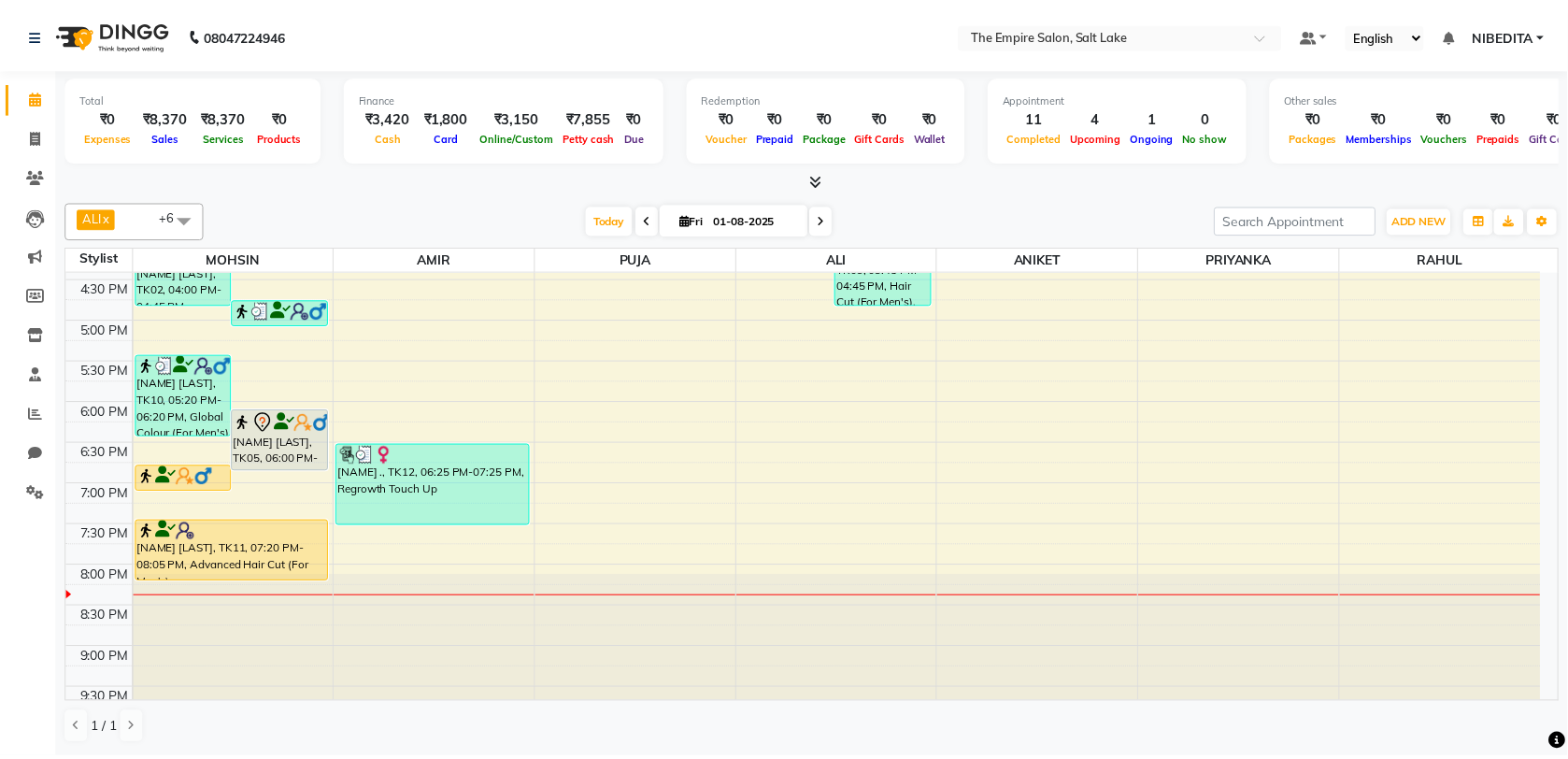 scroll, scrollTop: 650, scrollLeft: 0, axis: vertical 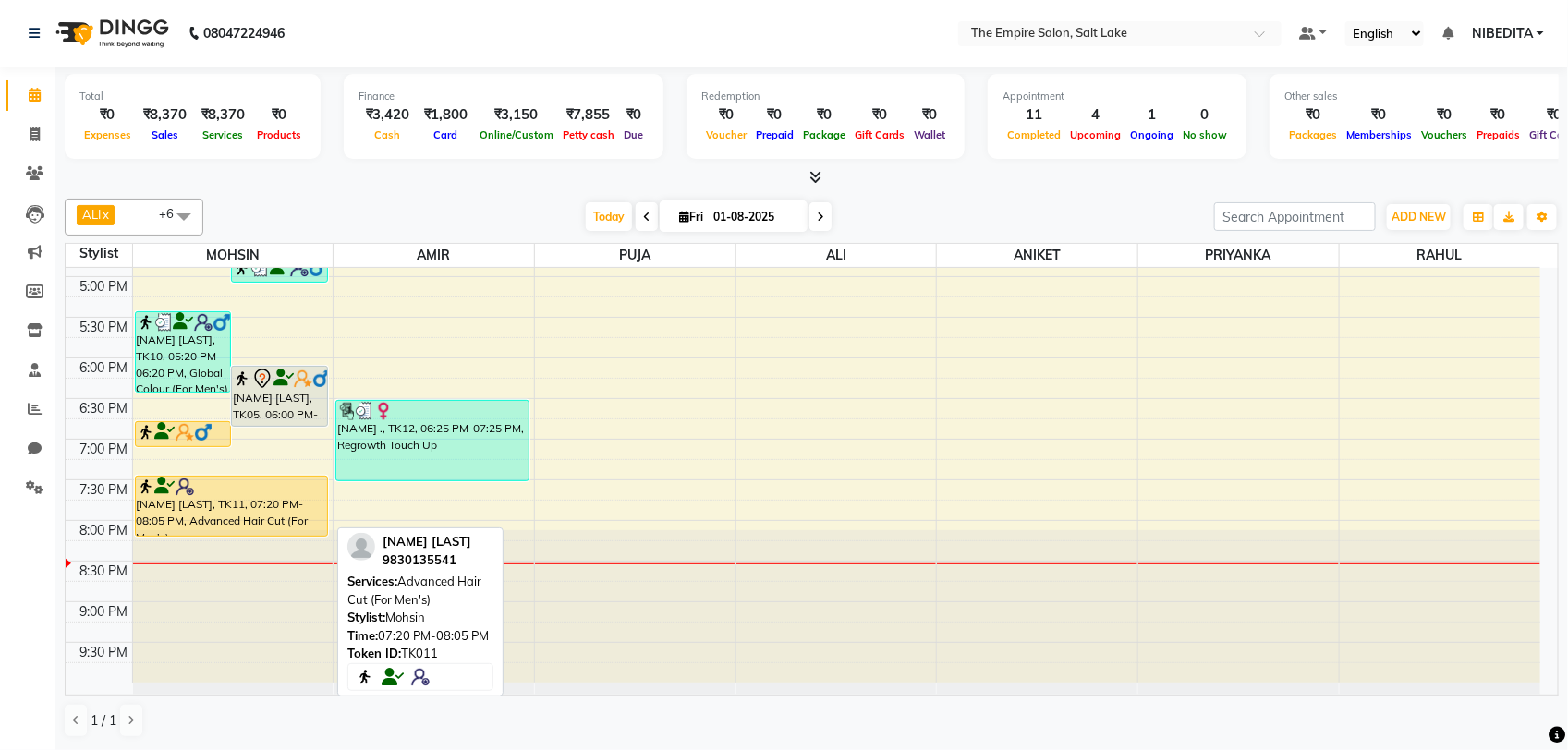 click on "[NAME] [LAST], TK11, 07:20 PM-08:05 PM, Advanced Hair Cut (For Men's)" at bounding box center [231, 506] 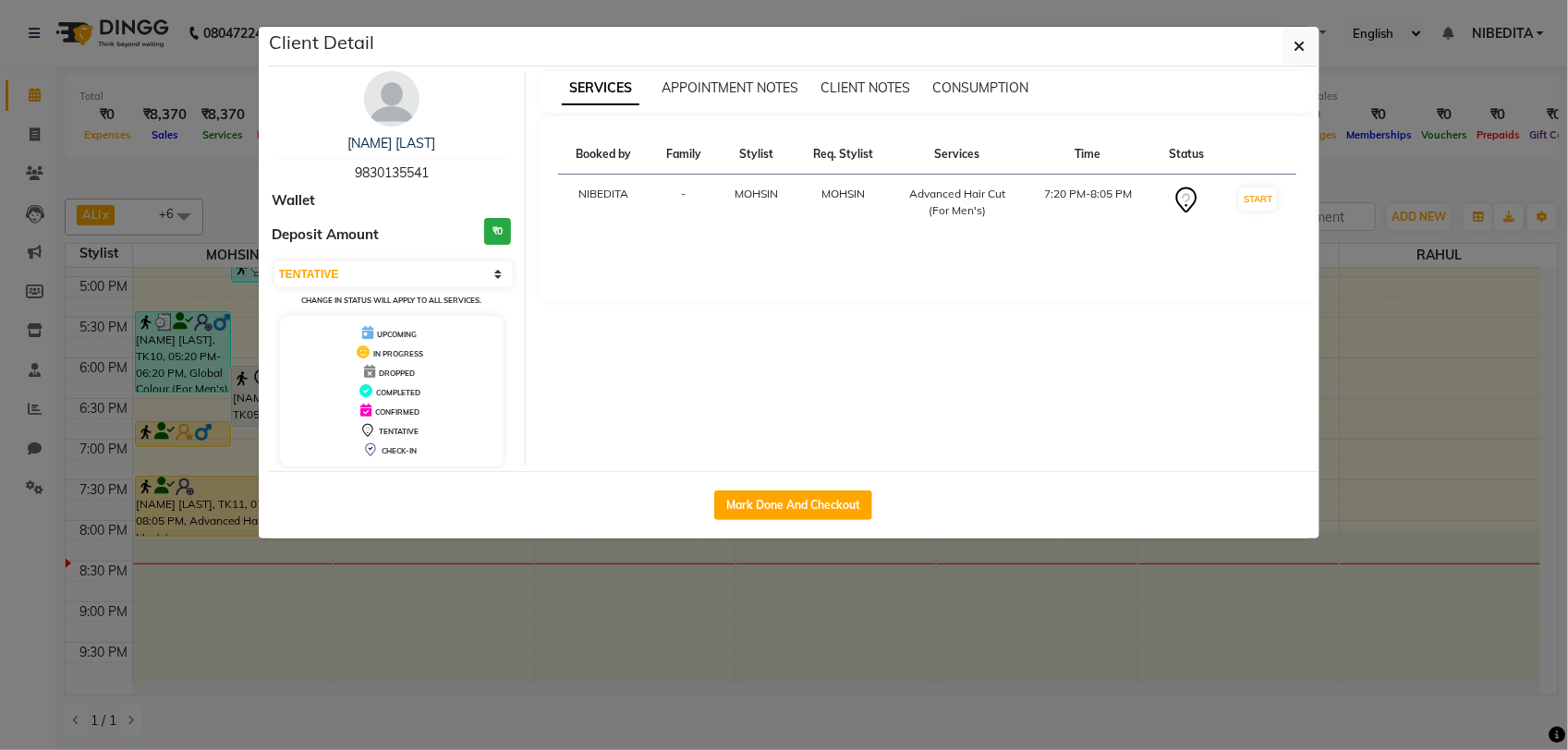select on "1" 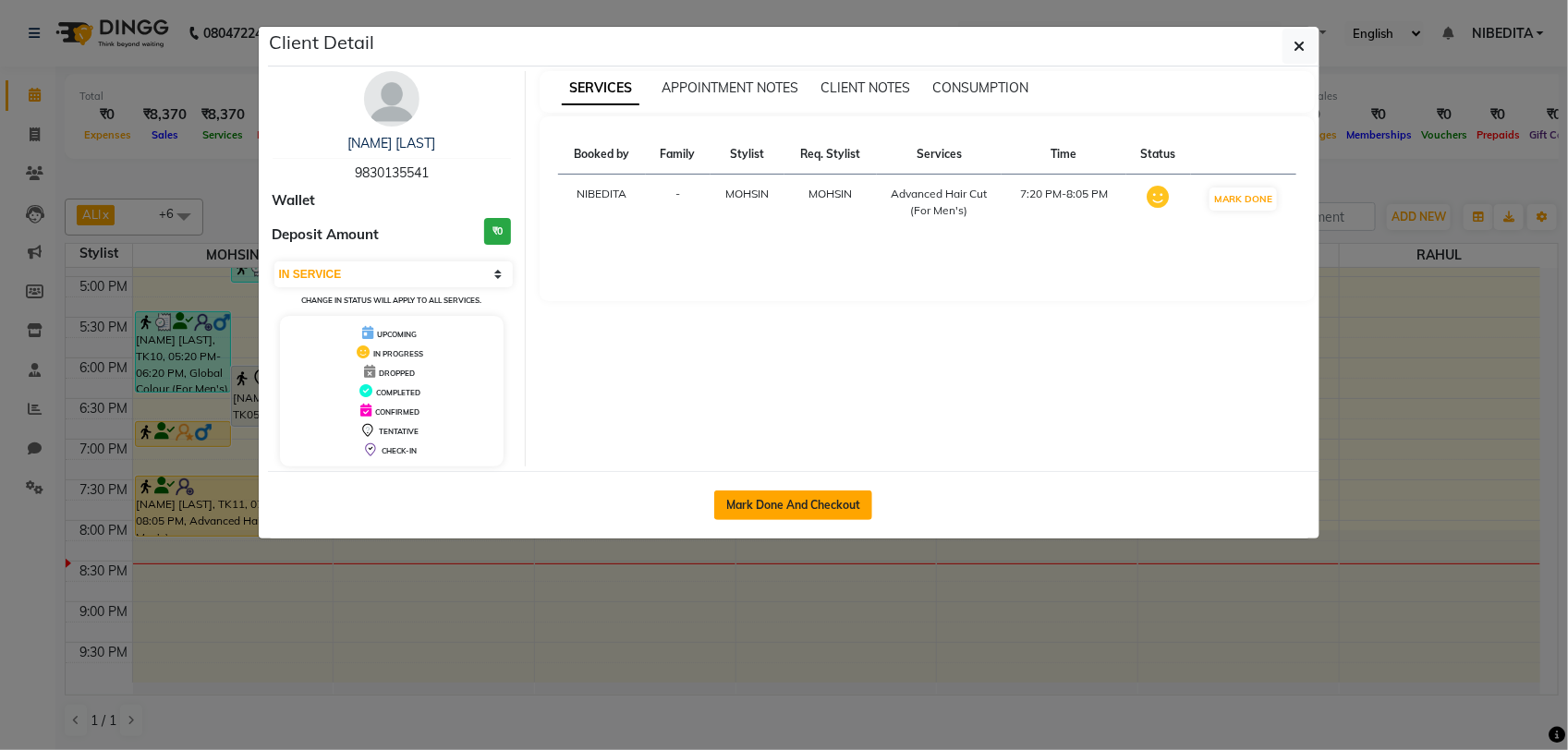 click on "Mark Done And Checkout" 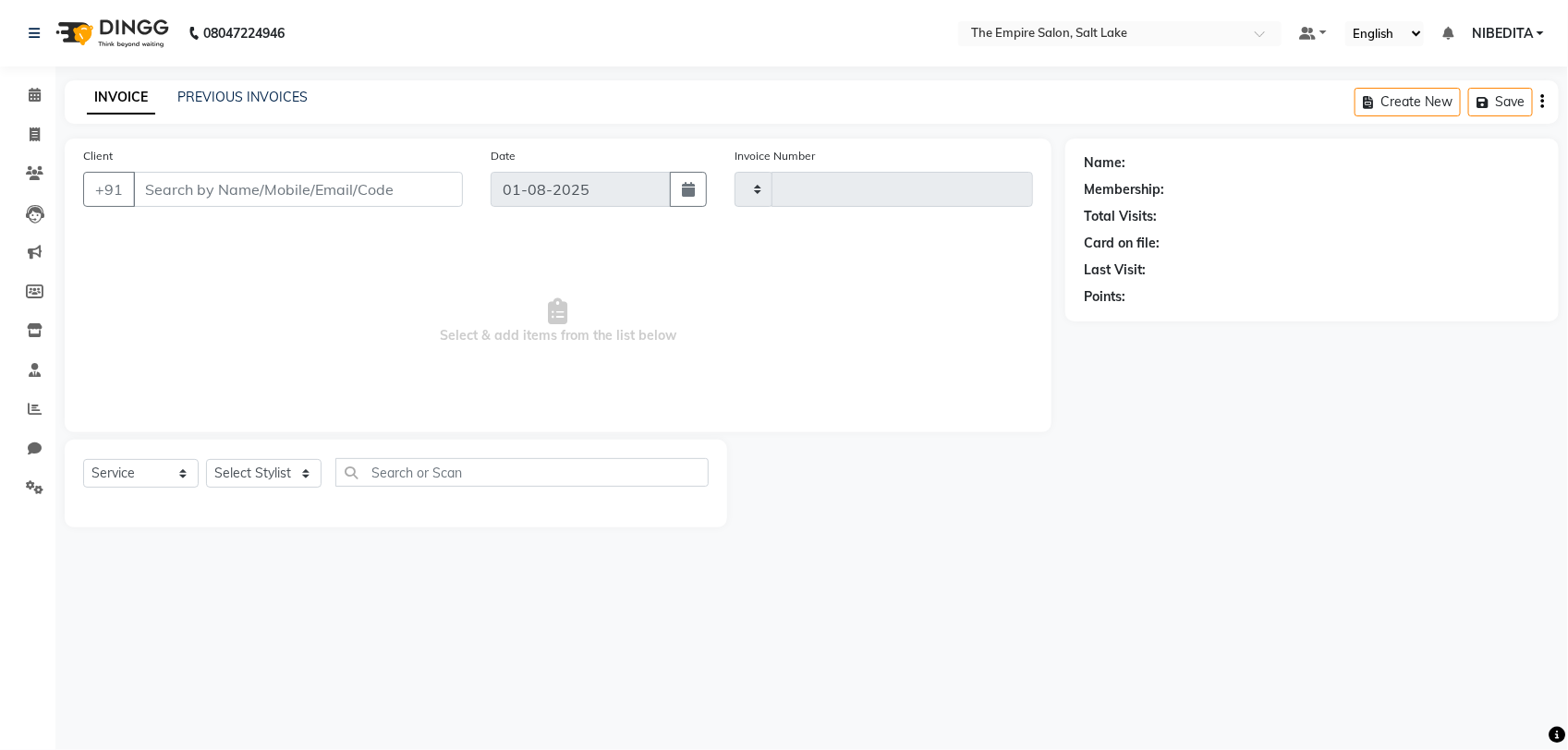 type on "0949" 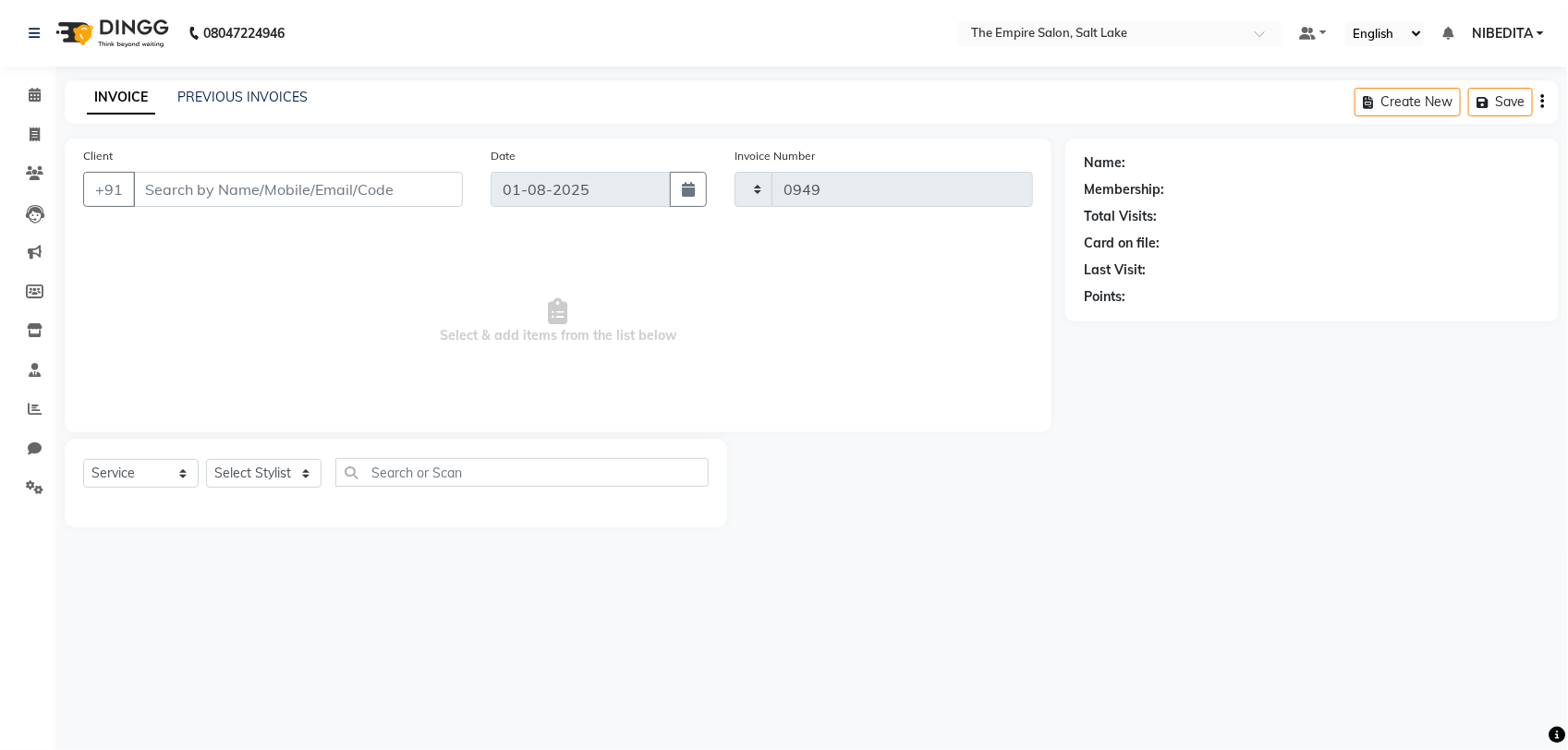 select on "8221" 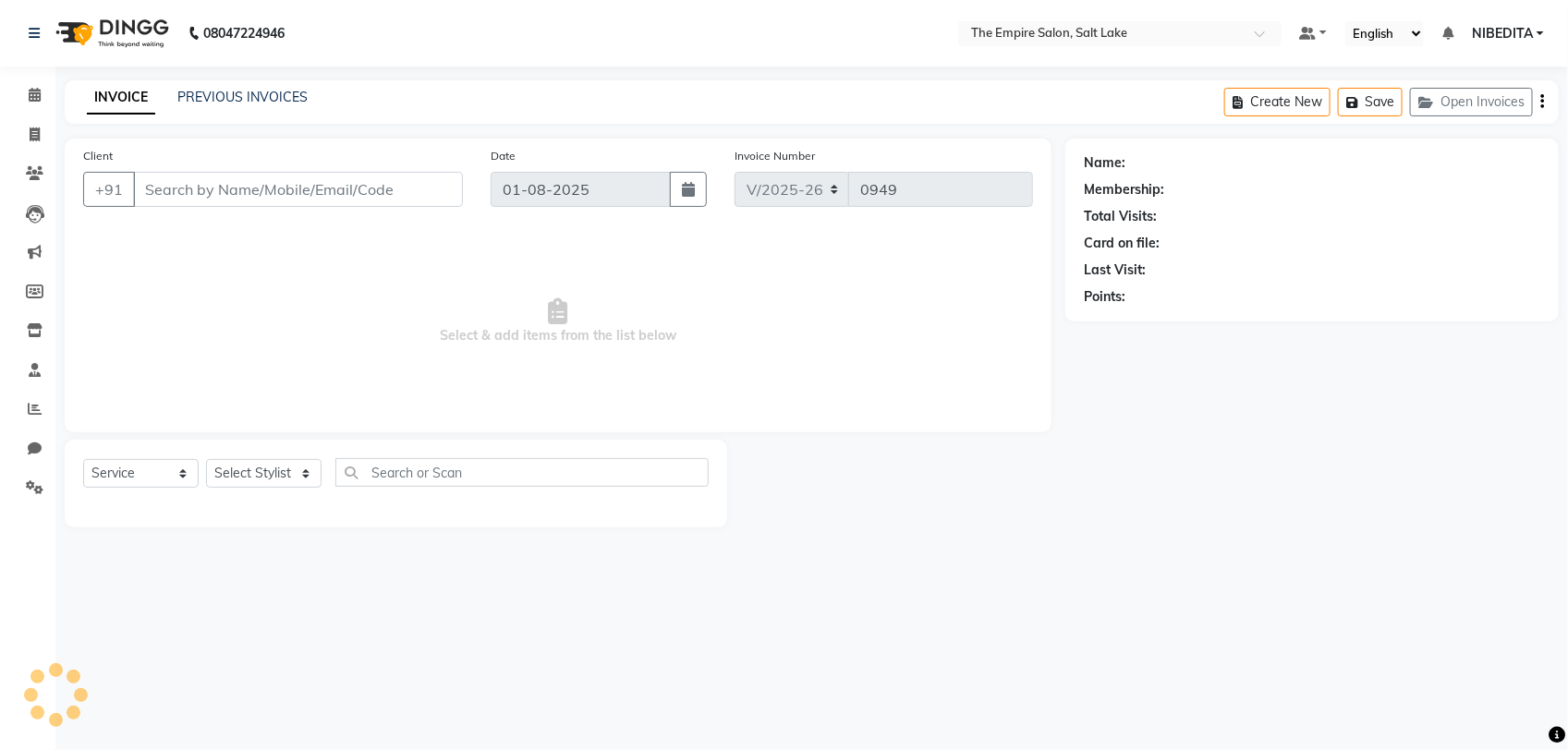type on "9830135541" 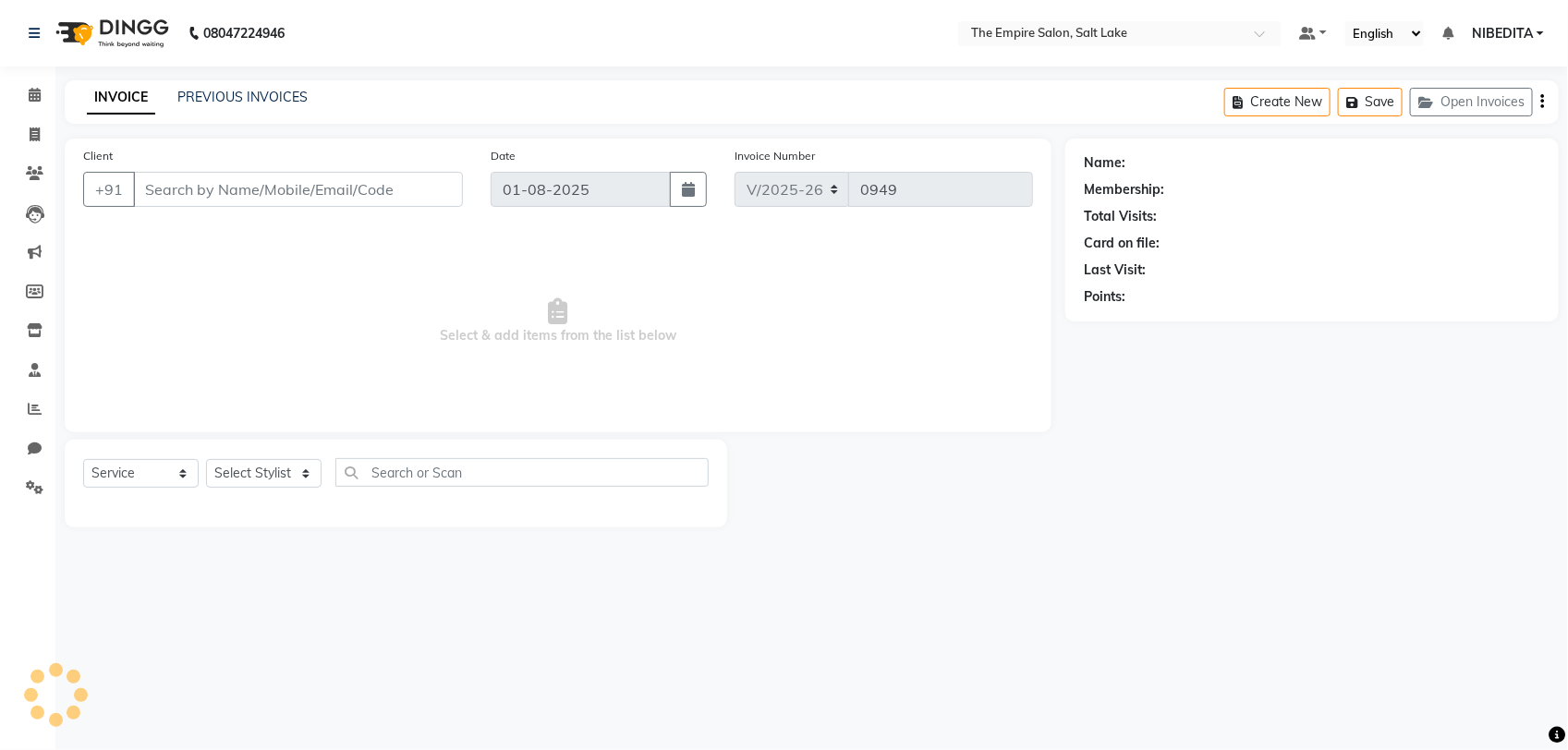 select on "78686" 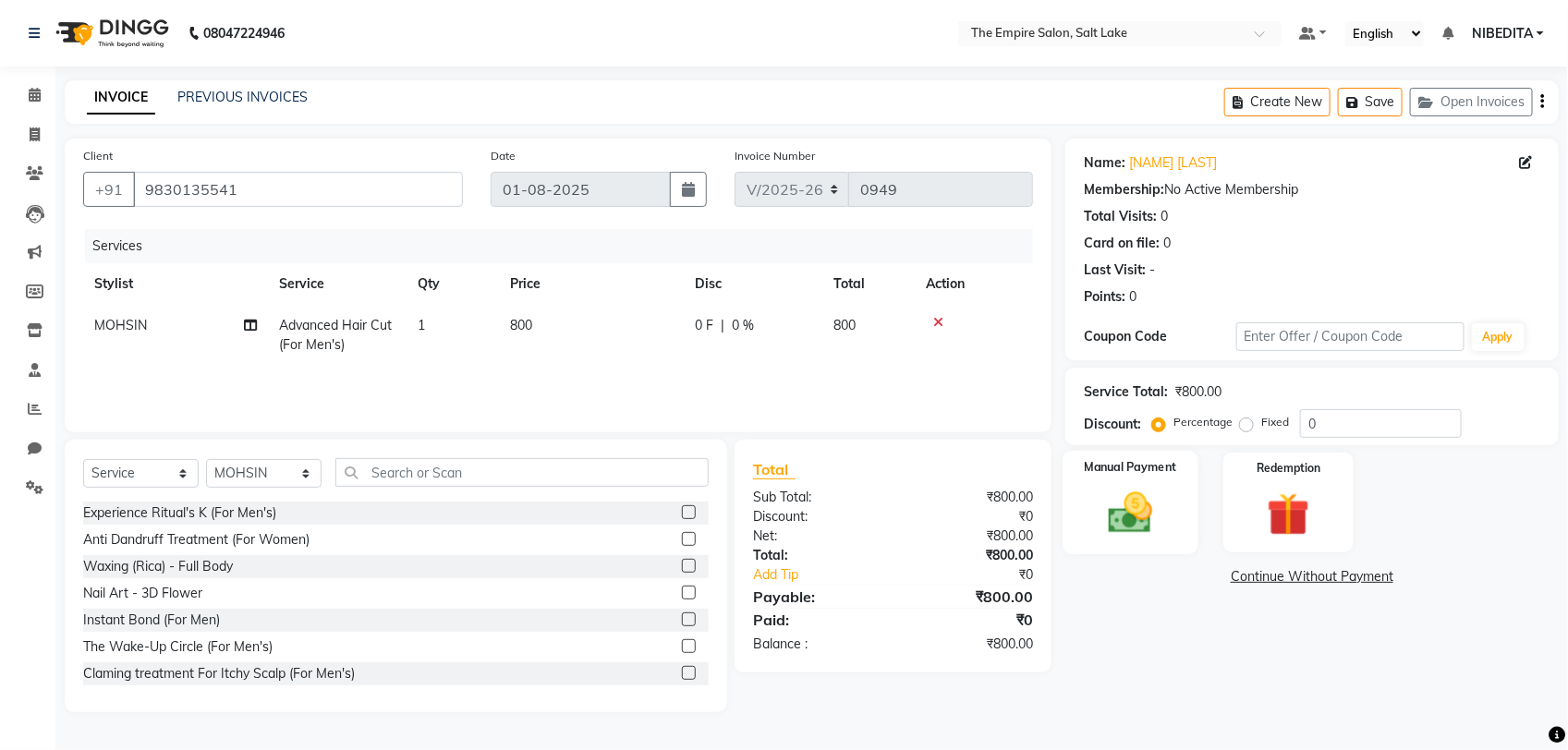 click 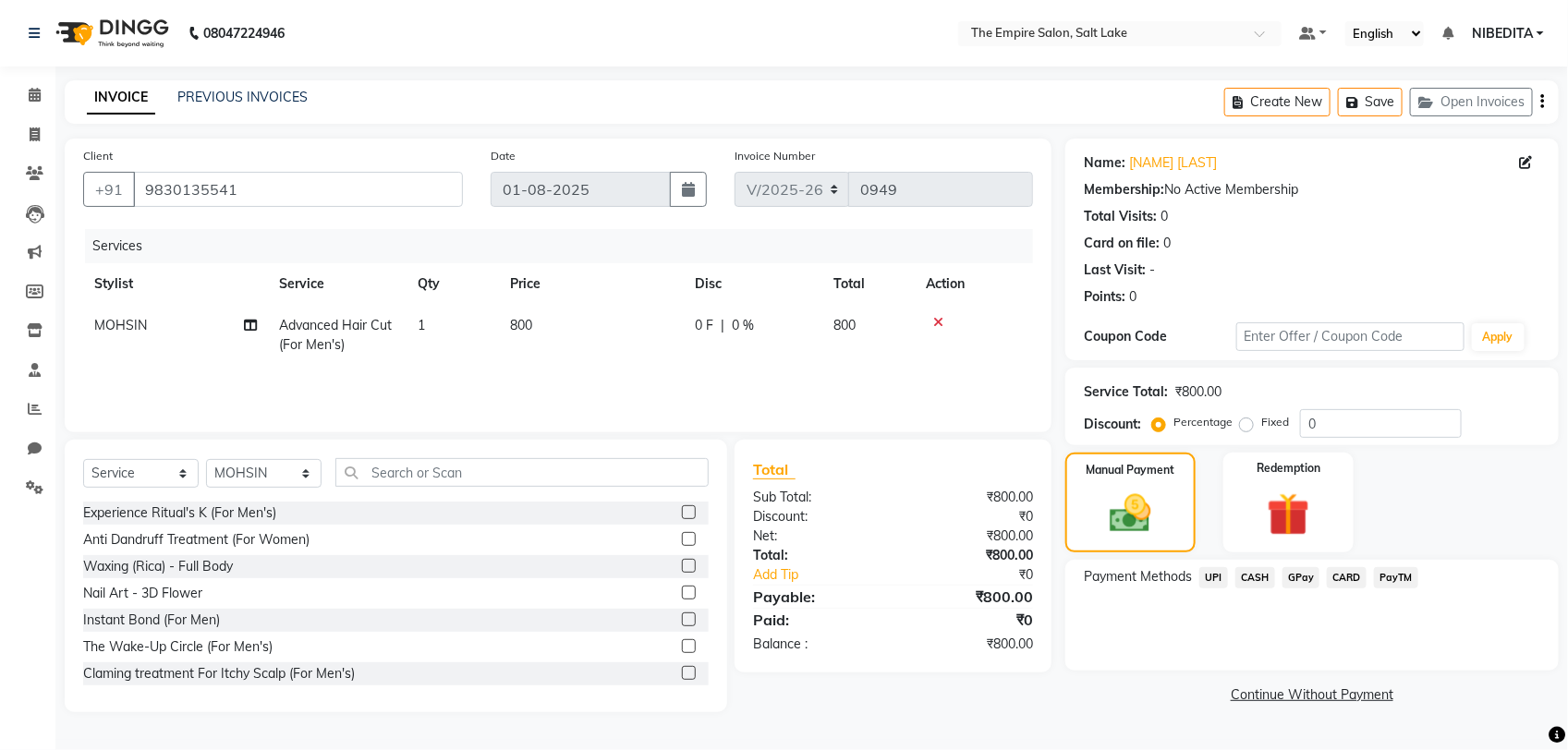 click on "UPI" 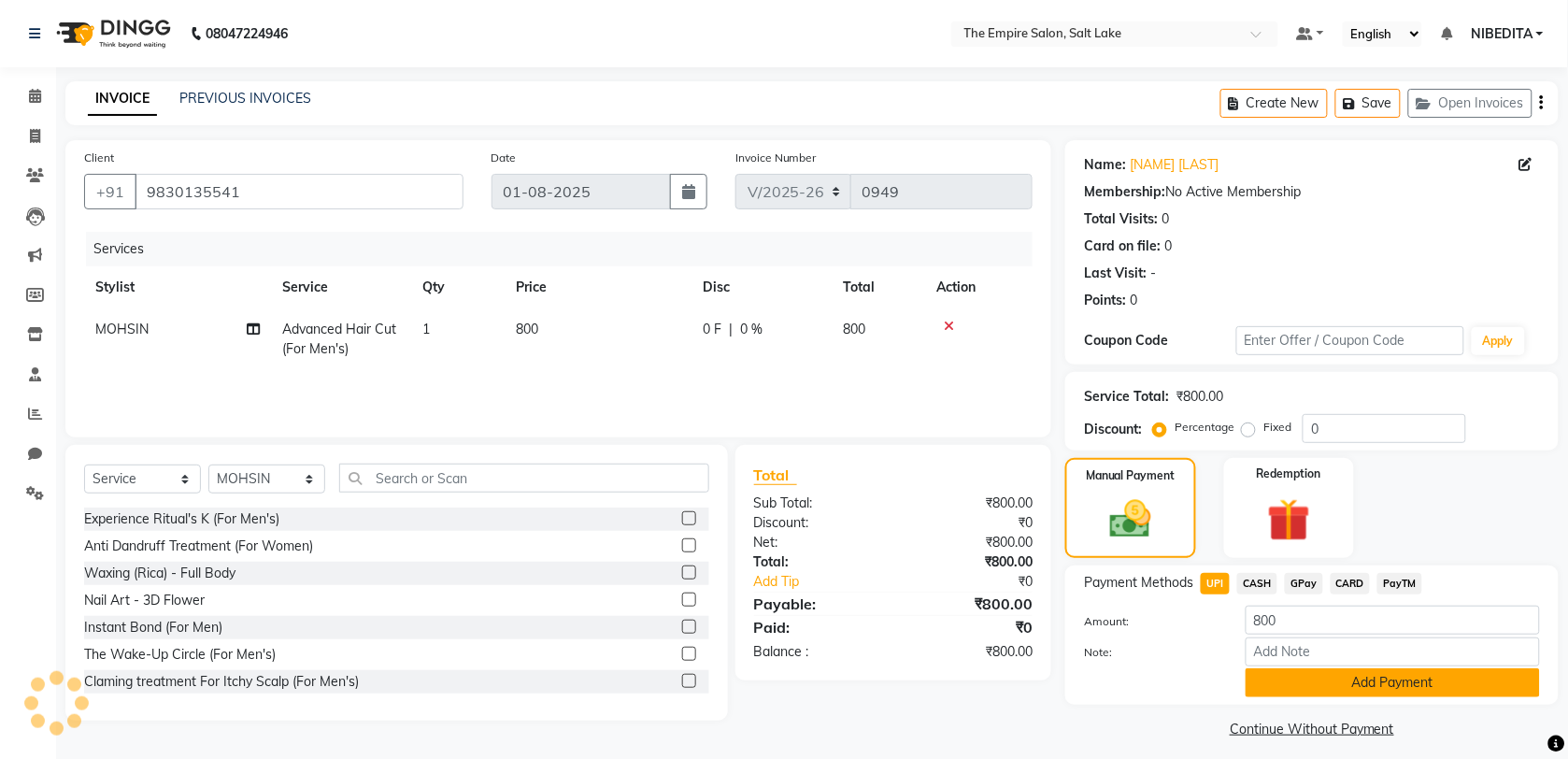 click on "Add Payment" 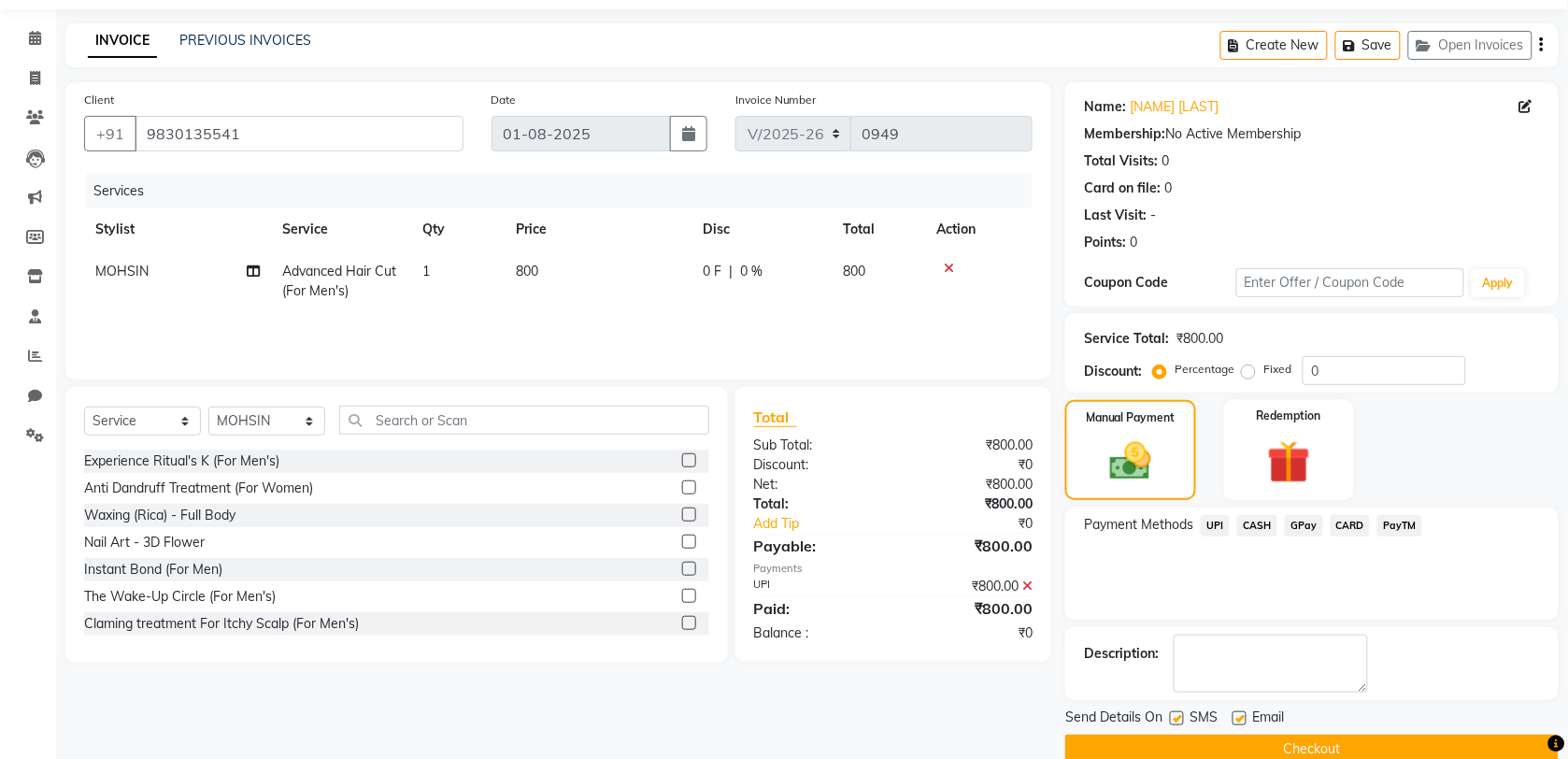 scroll, scrollTop: 91, scrollLeft: 0, axis: vertical 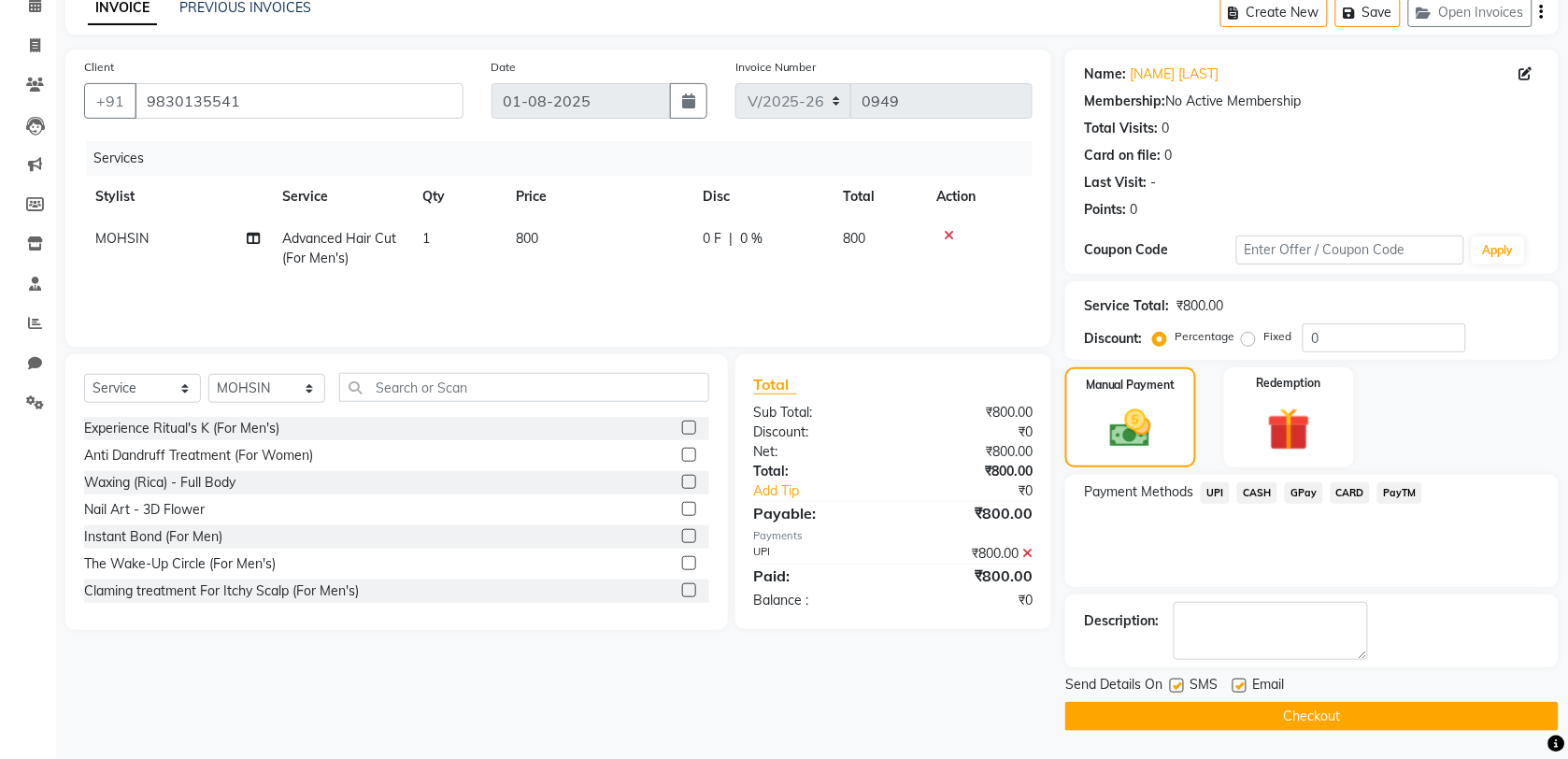 click on "Checkout" 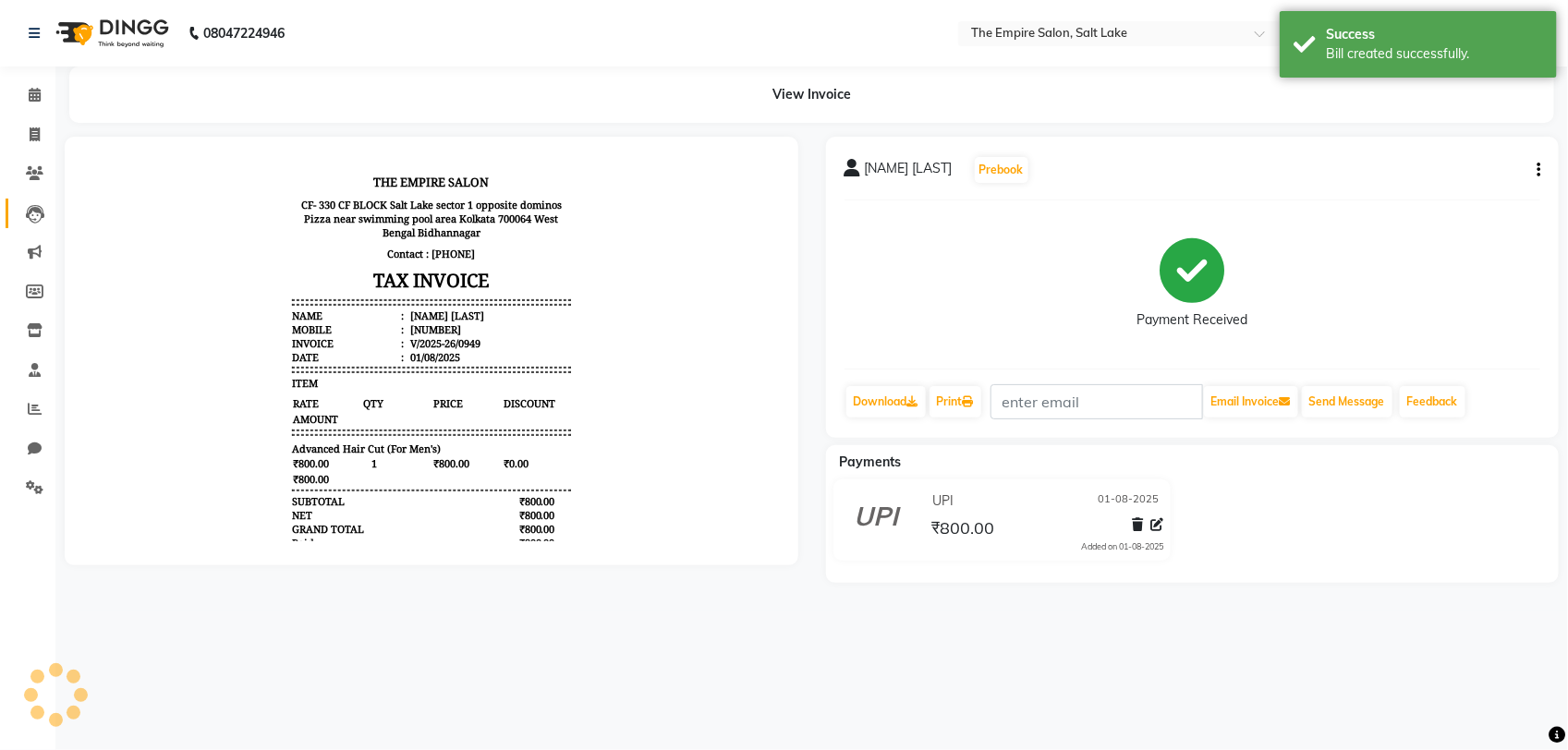 scroll, scrollTop: 0, scrollLeft: 0, axis: both 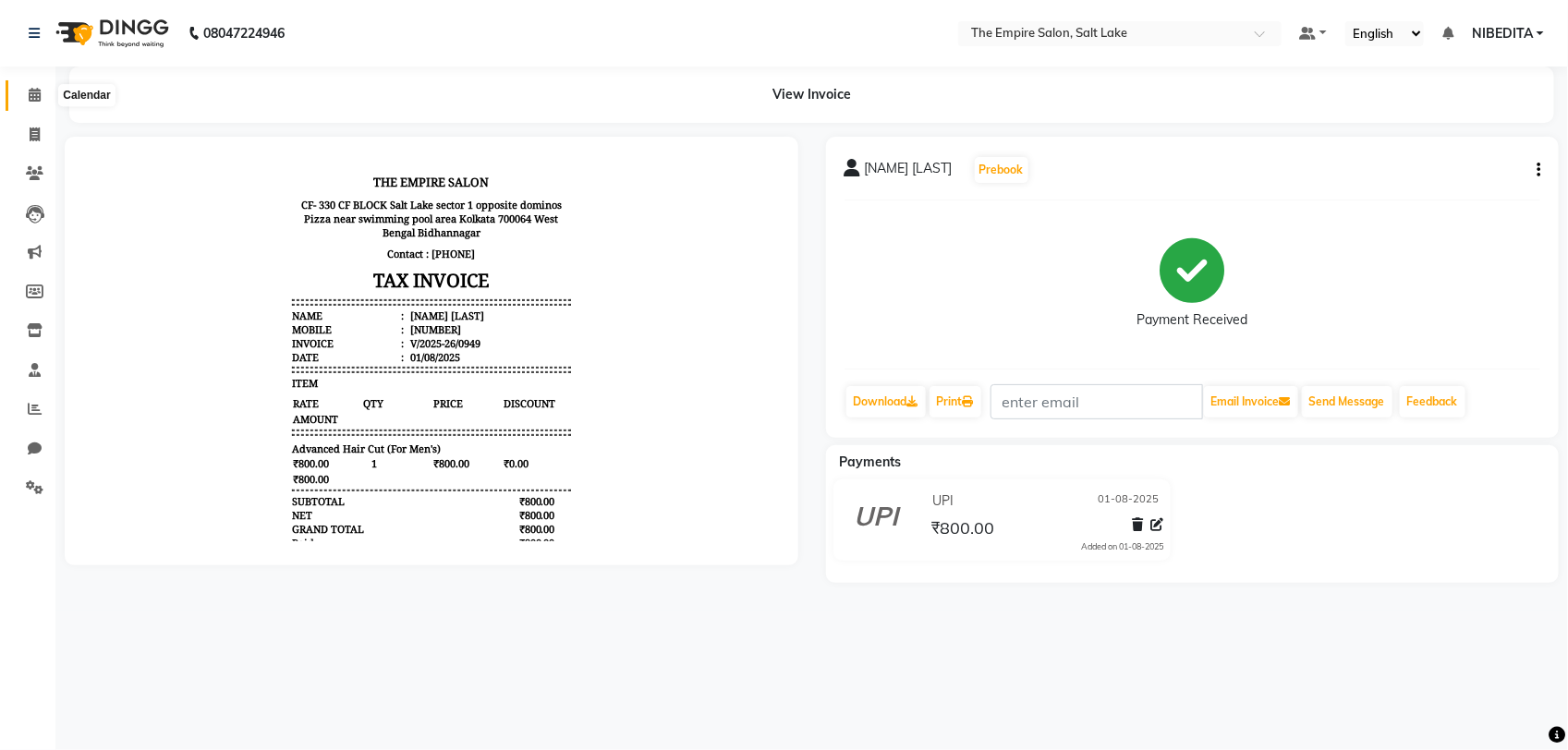 click 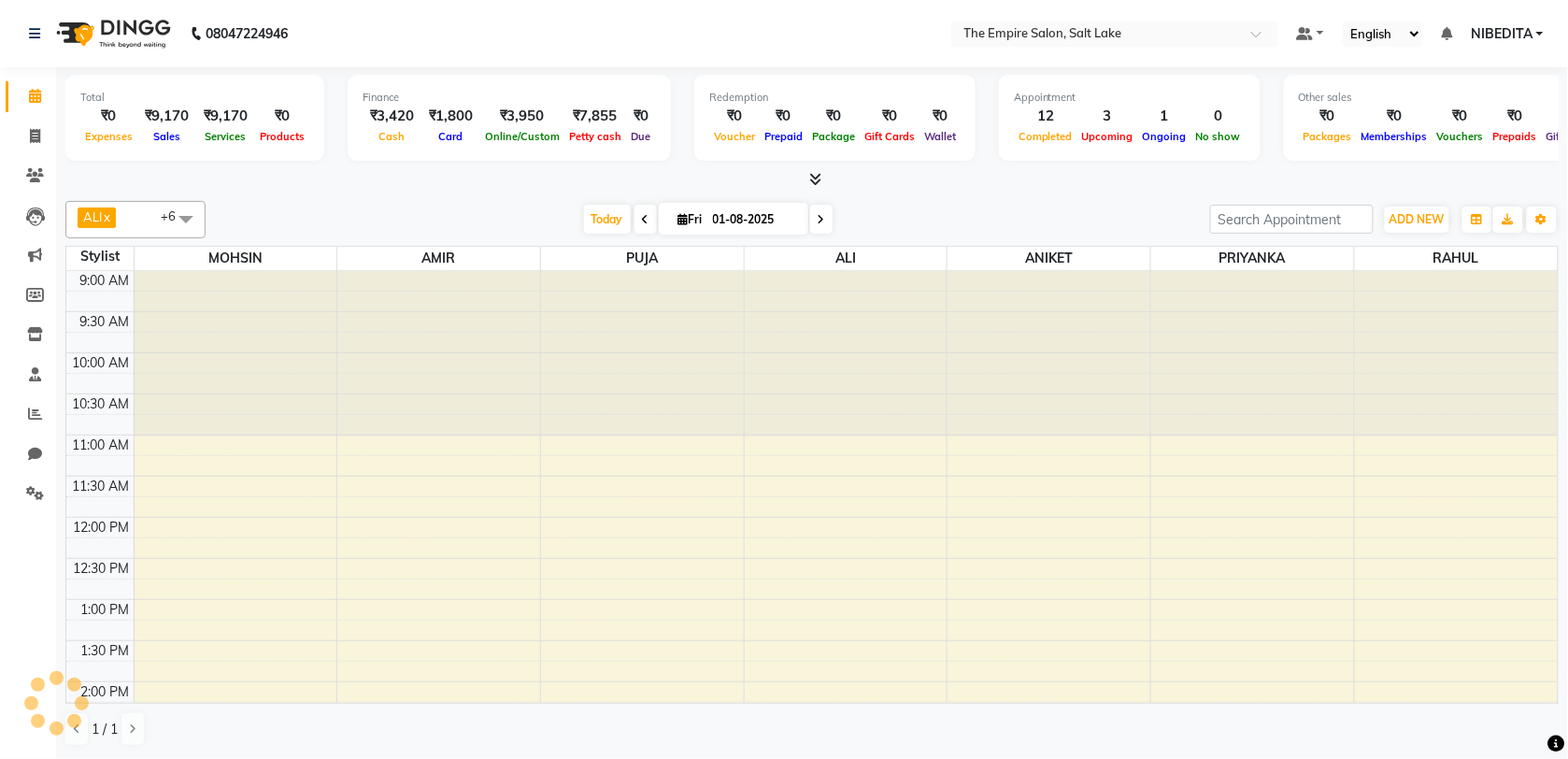 scroll, scrollTop: 0, scrollLeft: 0, axis: both 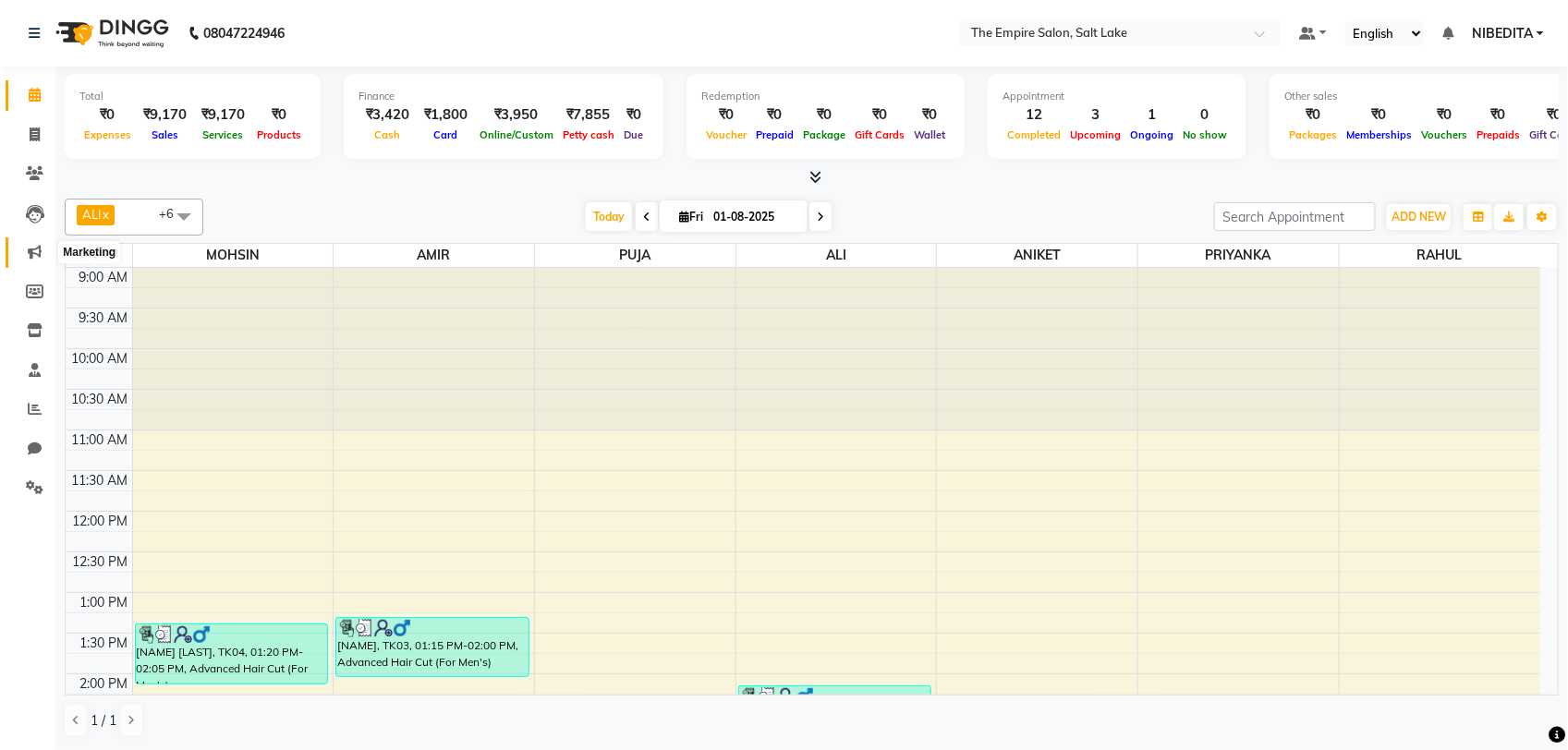 click 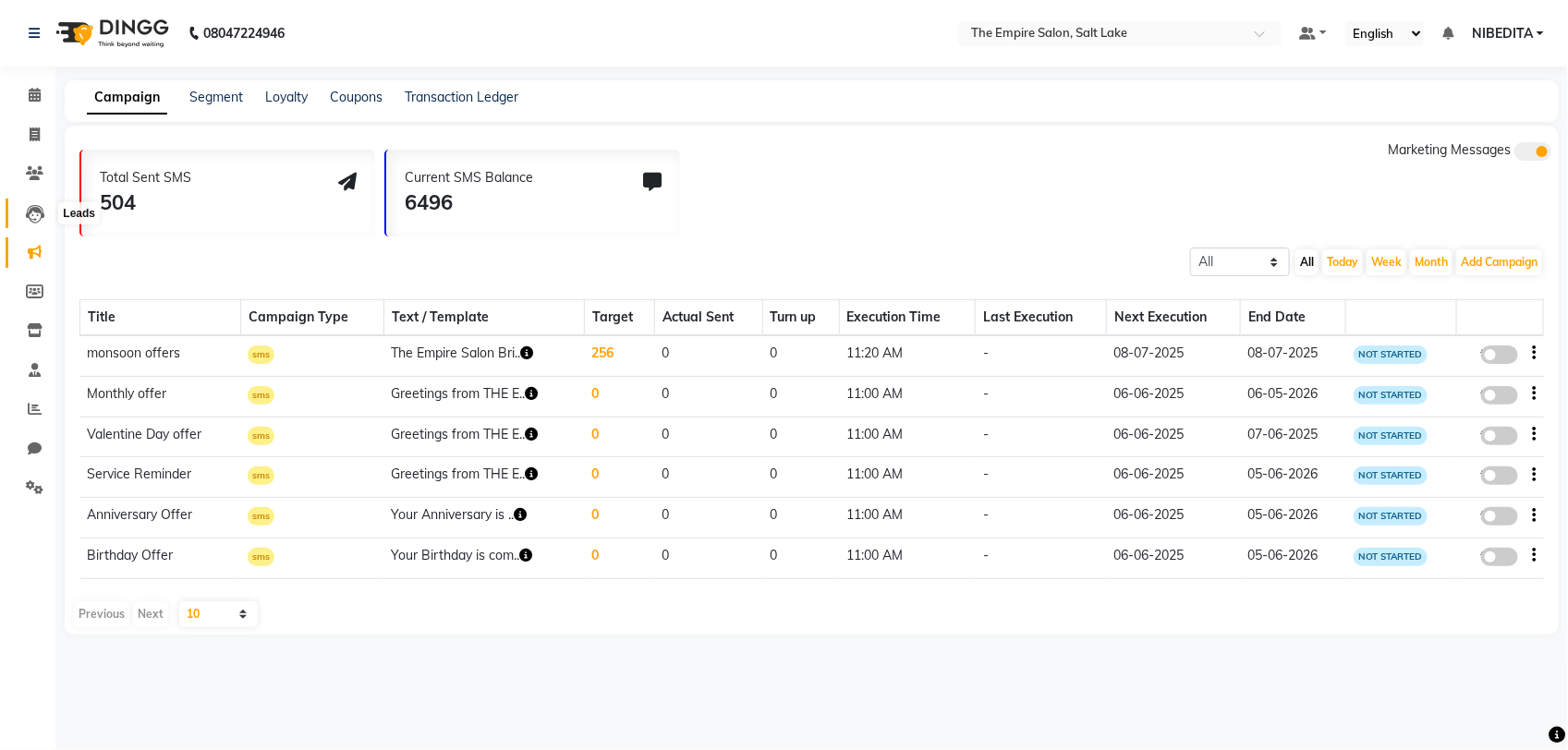 click 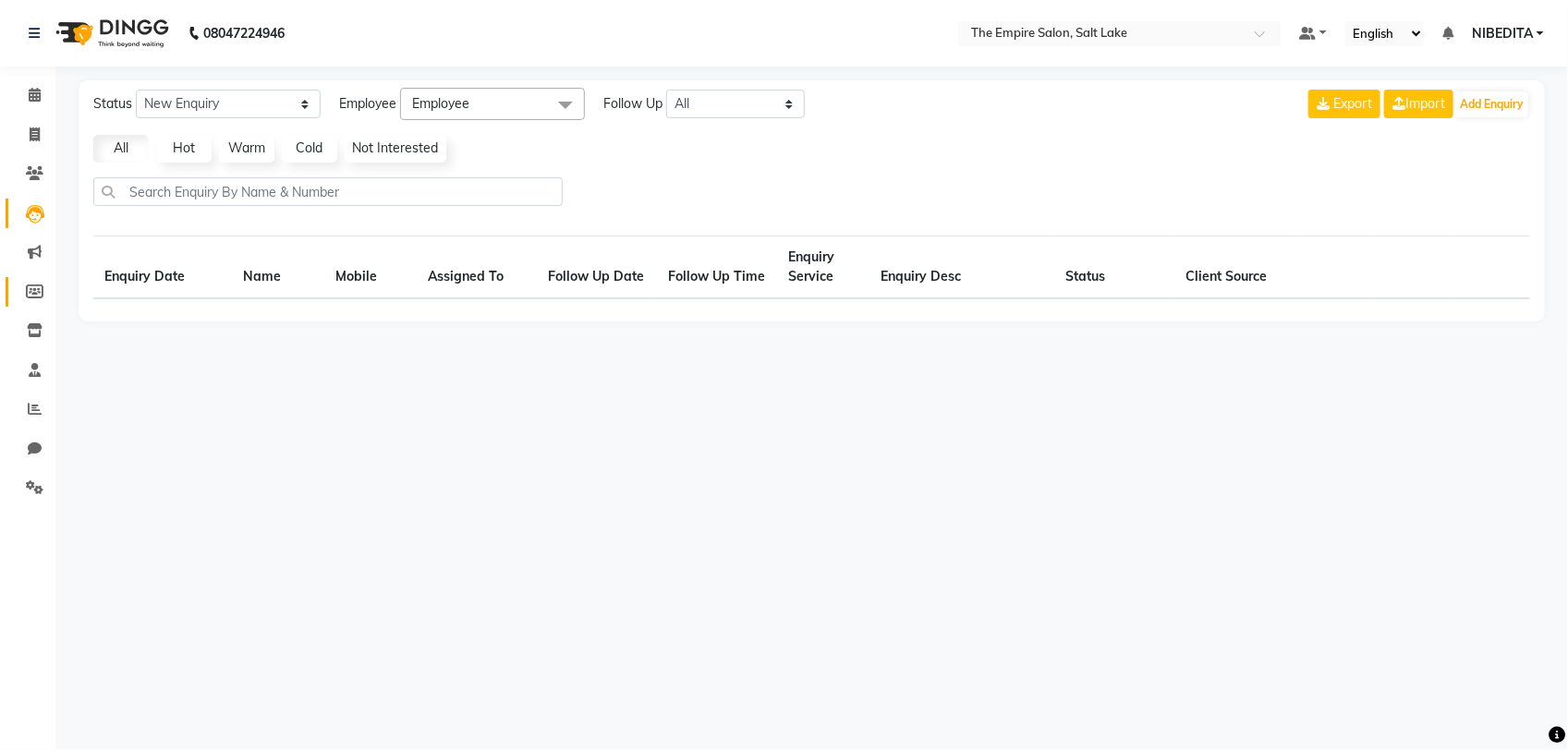 select on "10" 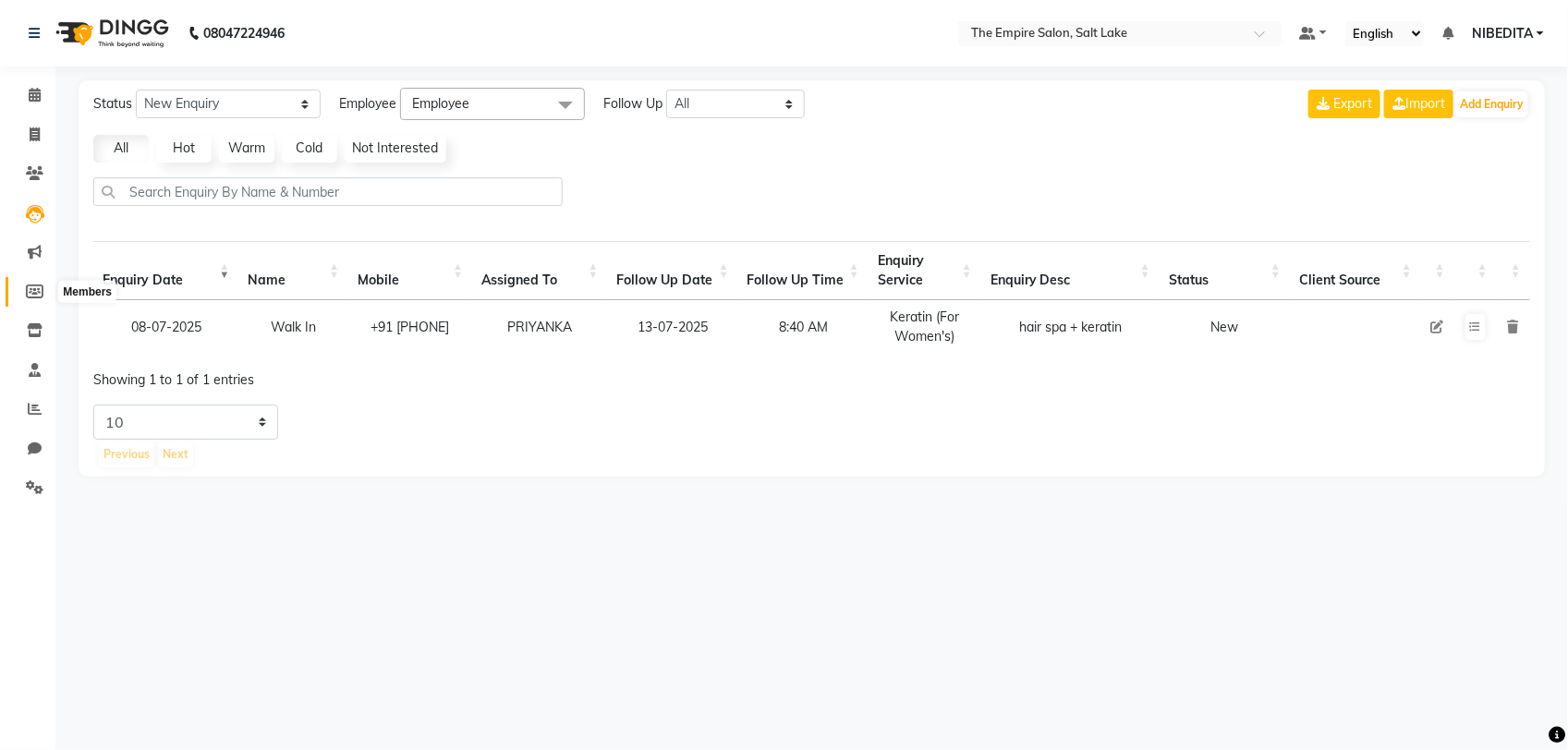 click 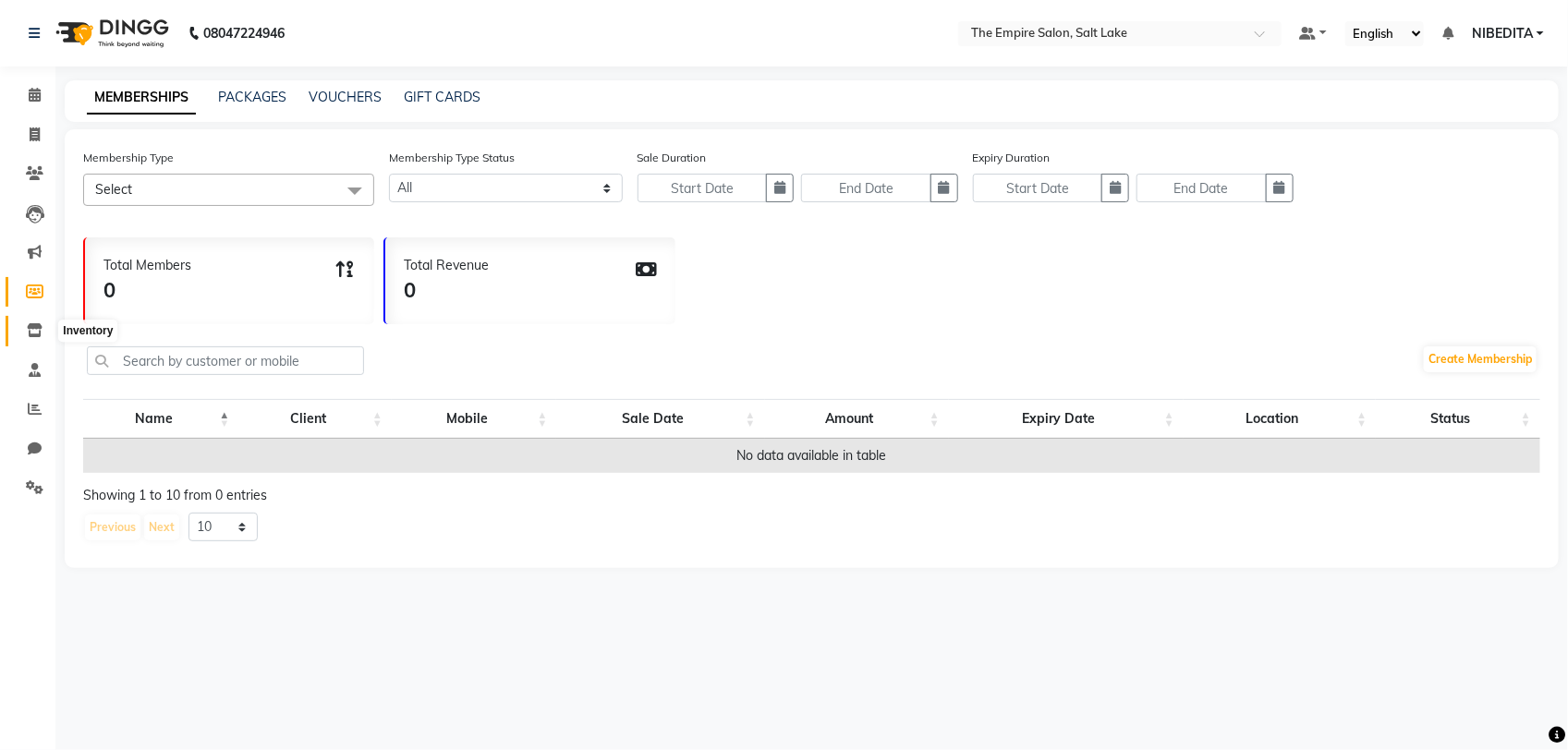 click 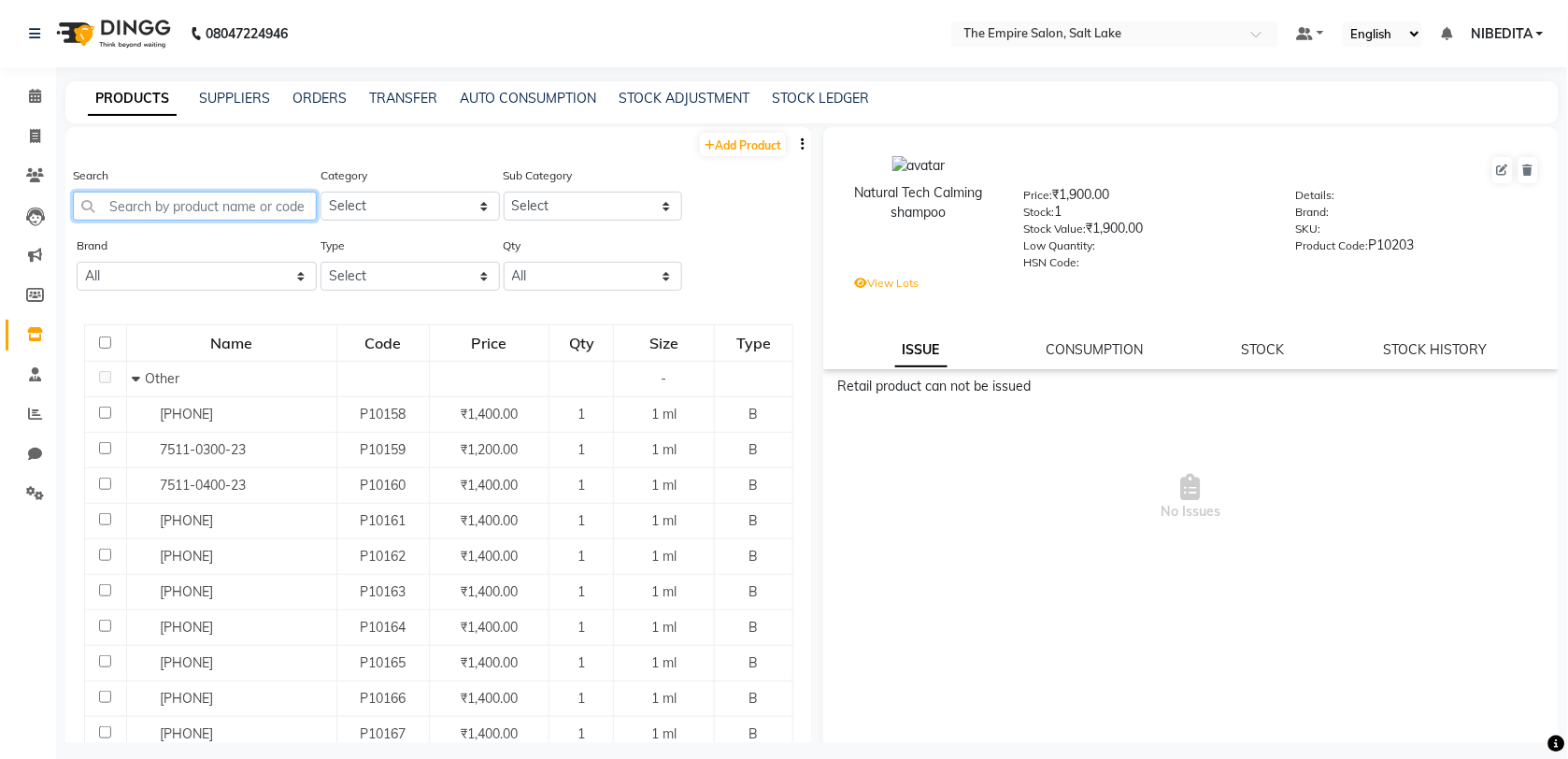 click 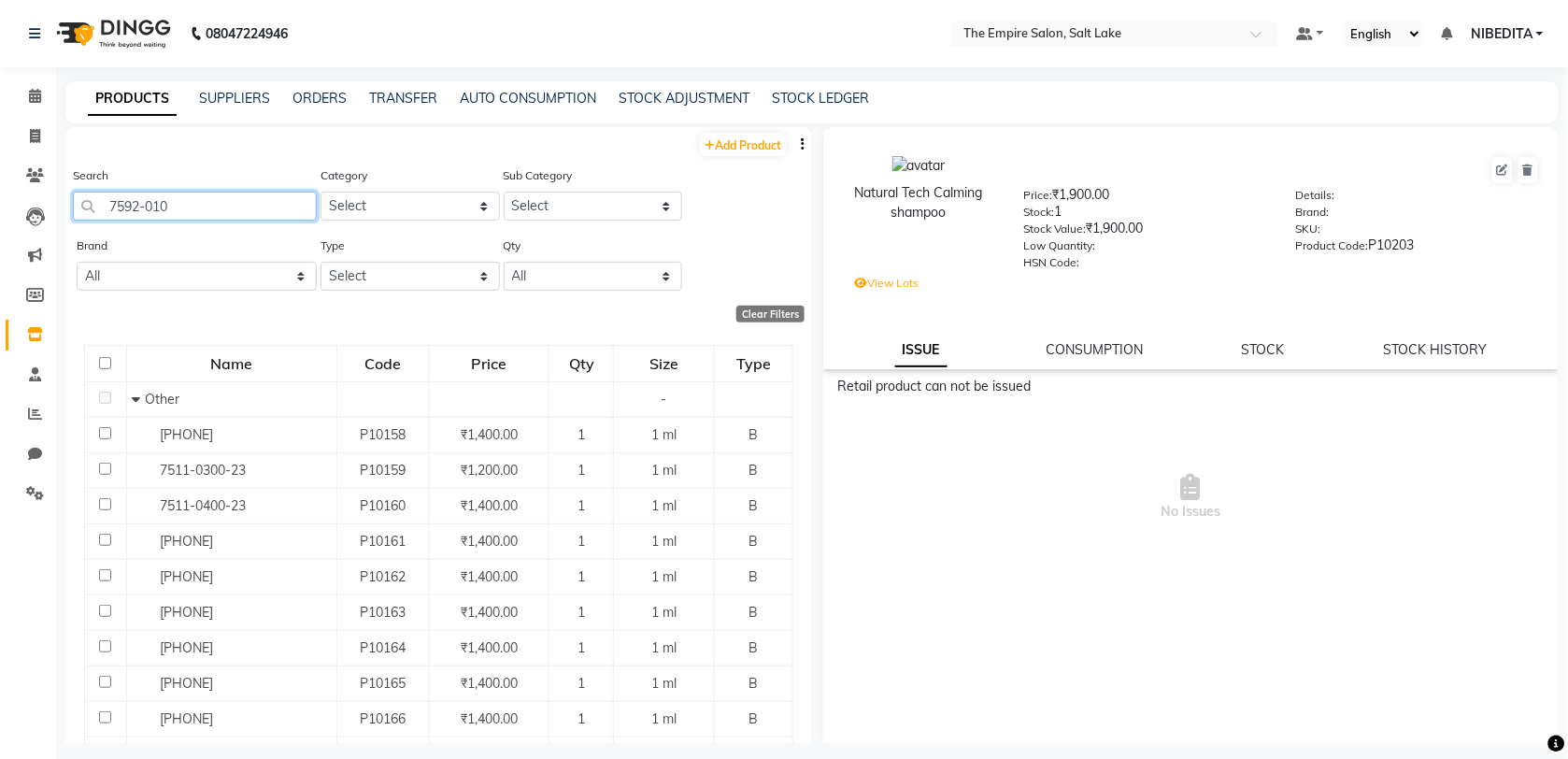 type on "7592-0100" 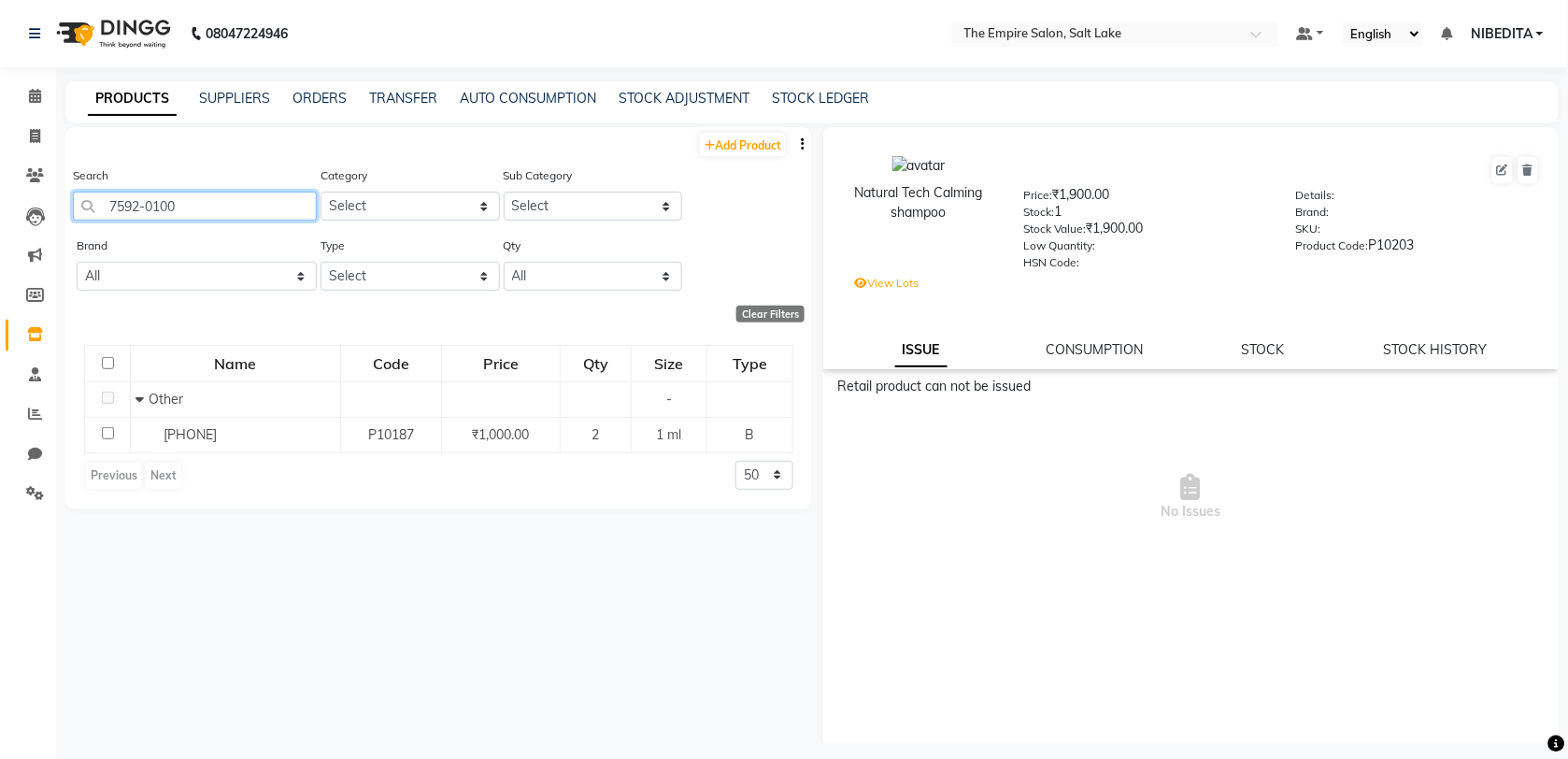 drag, startPoint x: 180, startPoint y: 207, endPoint x: 94, endPoint y: 210, distance: 86.05231 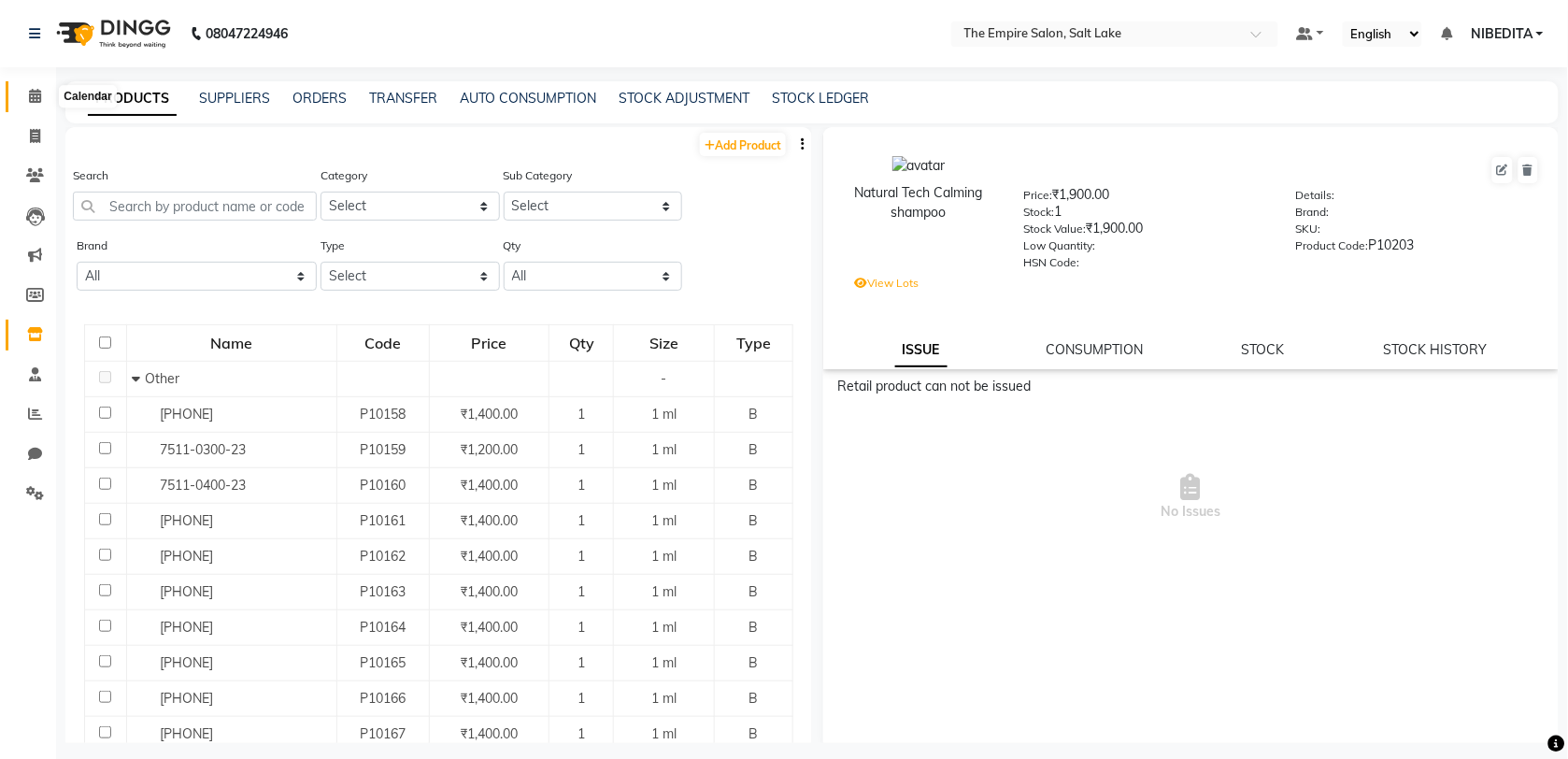 click 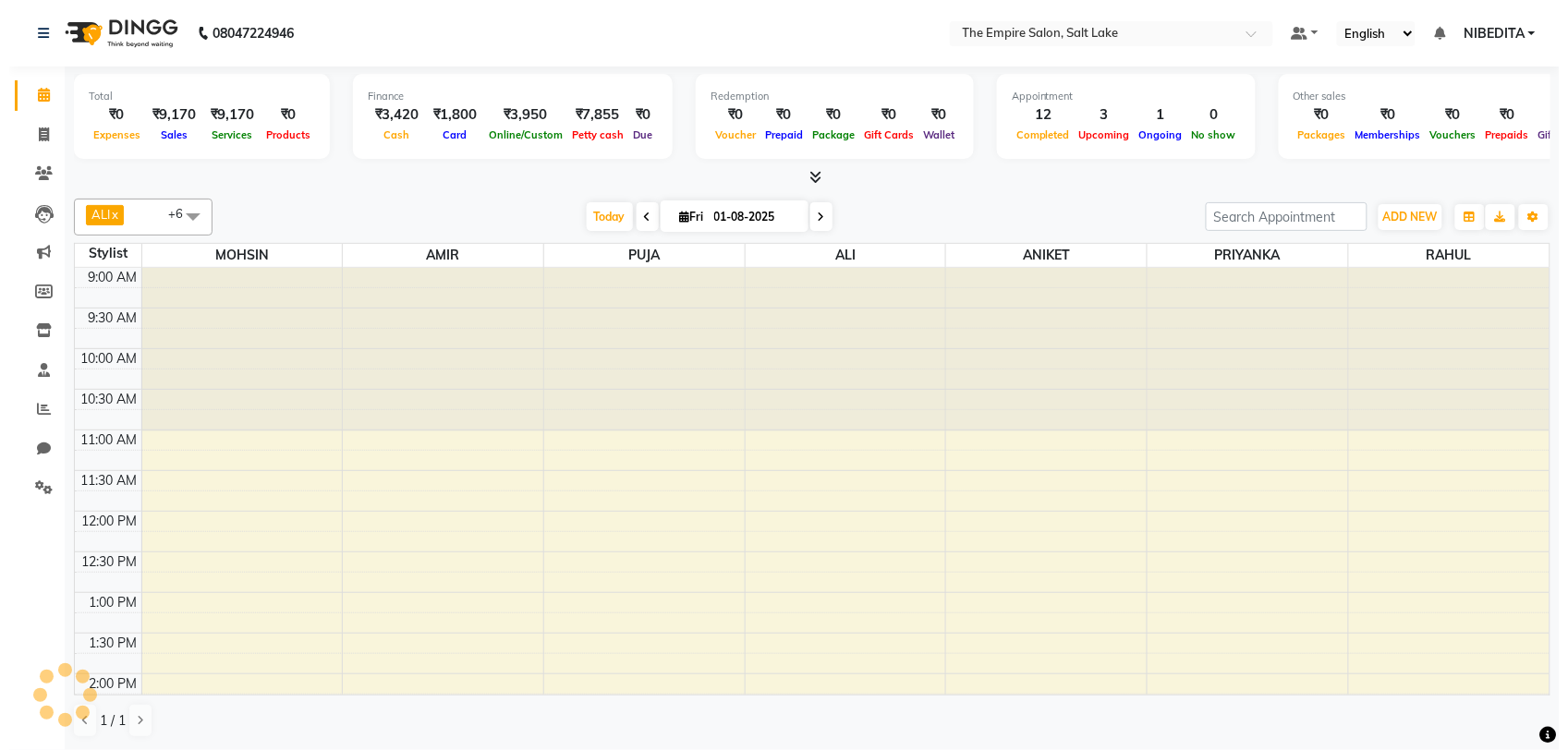 scroll, scrollTop: 0, scrollLeft: 0, axis: both 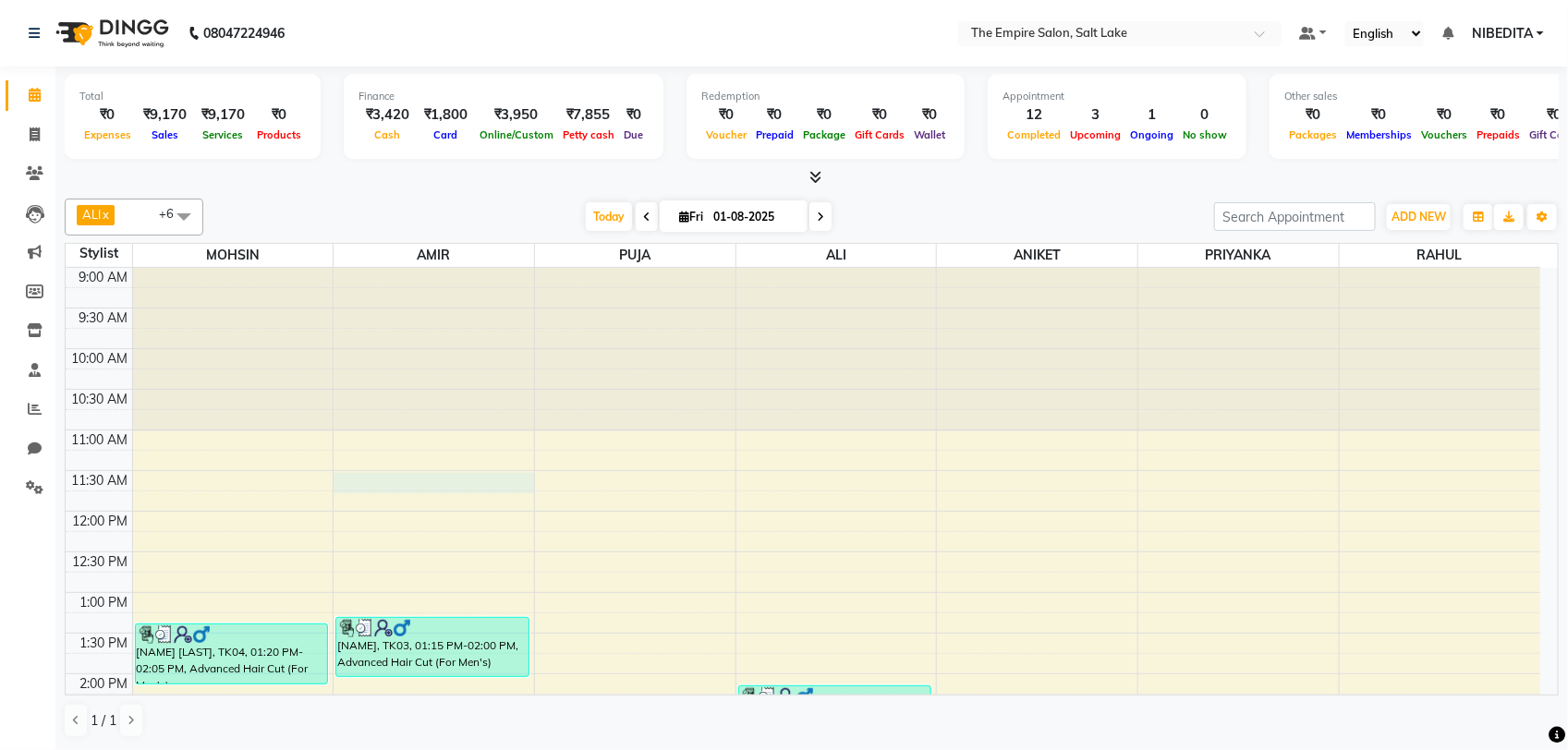 click on "9:00 AM 9:30 AM 10:00 AM 10:30 AM 11:00 AM 11:30 AM 12:00 PM 12:30 PM 1:00 PM 1:30 PM 2:00 PM 2:30 PM 3:00 PM 3:30 PM 4:00 PM 4:30 PM 5:00 PM 5:30 PM 6:00 PM 6:30 PM 7:00 PM 7:30 PM 8:00 PM 8:30 PM 9:00 PM 9:30 PM [NAME] [LAST], TK02, 04:00 PM-04:45 PM, Advanced Hair Cut (For Men's) [NAME] [LAST], TK02, 04:40 PM-05:00 PM, Beard Trimming & Styling [NAME] [LAST], TK10, 05:20 PM-06:20 PM, Global Colour (For Men's) [NAME] [LAST], TK05, 06:00 PM-06:45 PM, Advanced Hair Cut (For Men's) [NAME] [LAST], TK05, 06:40 PM-07:00 PM, Beard Trimming & Styling [NAME] [LAST], TK04, 01:20 PM-02:05 PM, Advanced Hair Cut (For Men's) [NAME] [LAST], TK11, 07:20 PM-08:05 PM, Advanced Hair Cut (For Men's) [NAME], TK03, 01:15 PM-02:00 PM, Advanced Hair Cut (For Men's) [NAME] ., TK12, 06:25 PM-07:25 PM, Regrowth Touch Up [NAME] ., TK08, 03:20 PM-03:35 PM, Threading - Eyebrow [NAME], TK07, 02:55 PM-03:25 PM, Blow Dry for women" at bounding box center [803, 795] 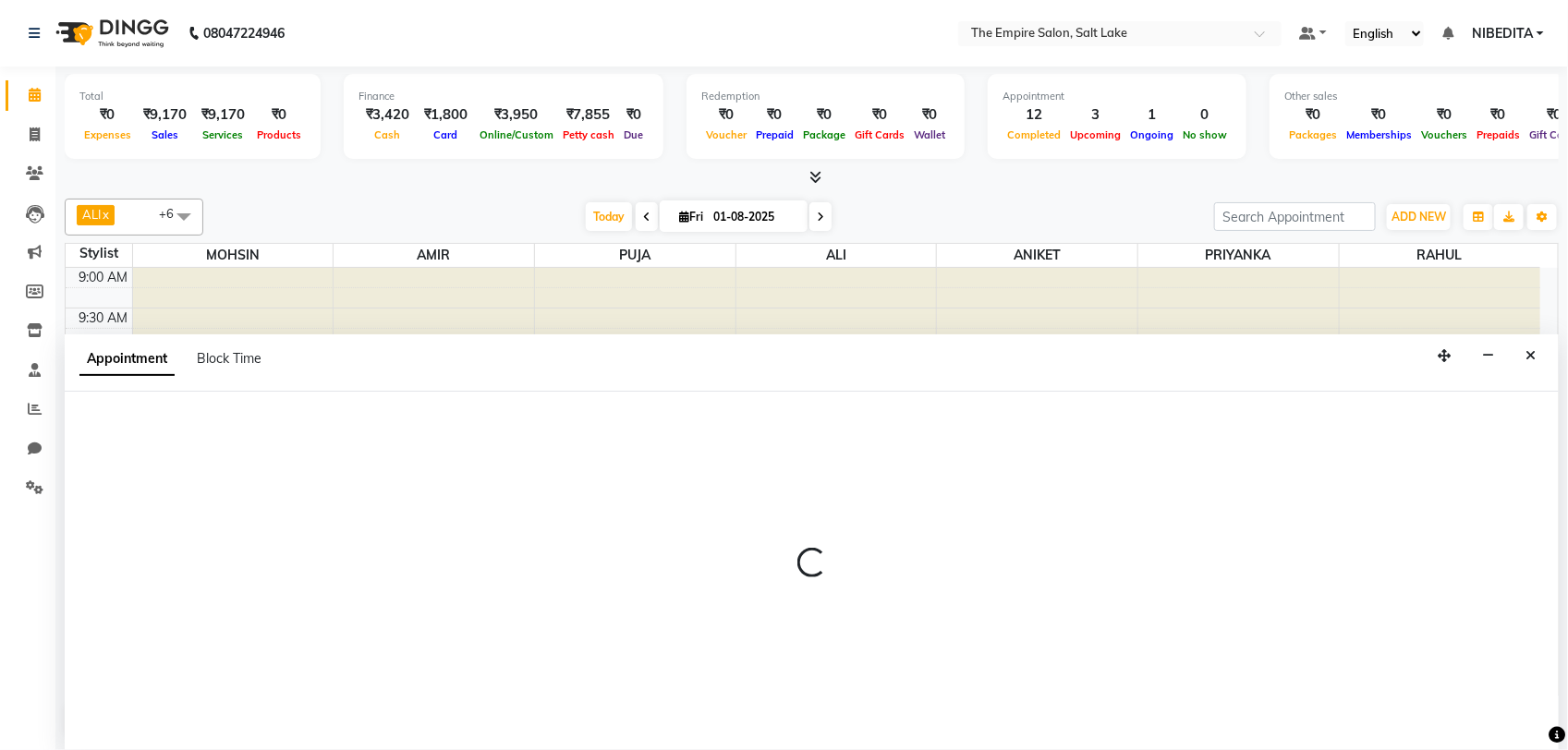 select on "78687" 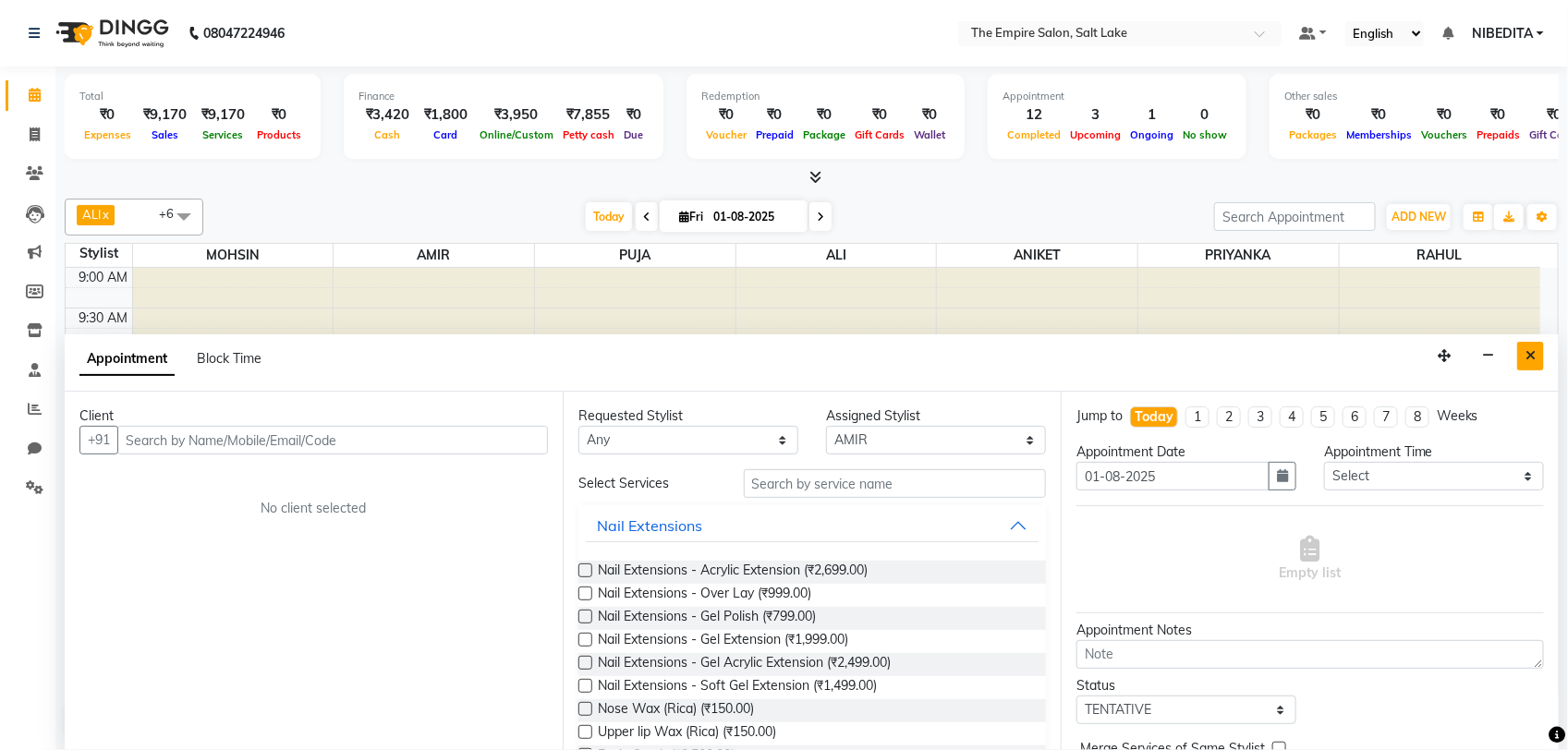 click at bounding box center [1530, 356] 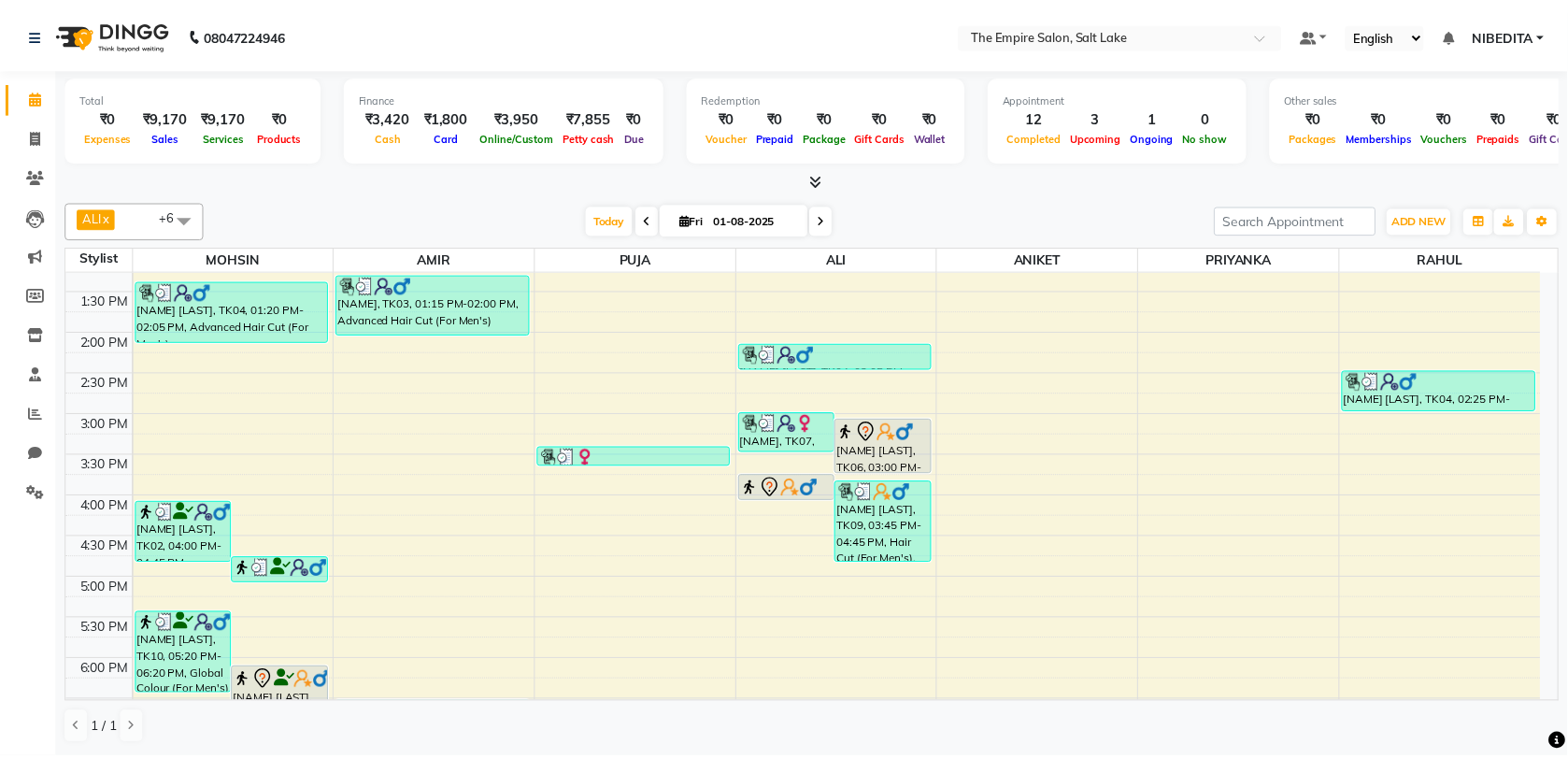 scroll, scrollTop: 584, scrollLeft: 0, axis: vertical 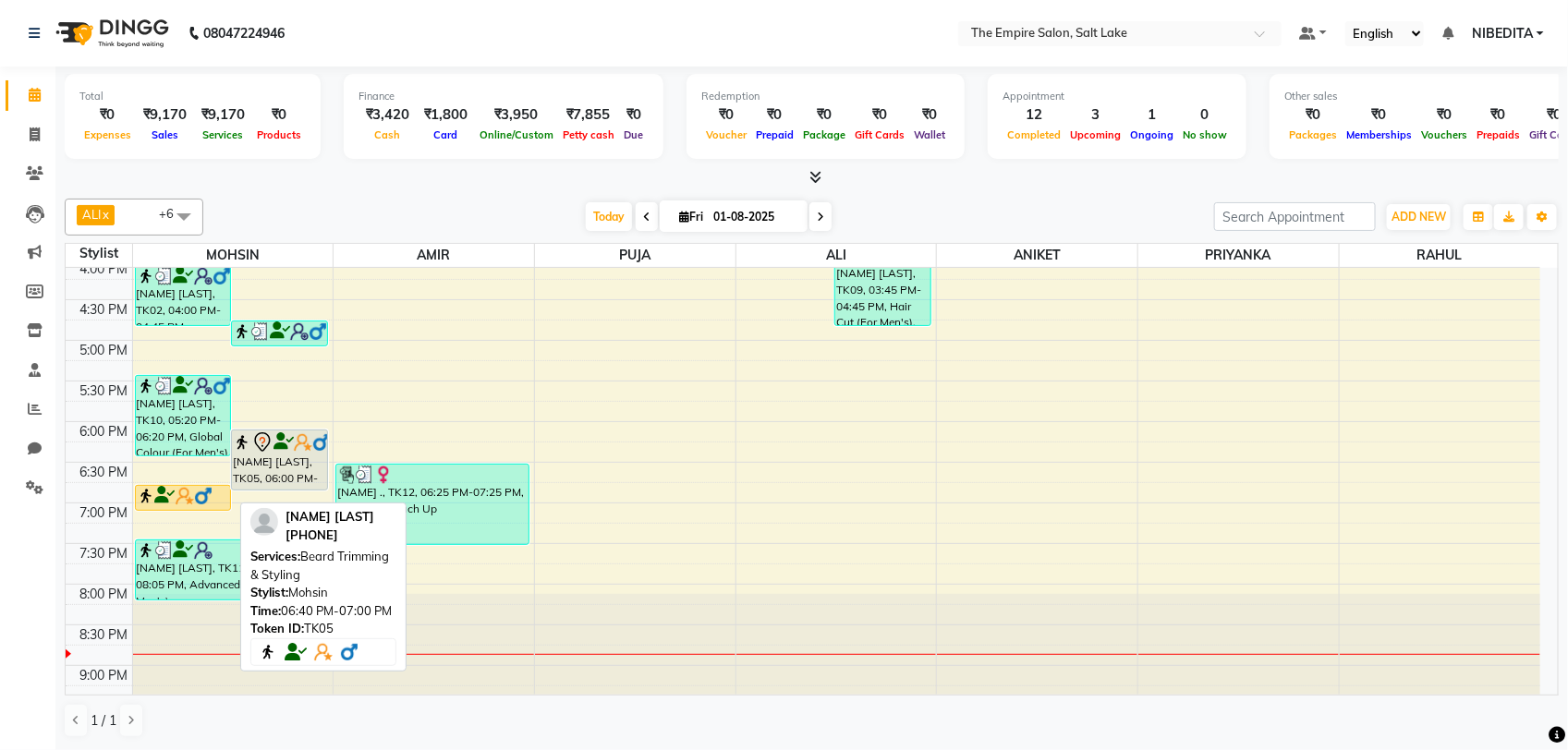 click at bounding box center [203, 496] 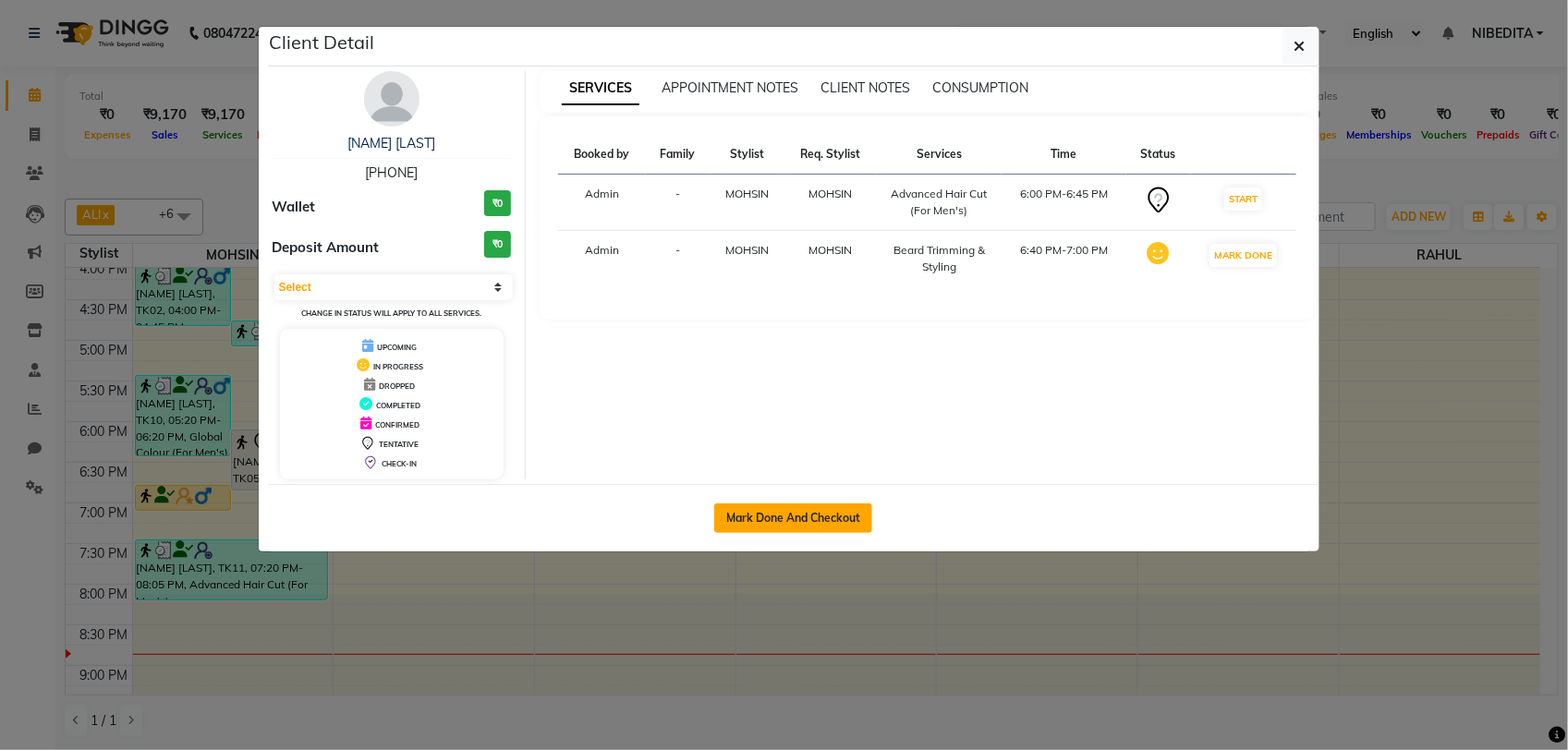 click on "Mark Done And Checkout" 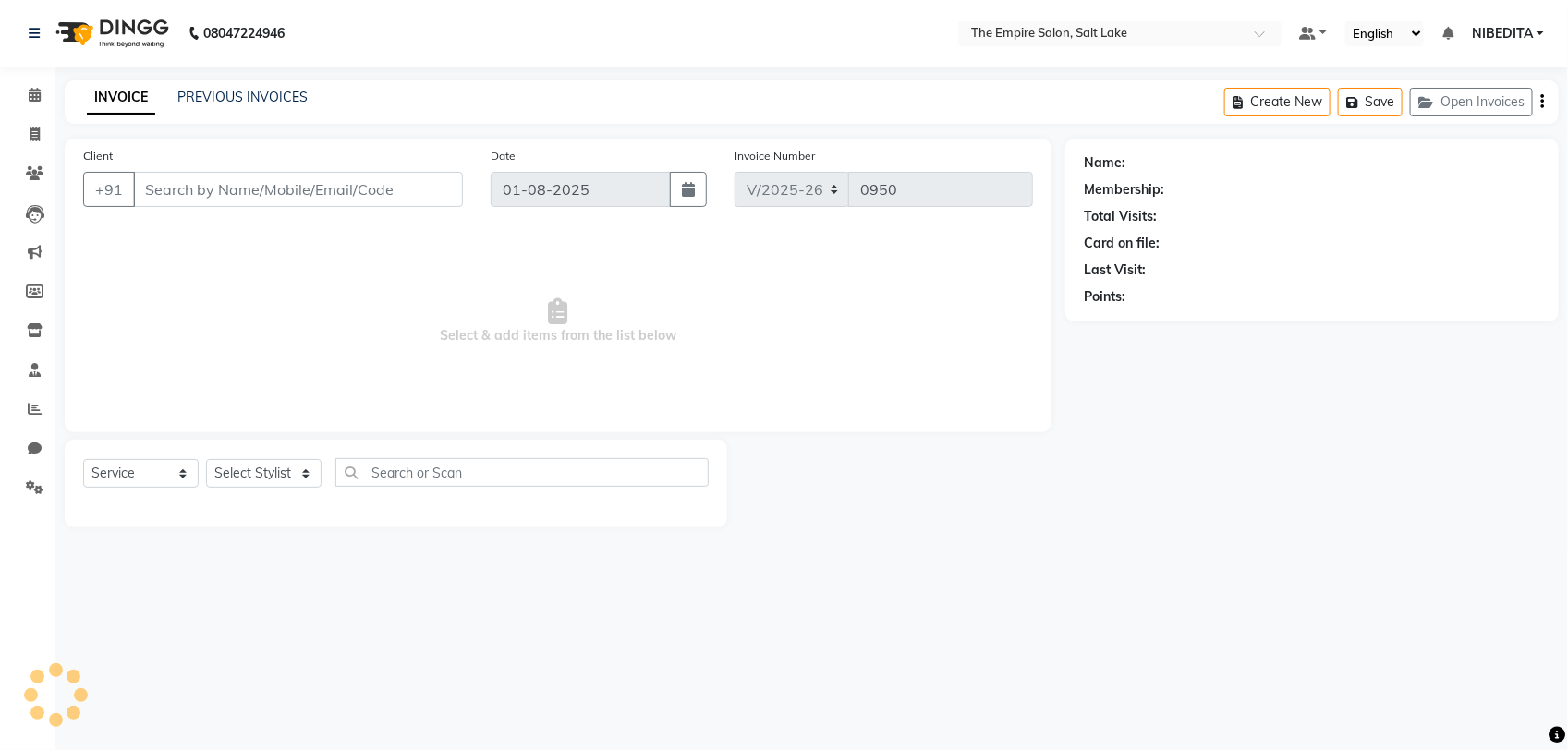 type on "[PHONE]" 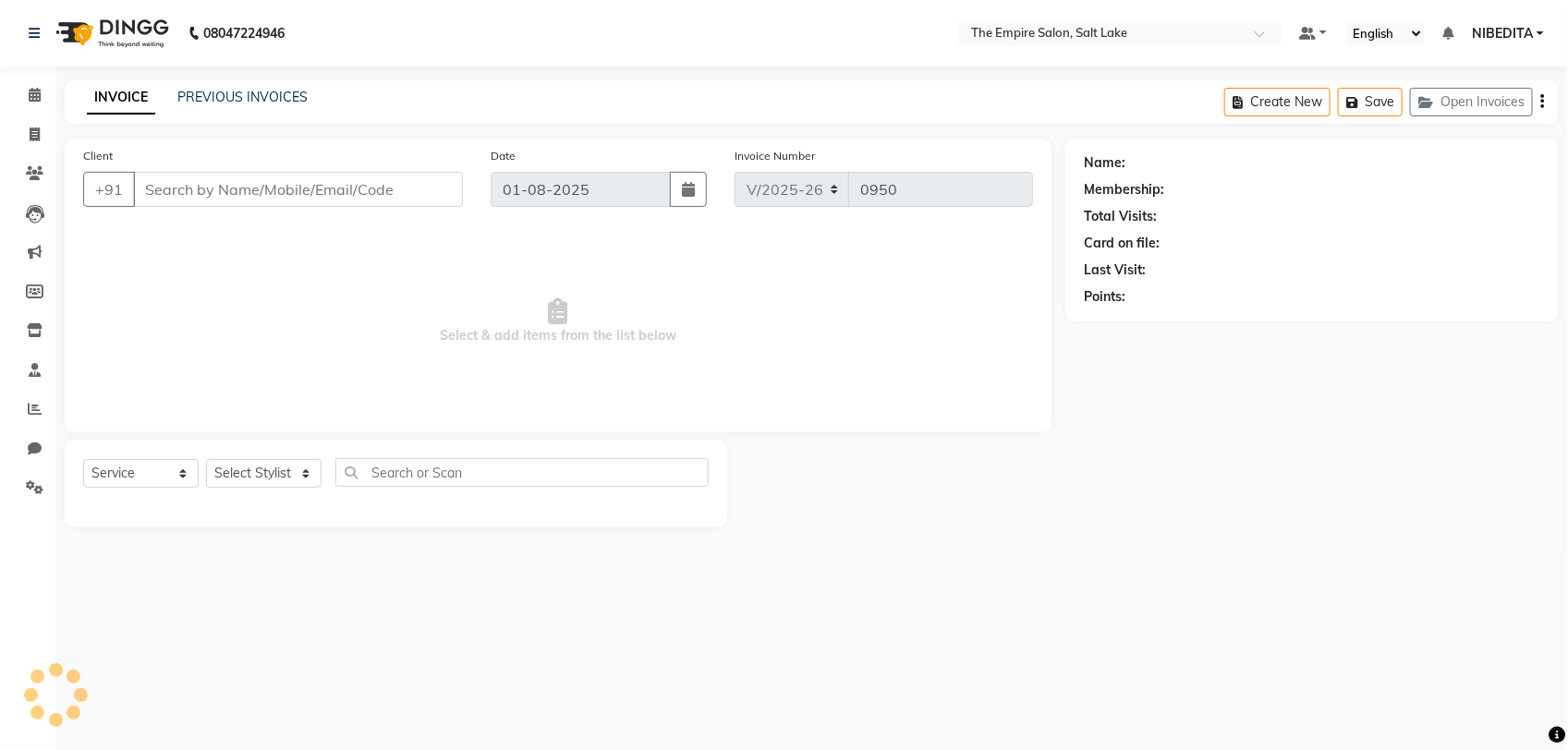 select on "78686" 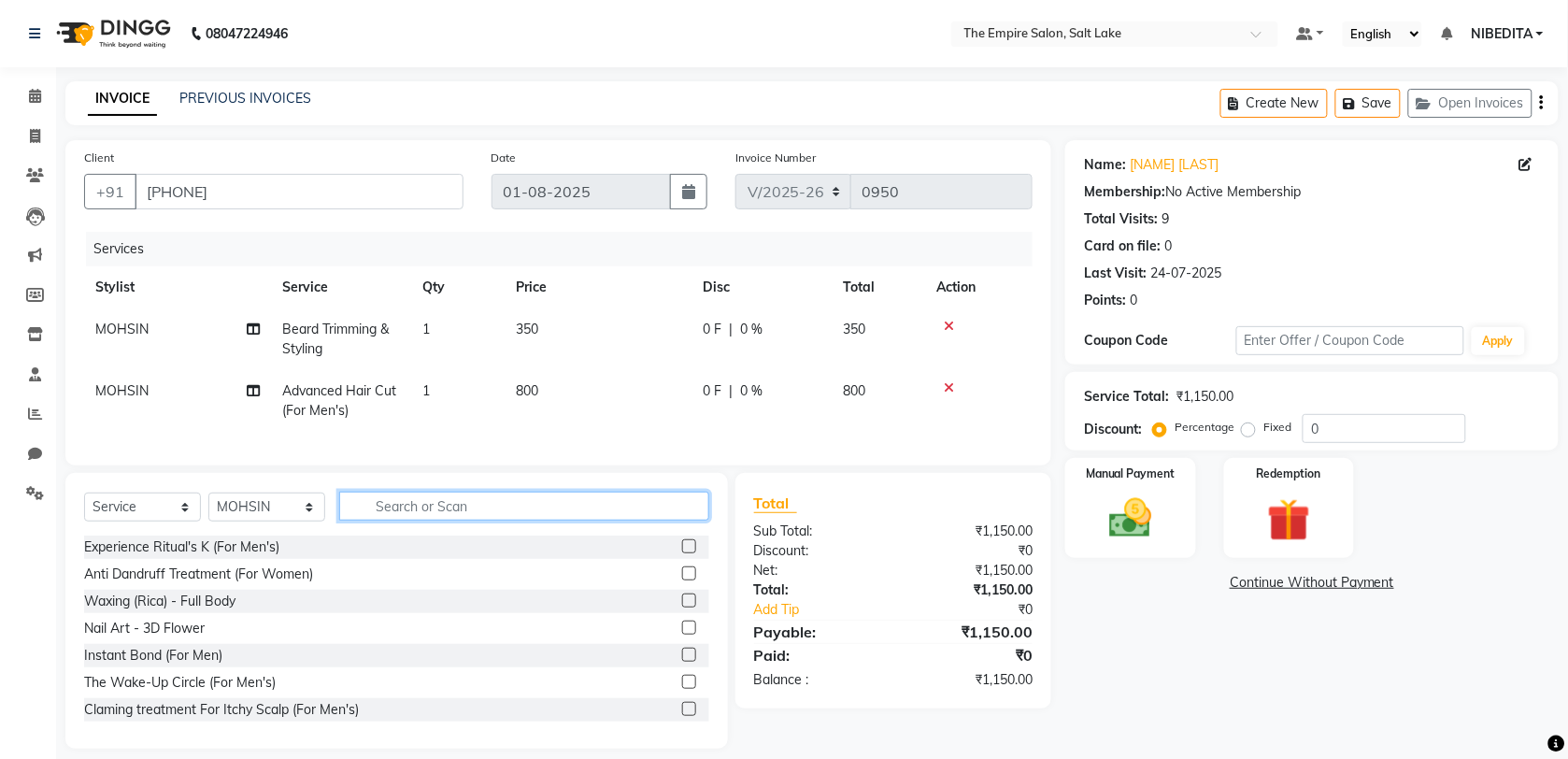 click 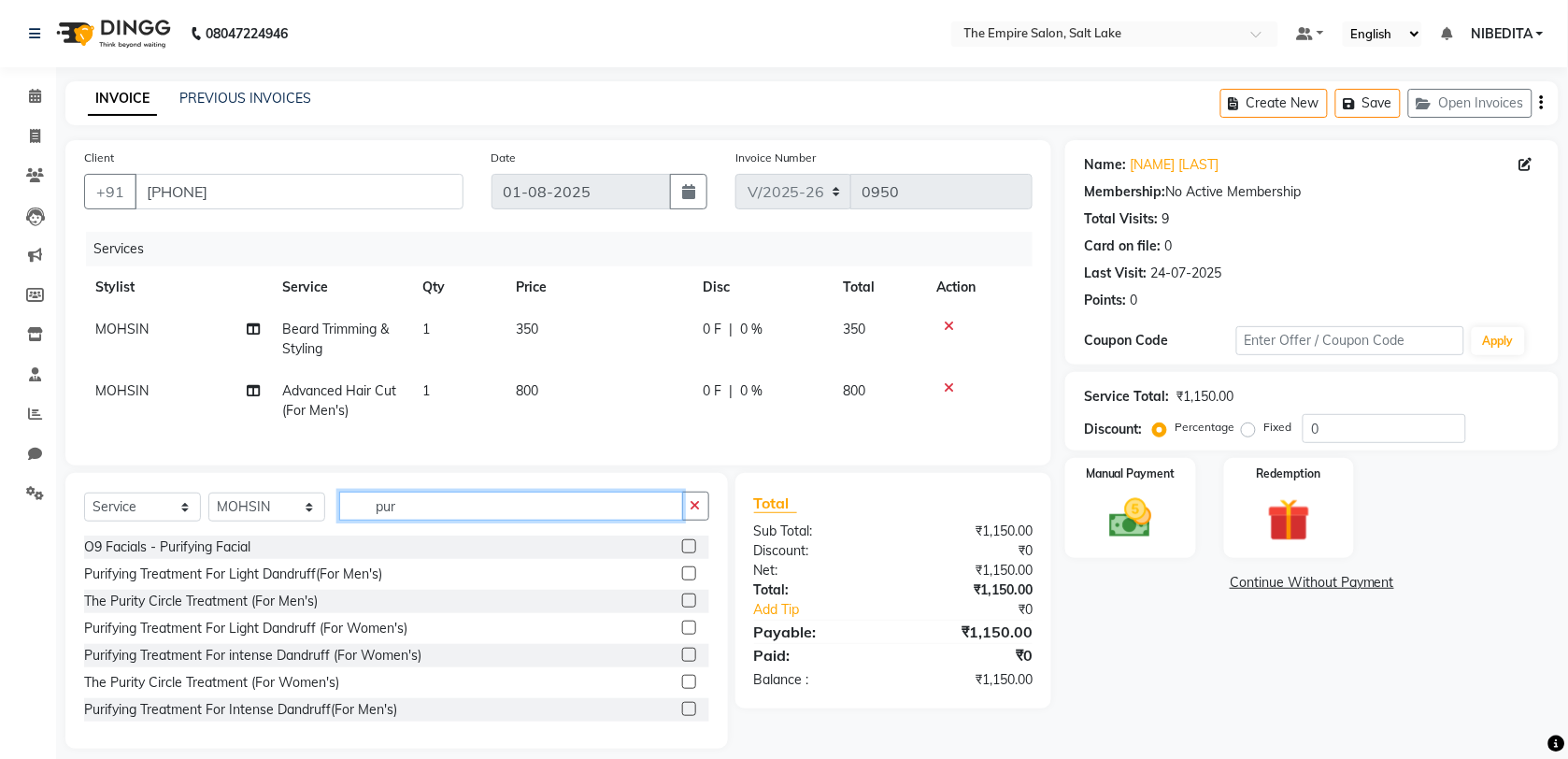 type on "pur" 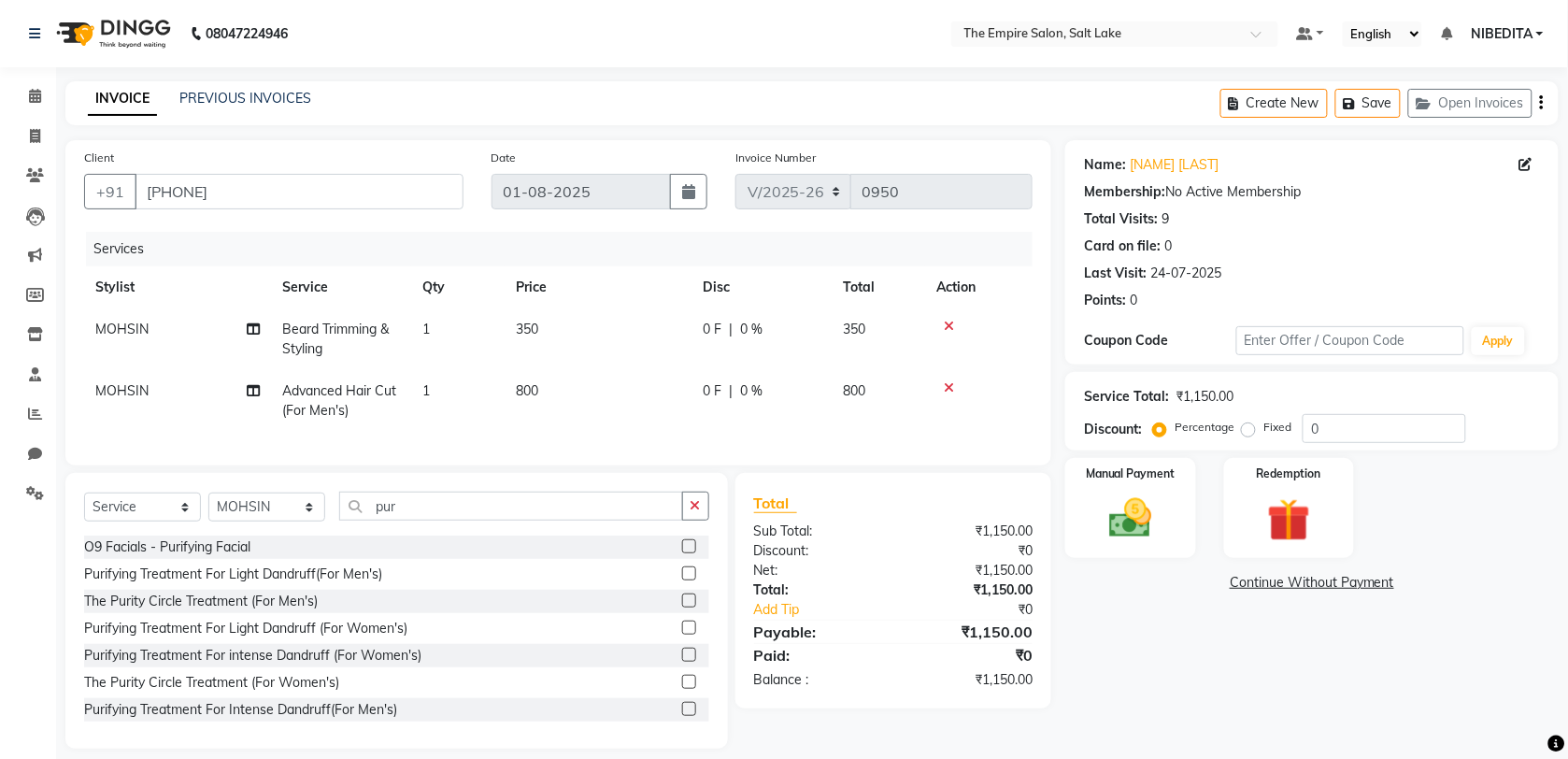 click 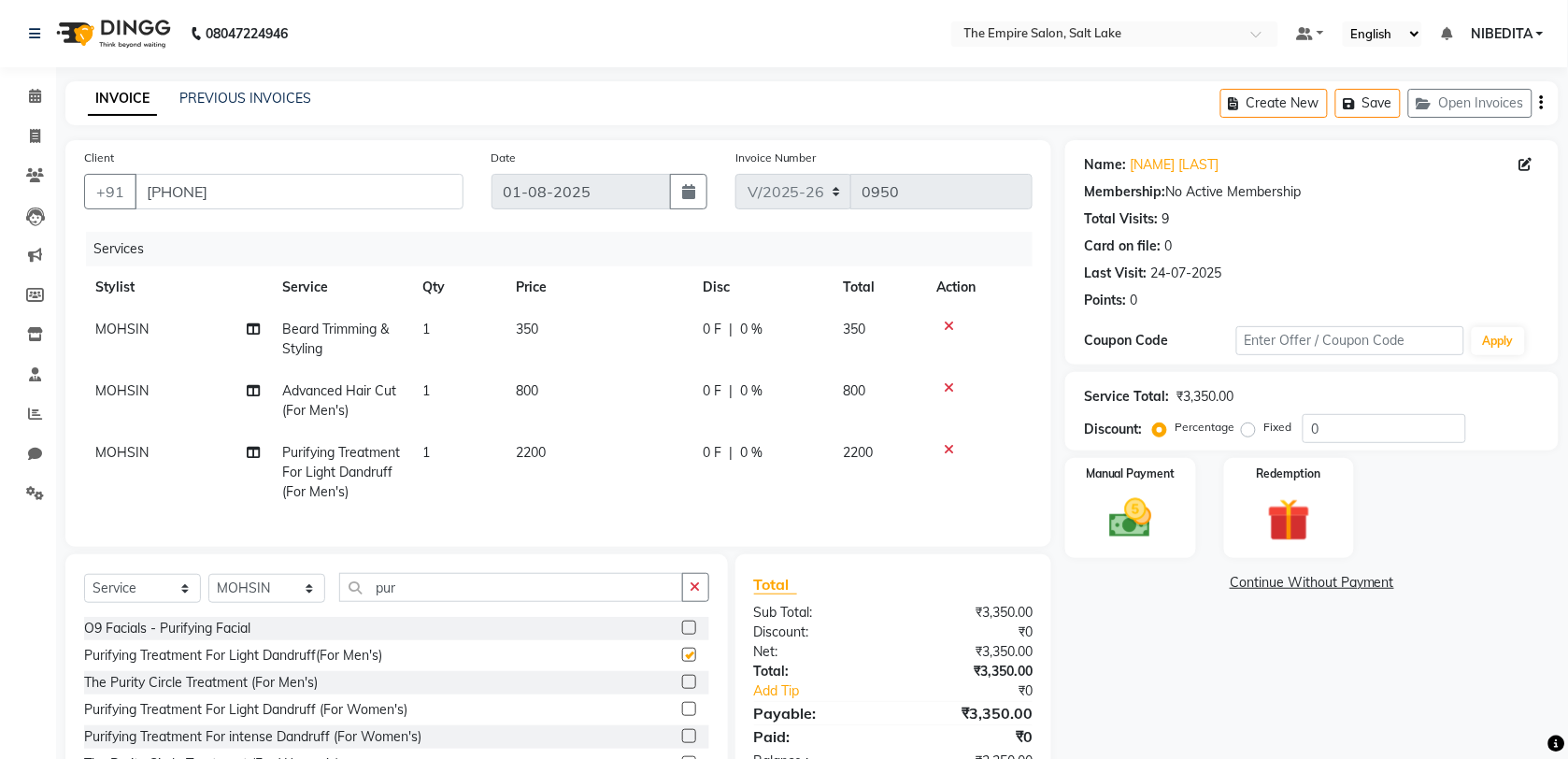 checkbox on "false" 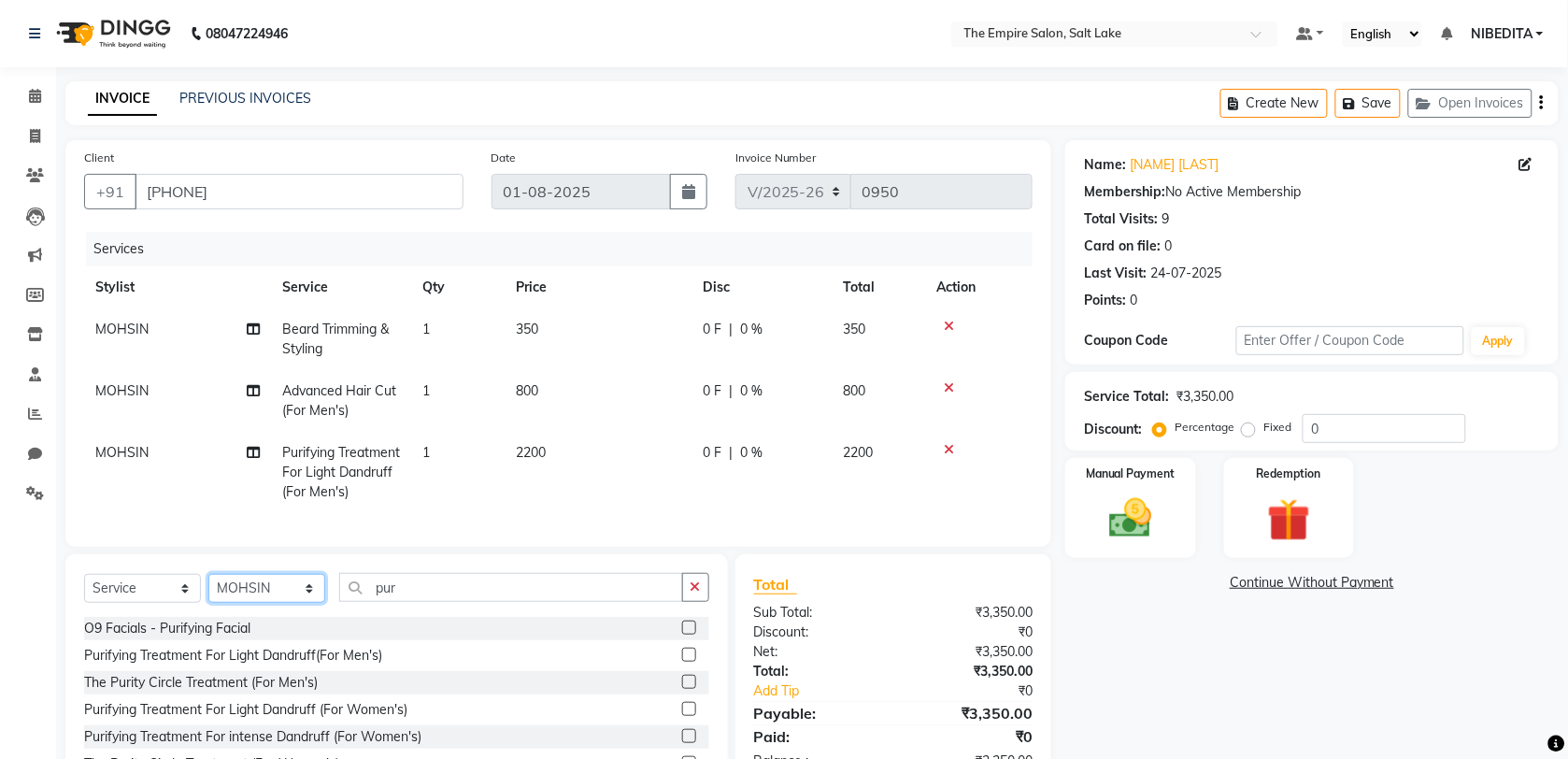 click on "Select Stylist ALI AMIR ANIKET BISWAJIT DHRUV MOHSIN NIBEDITA PRIYANKA PUJA RAHUL SAJID Shahnawaaz SWAPAN" 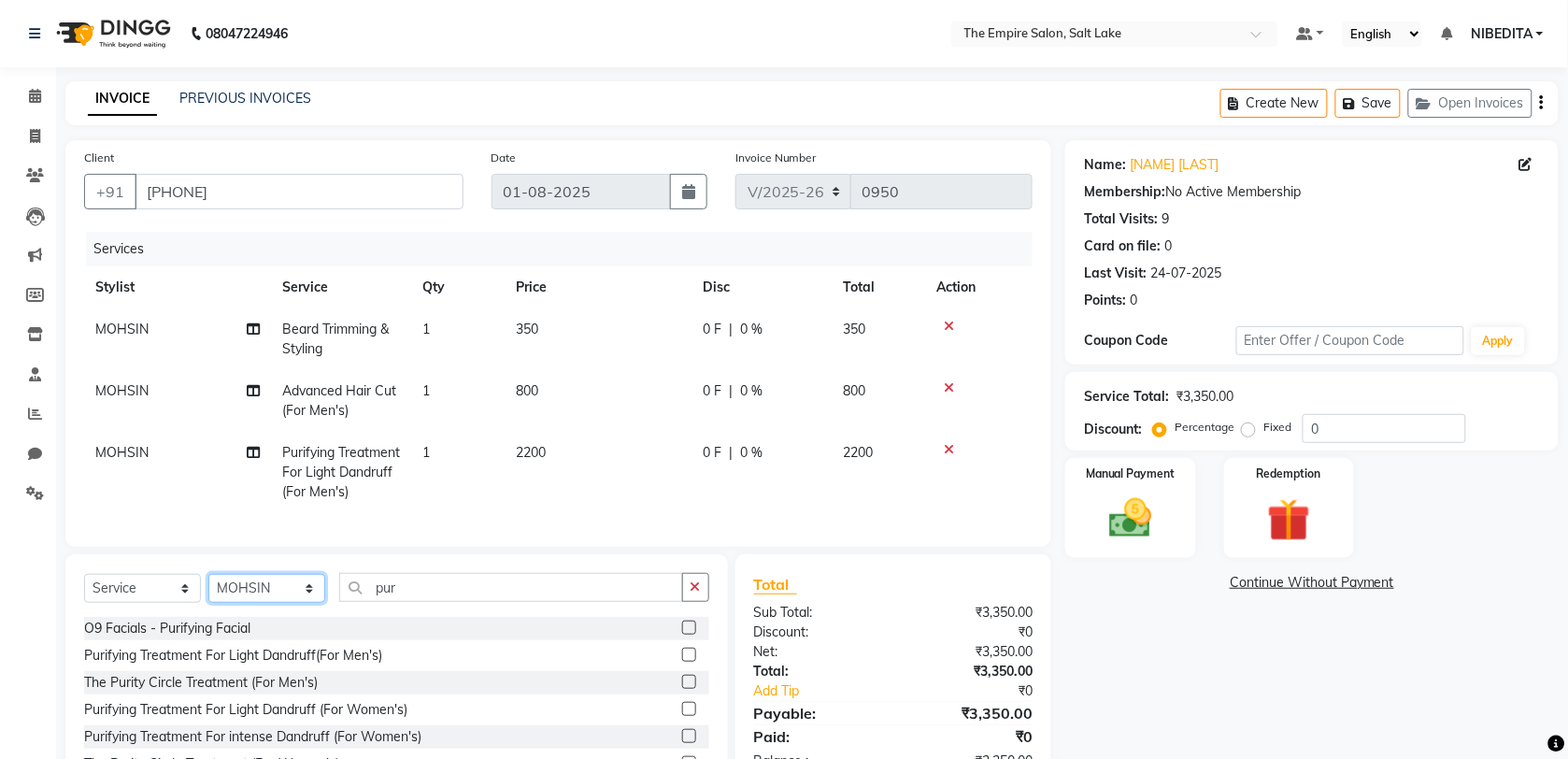 select on "78688" 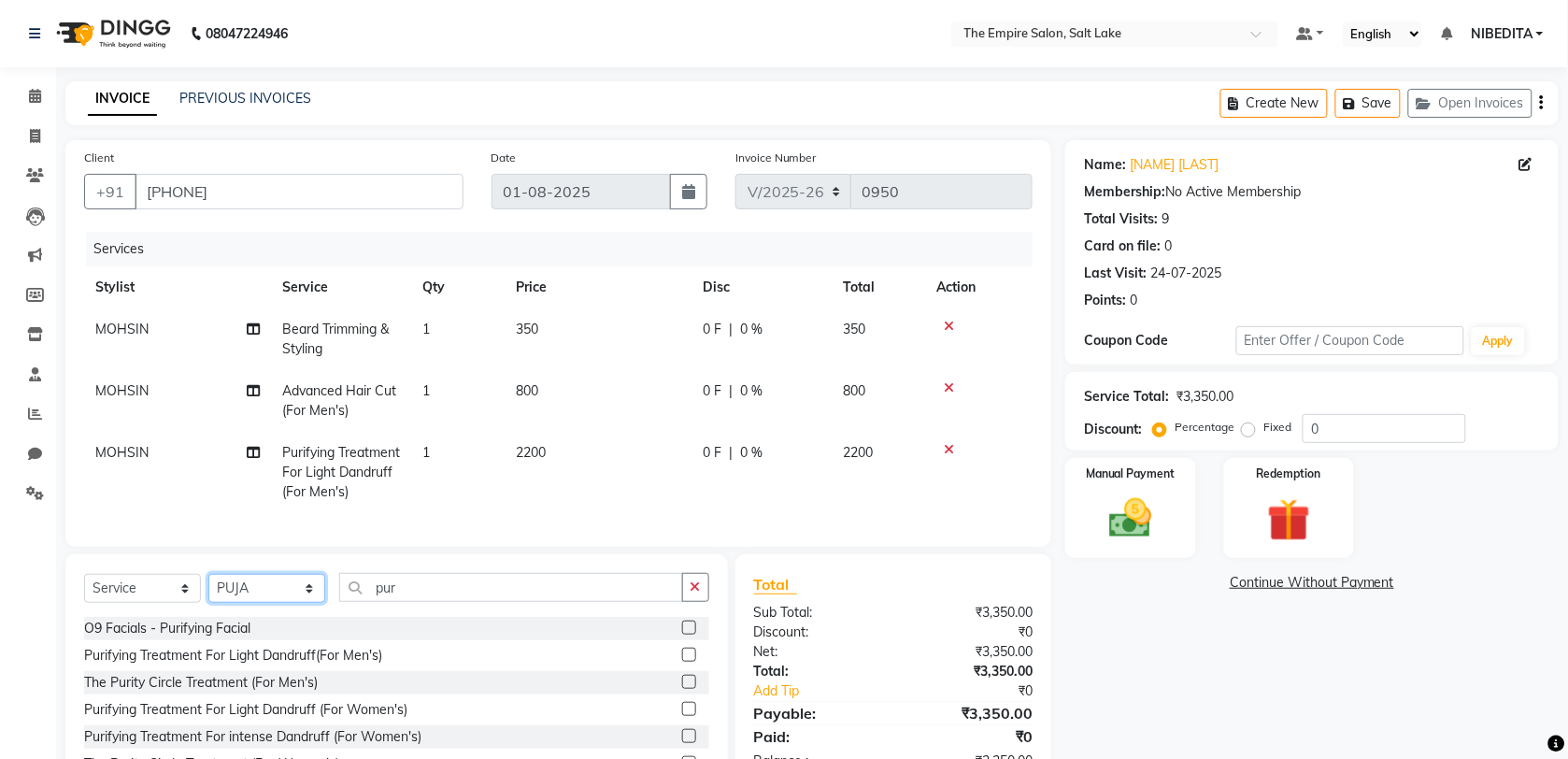 click on "Select Stylist ALI AMIR ANIKET BISWAJIT DHRUV MOHSIN NIBEDITA PRIYANKA PUJA RAHUL SAJID Shahnawaaz SWAPAN" 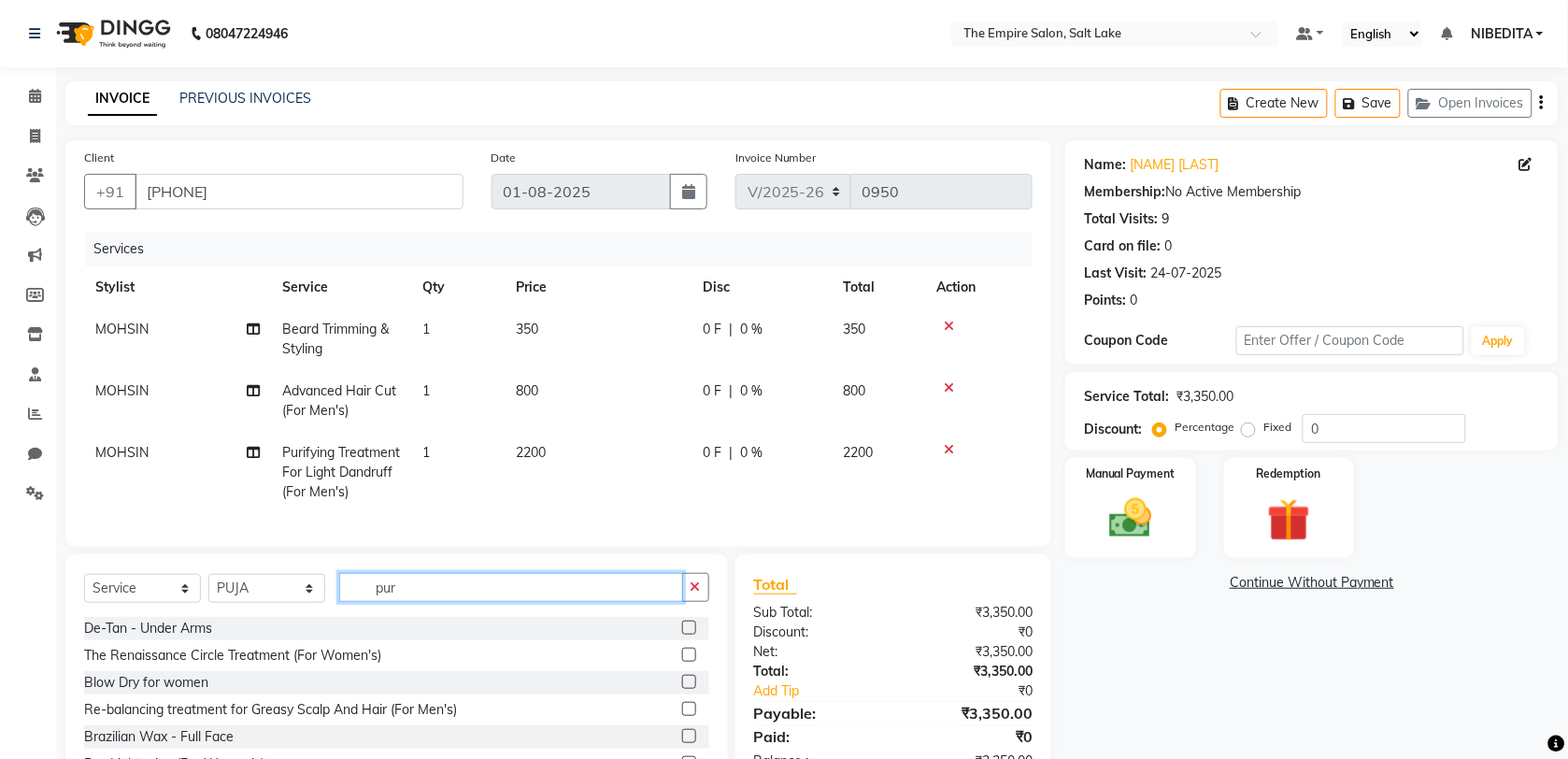 drag, startPoint x: 405, startPoint y: 615, endPoint x: 376, endPoint y: 618, distance: 29.154759 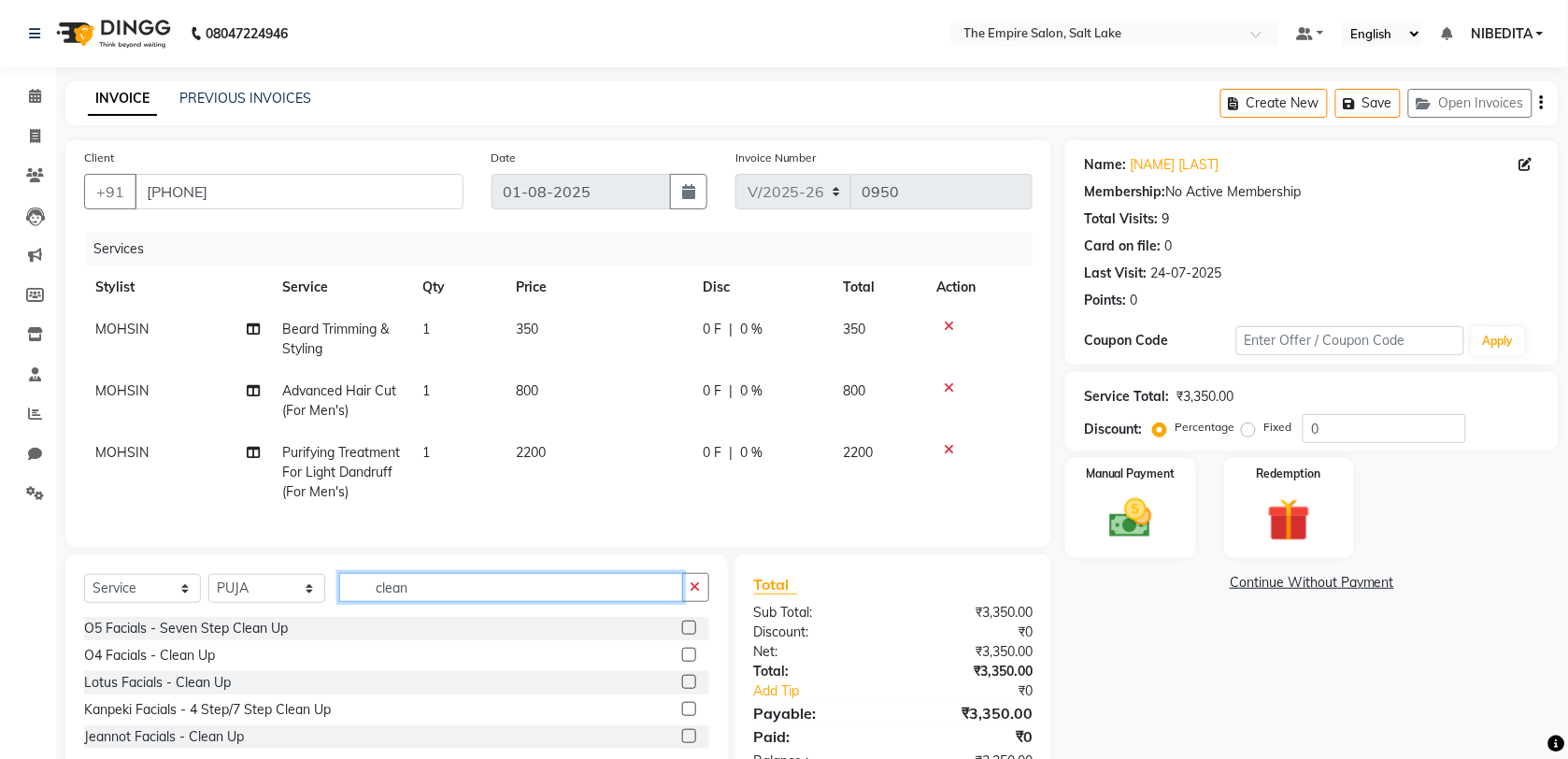 type on "clean" 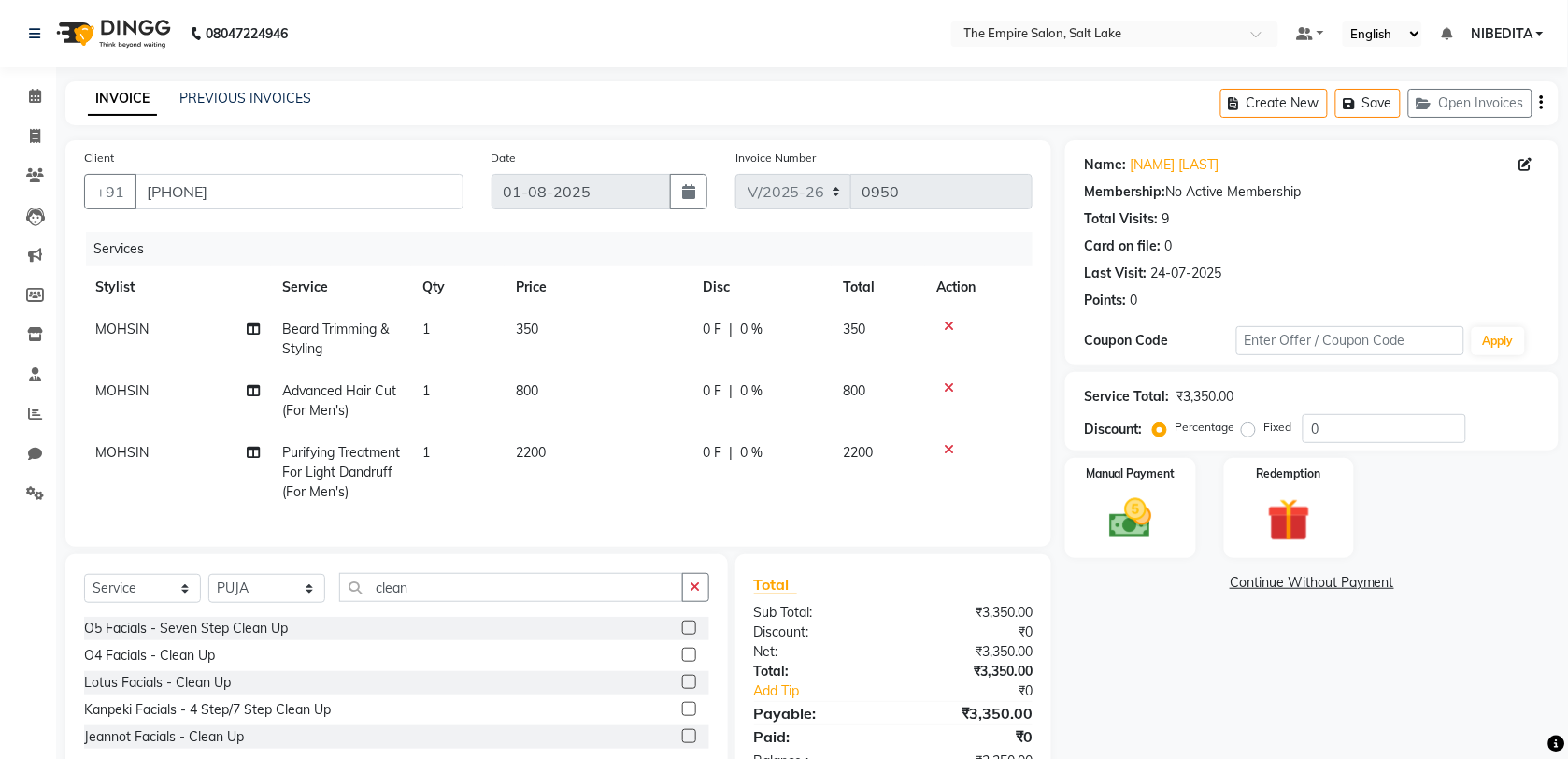 click 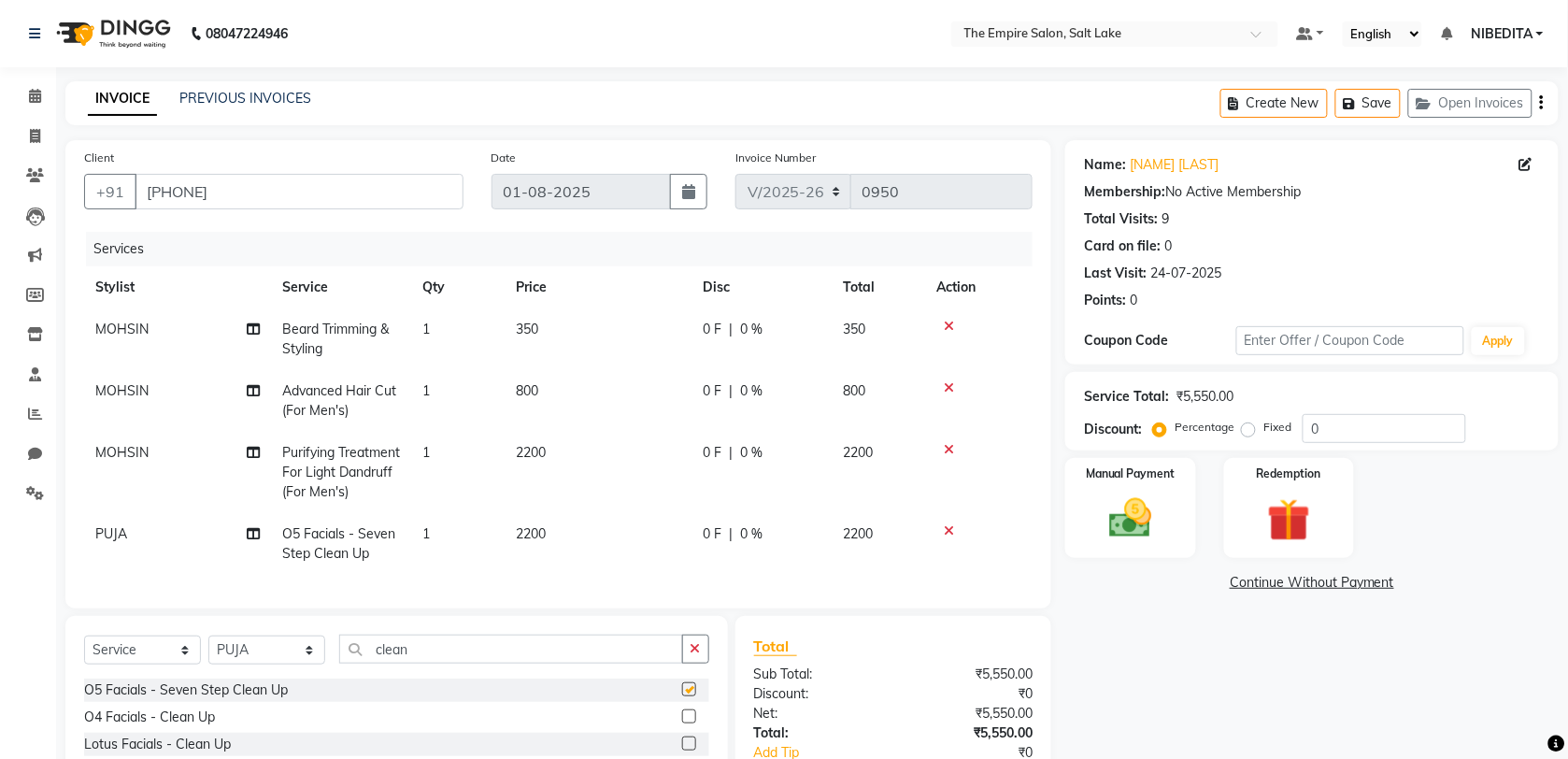 checkbox on "false" 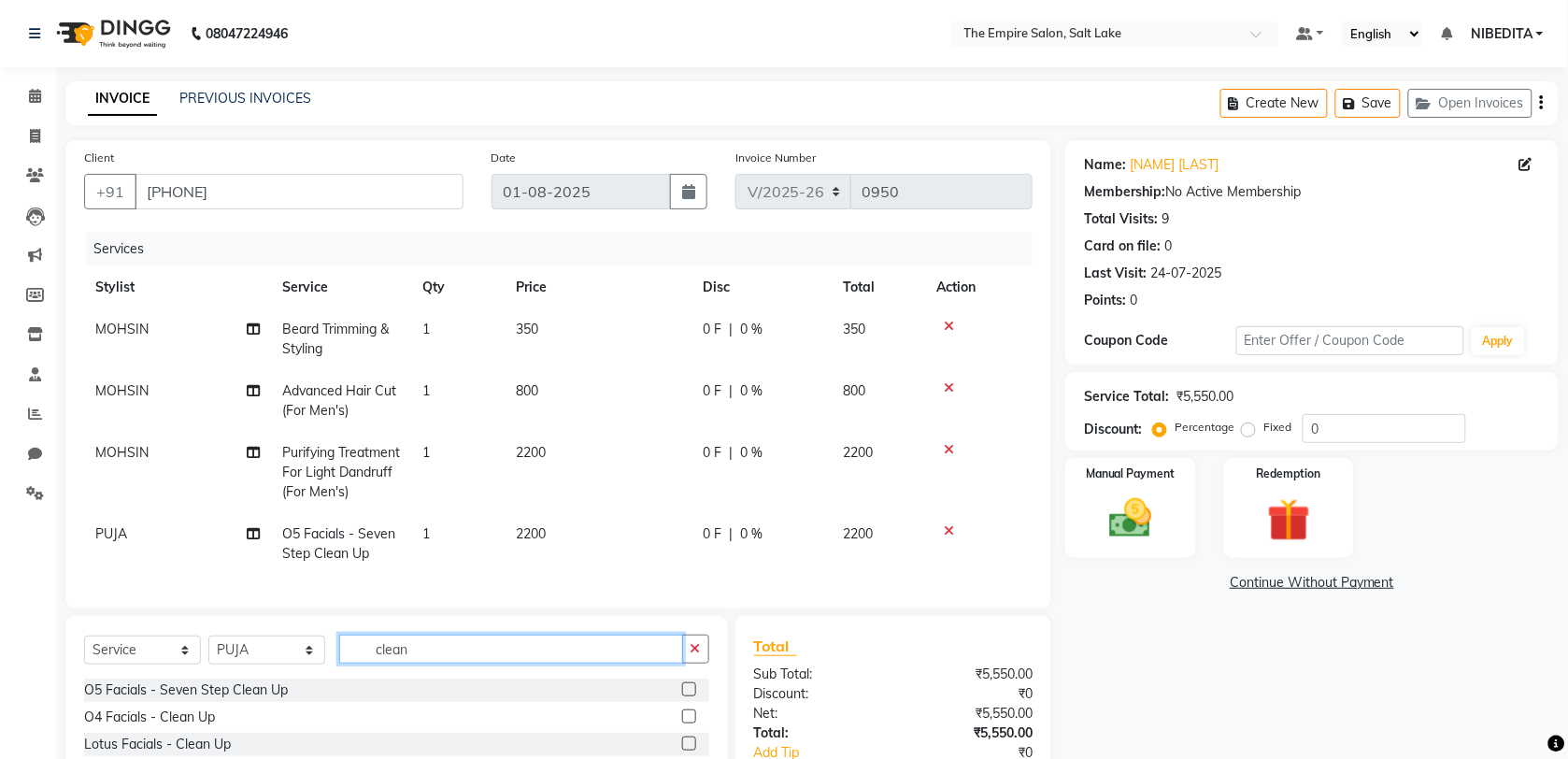 drag, startPoint x: 419, startPoint y: 662, endPoint x: 358, endPoint y: 670, distance: 61.52235 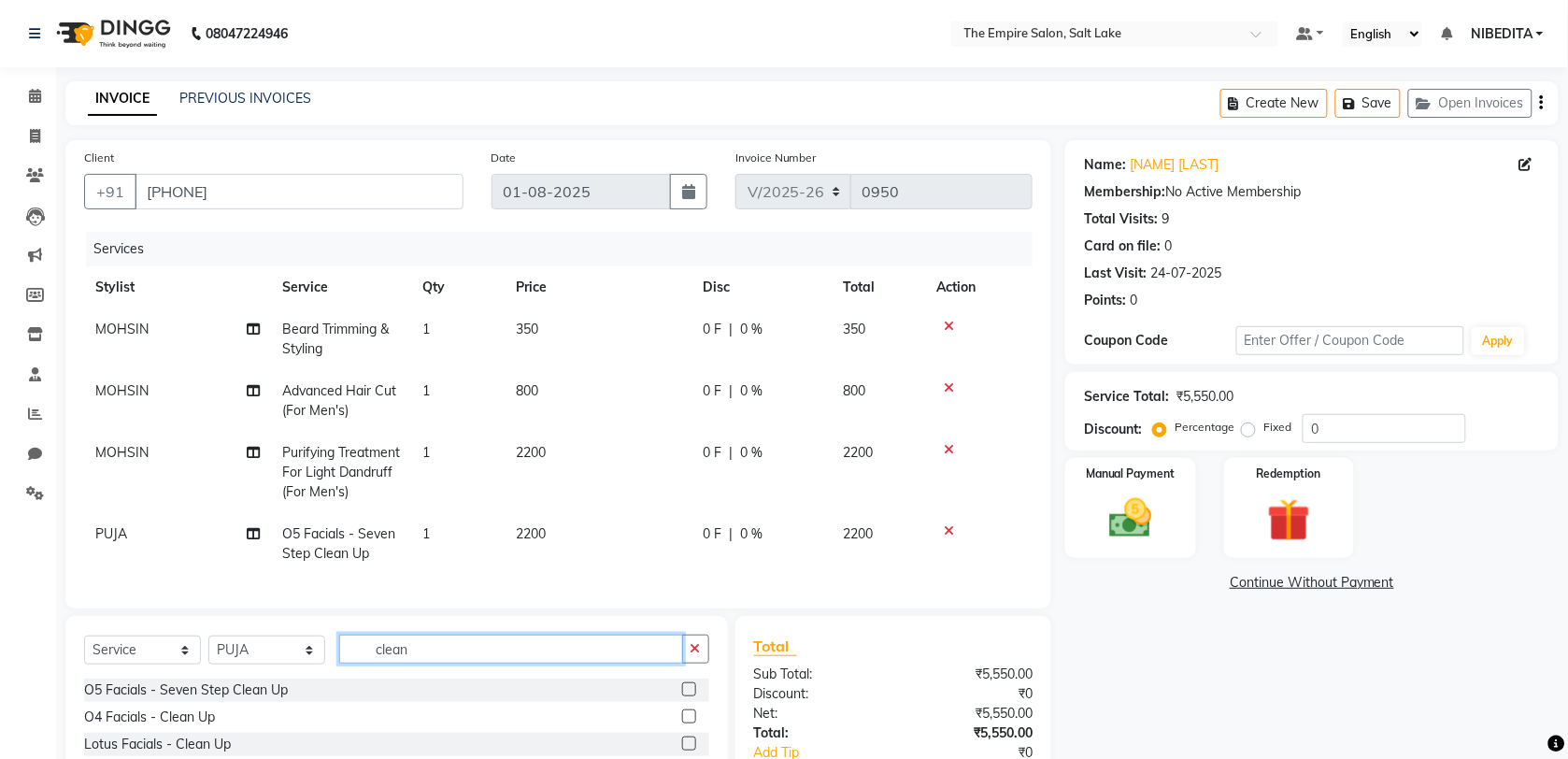 click on "clean" 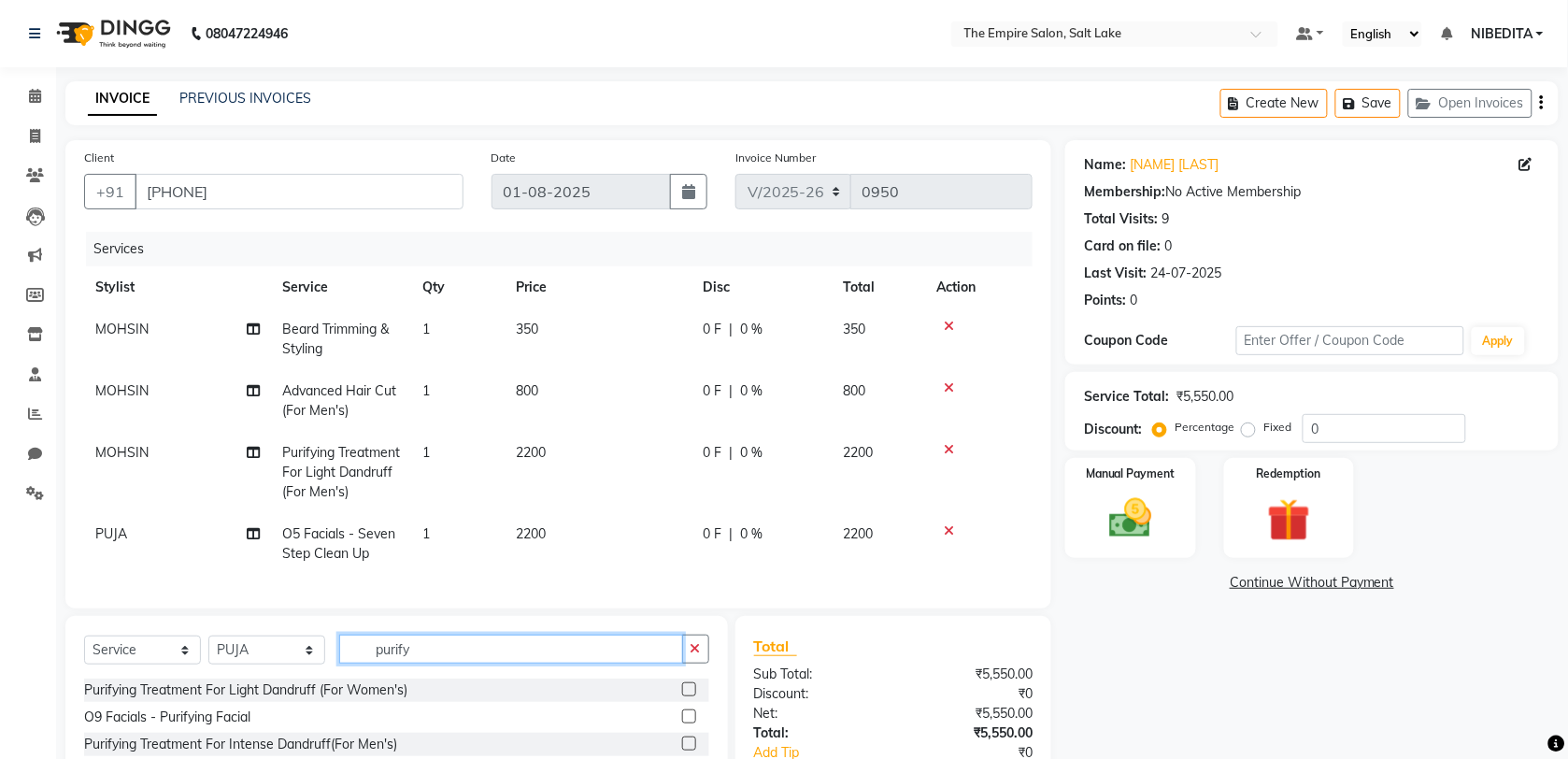scroll, scrollTop: 137, scrollLeft: 0, axis: vertical 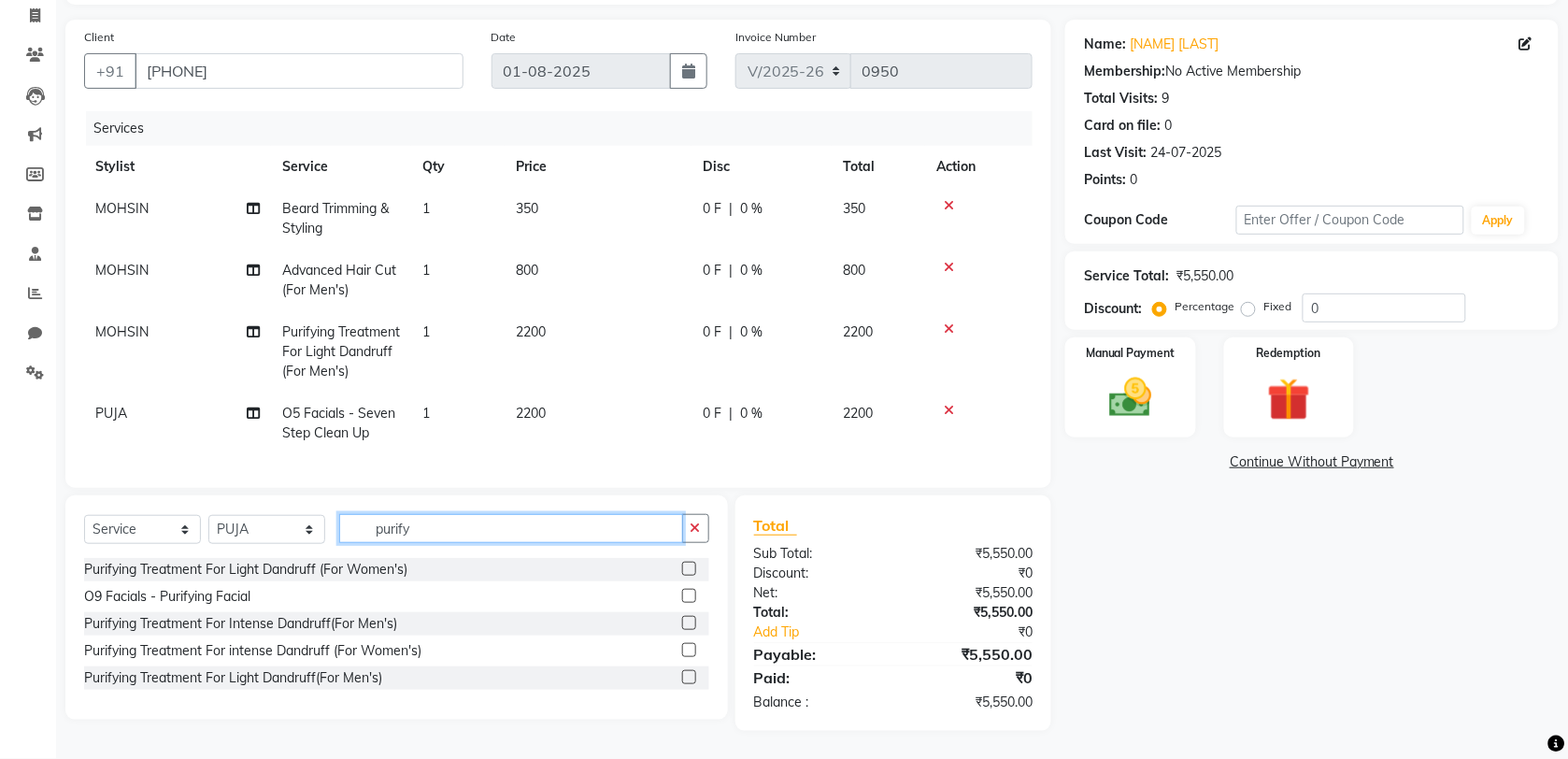 type on "purify" 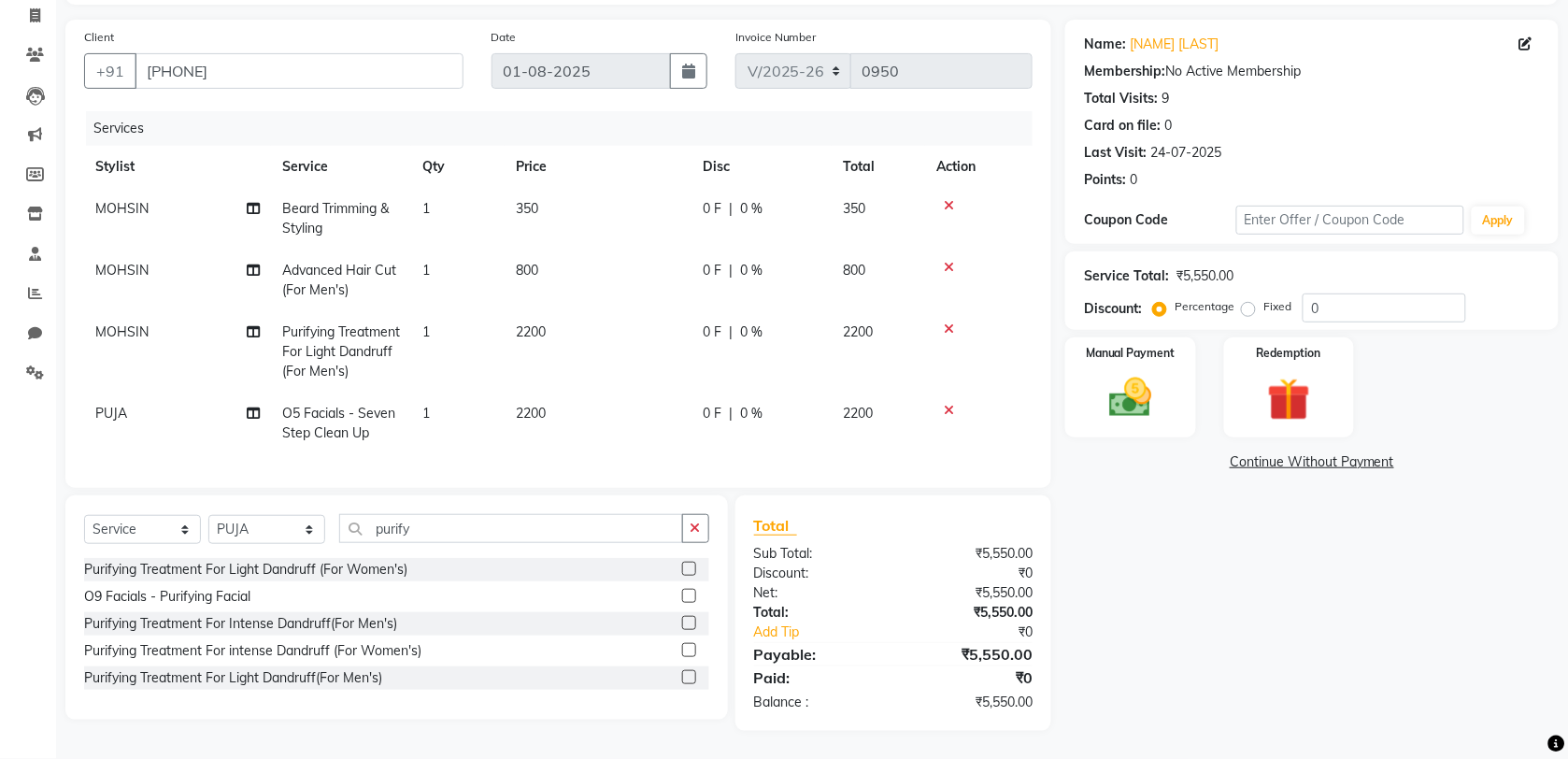 click 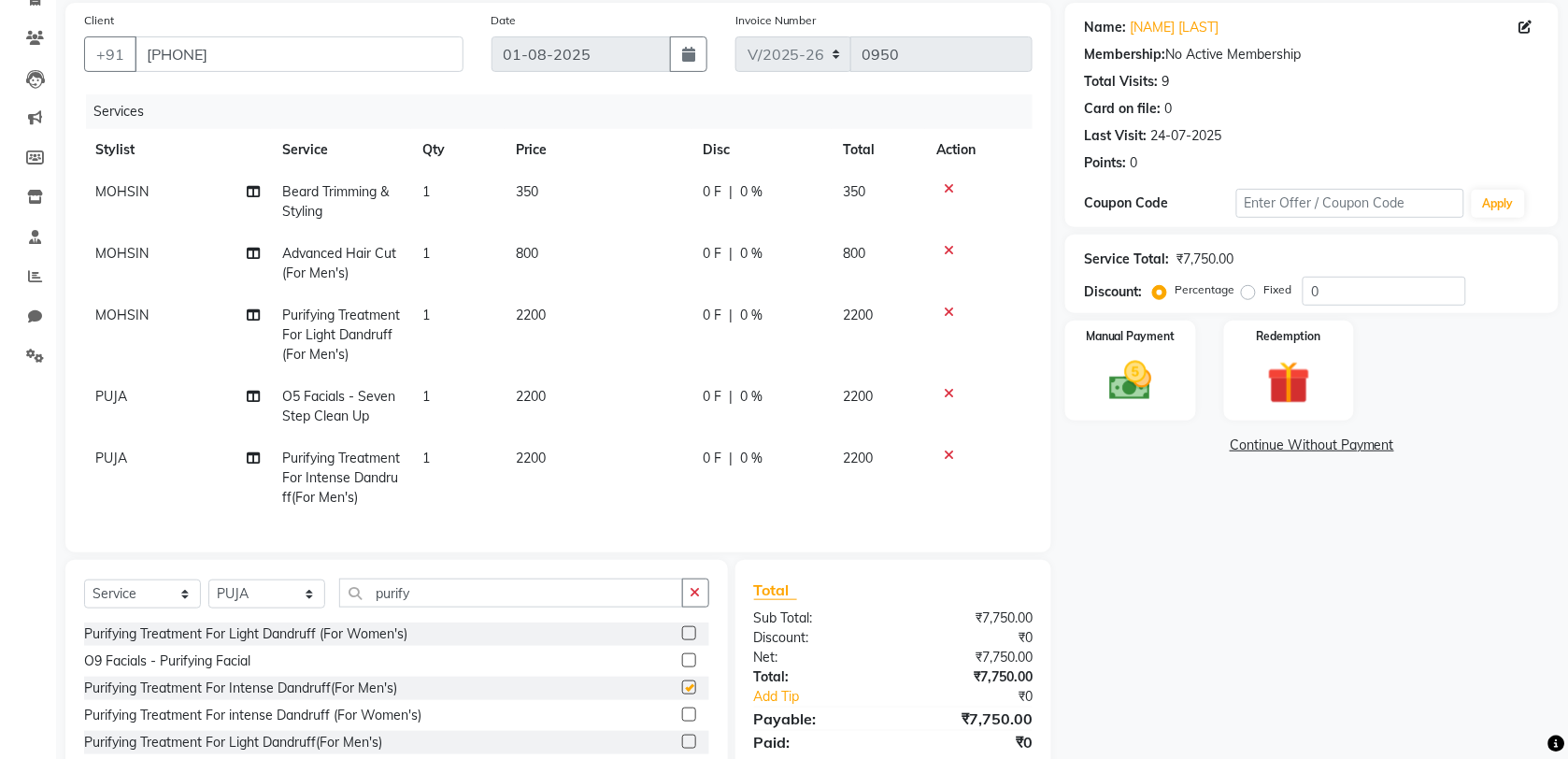 checkbox on "false" 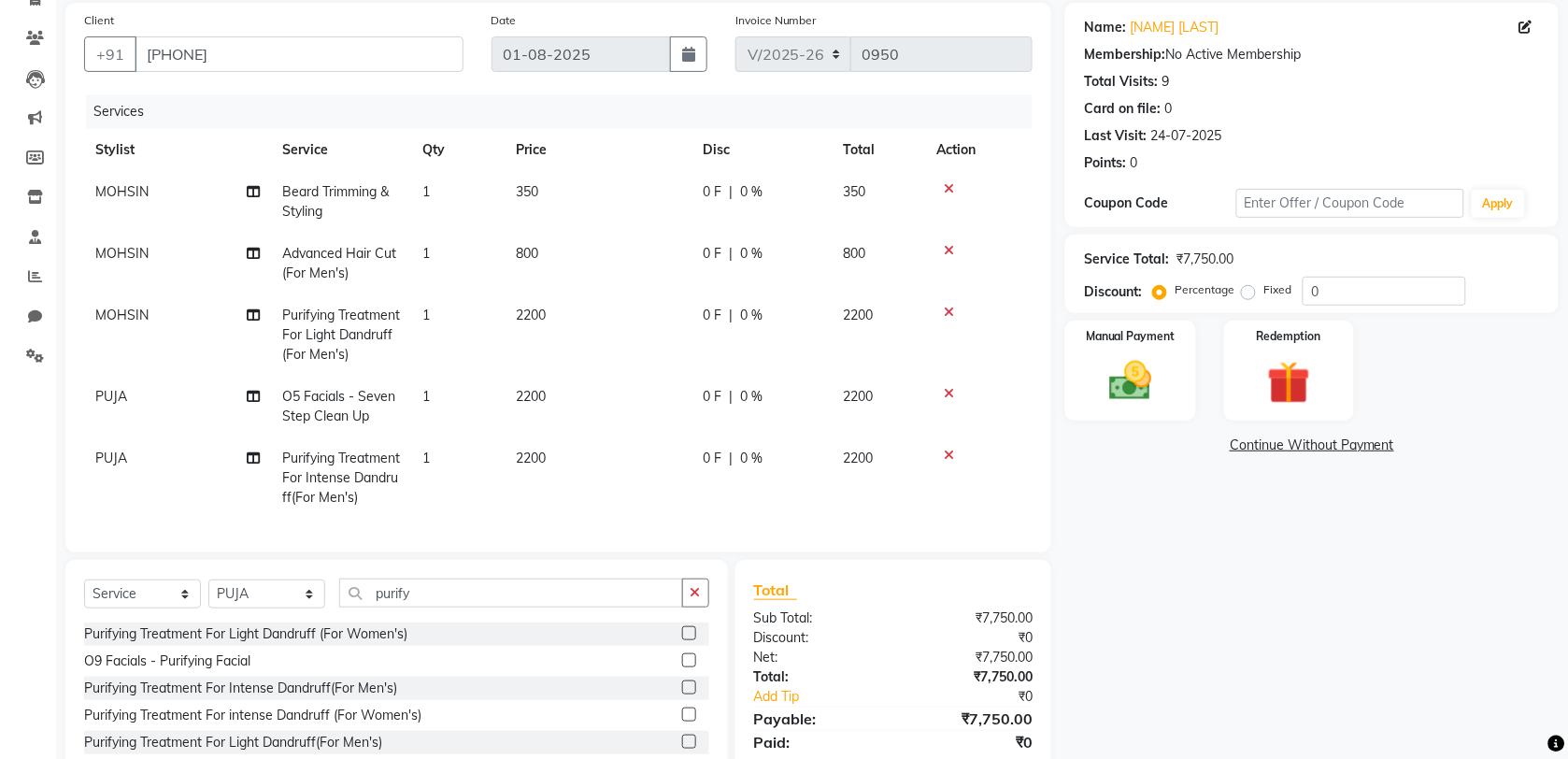 click 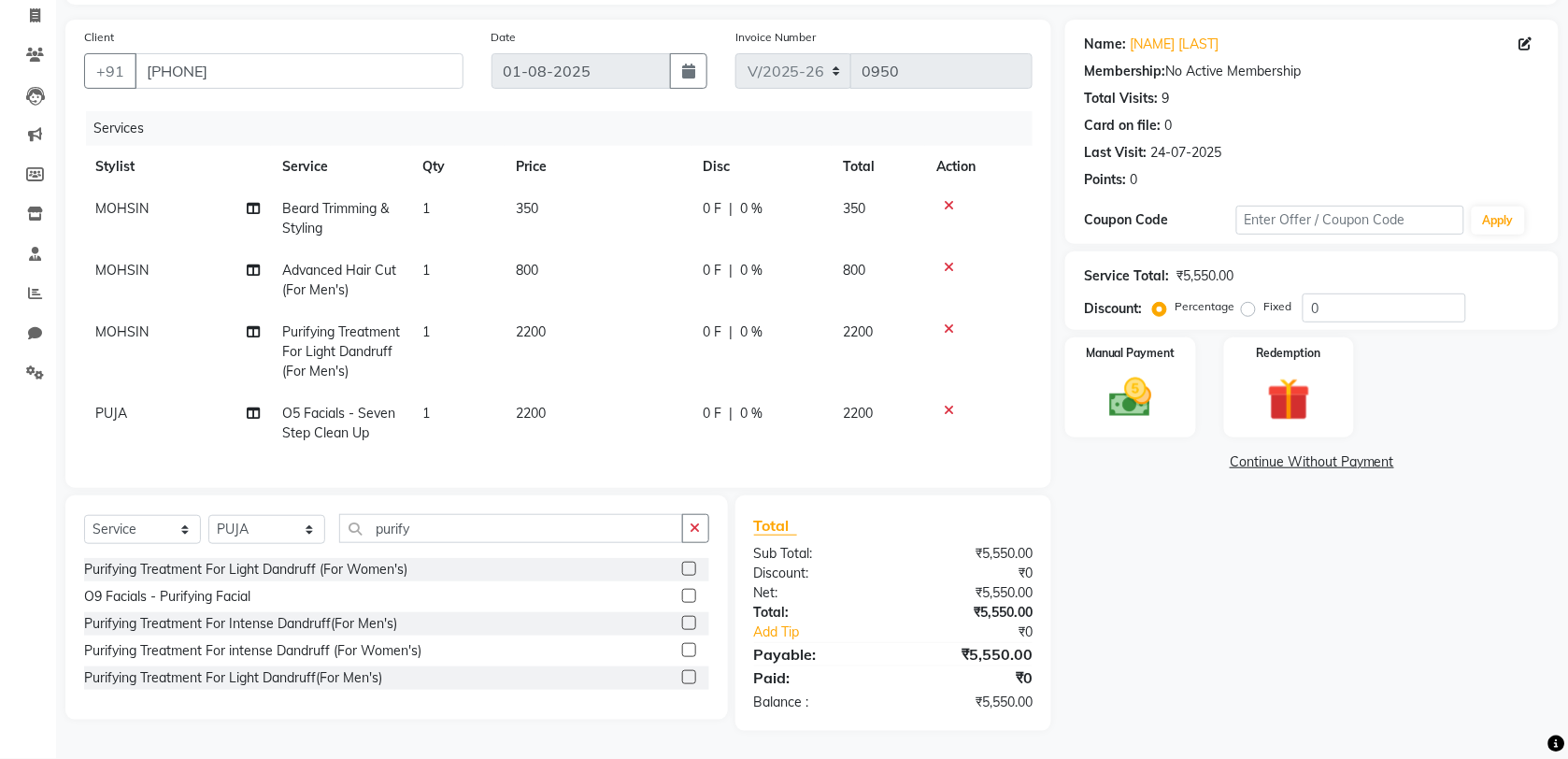 click on "0 F | 0 %" 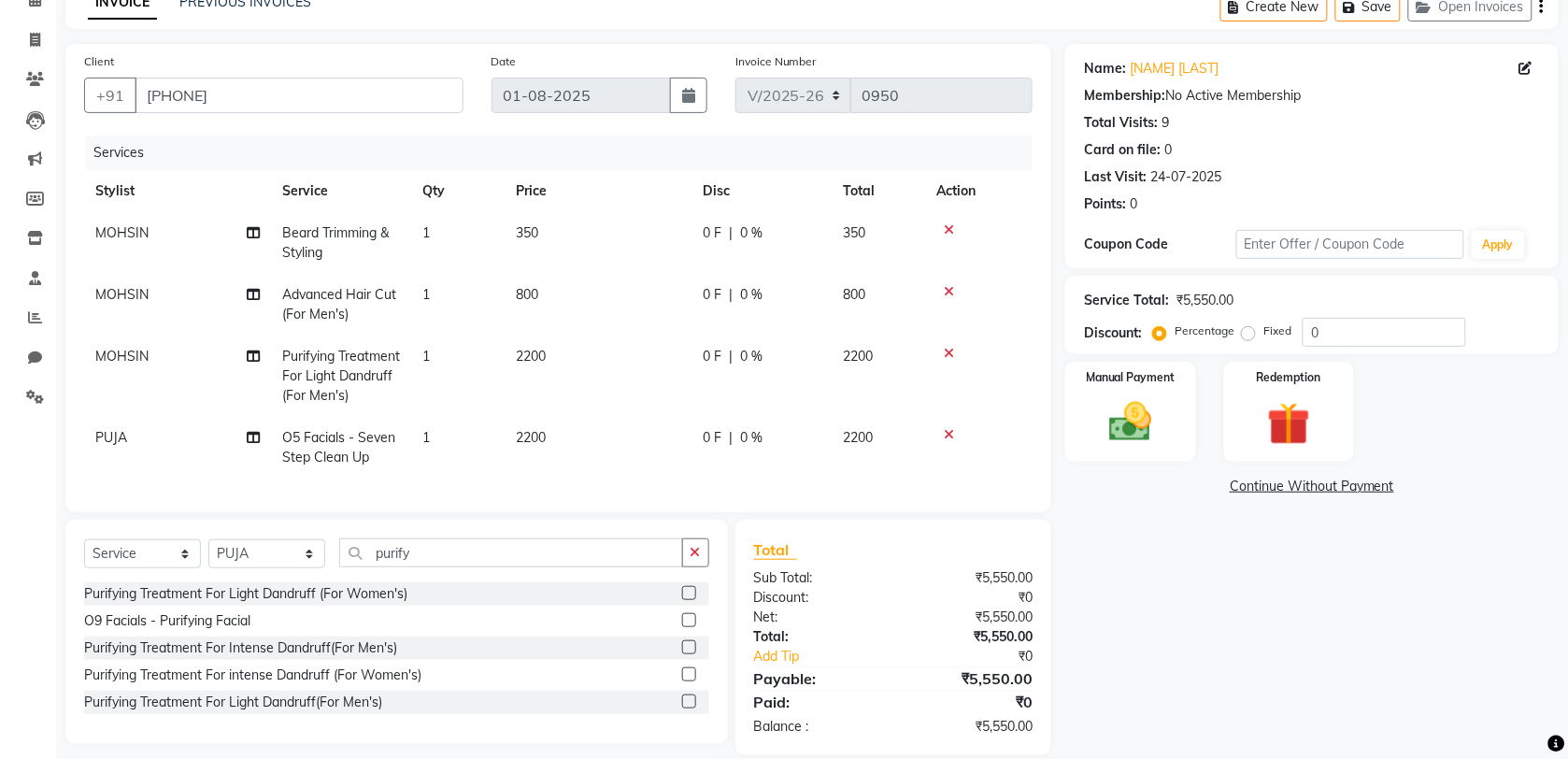 select on "78686" 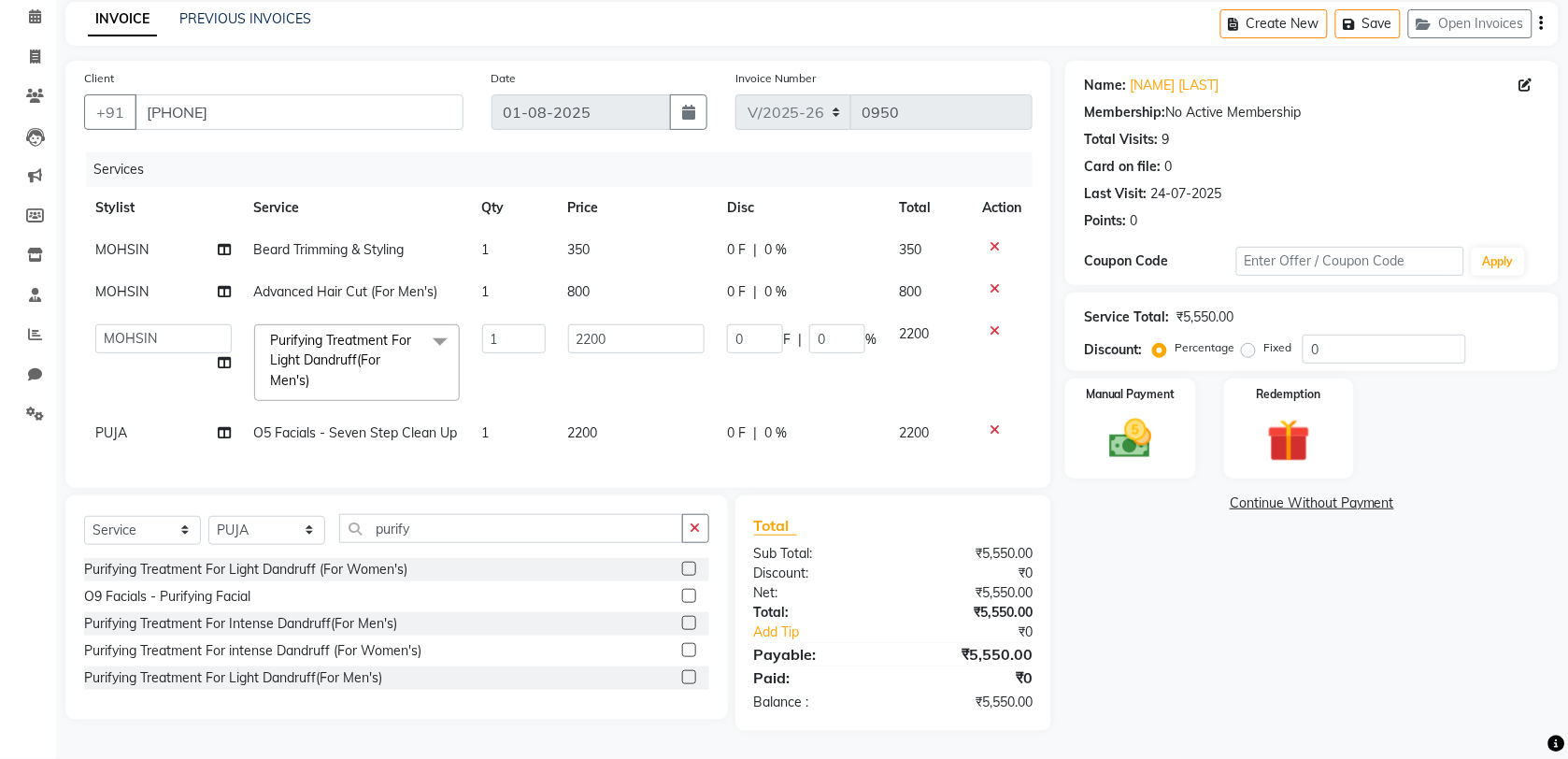 click on "Continue Without Payment" 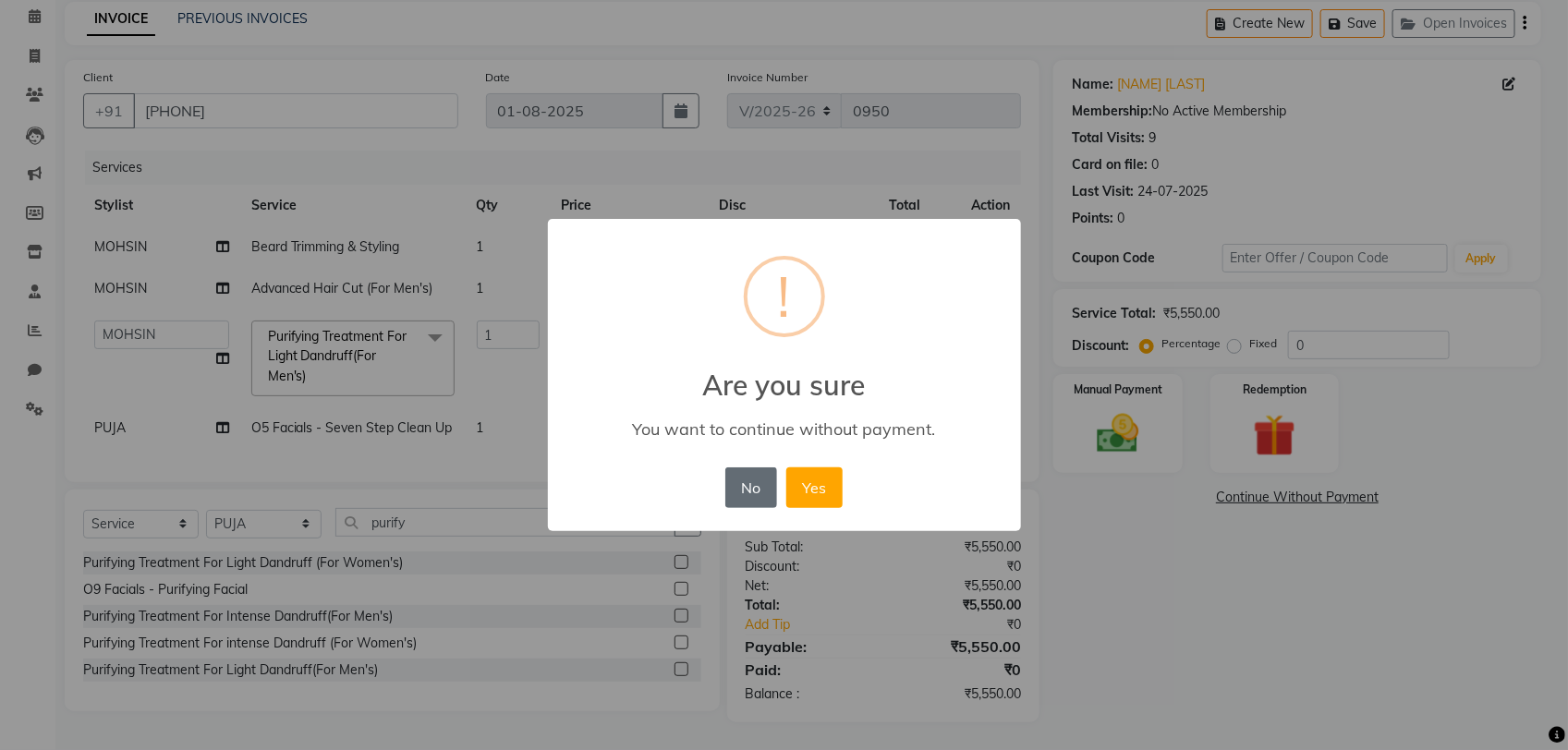 click on "No" at bounding box center [751, 488] 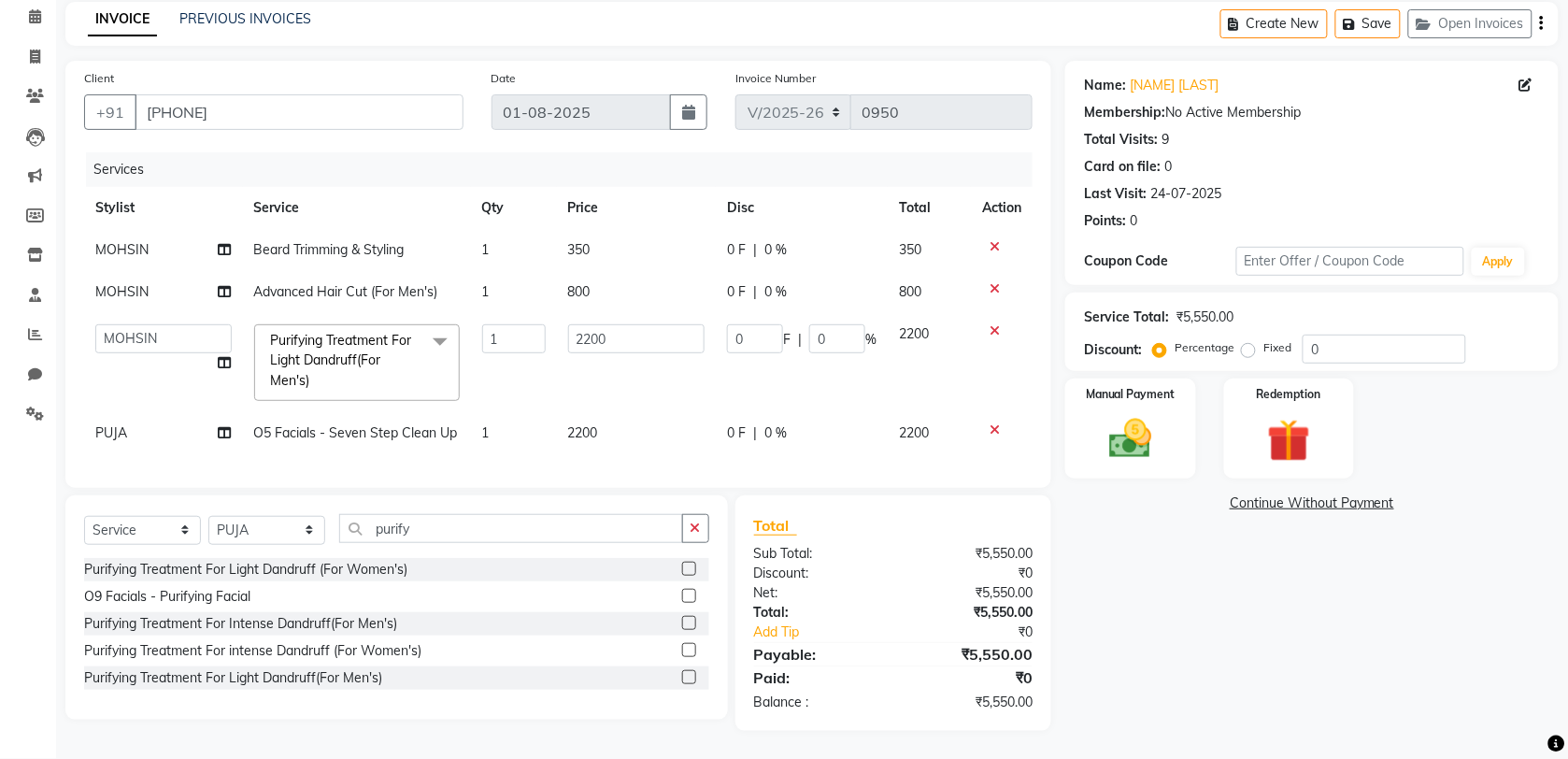 click on "Fixed" 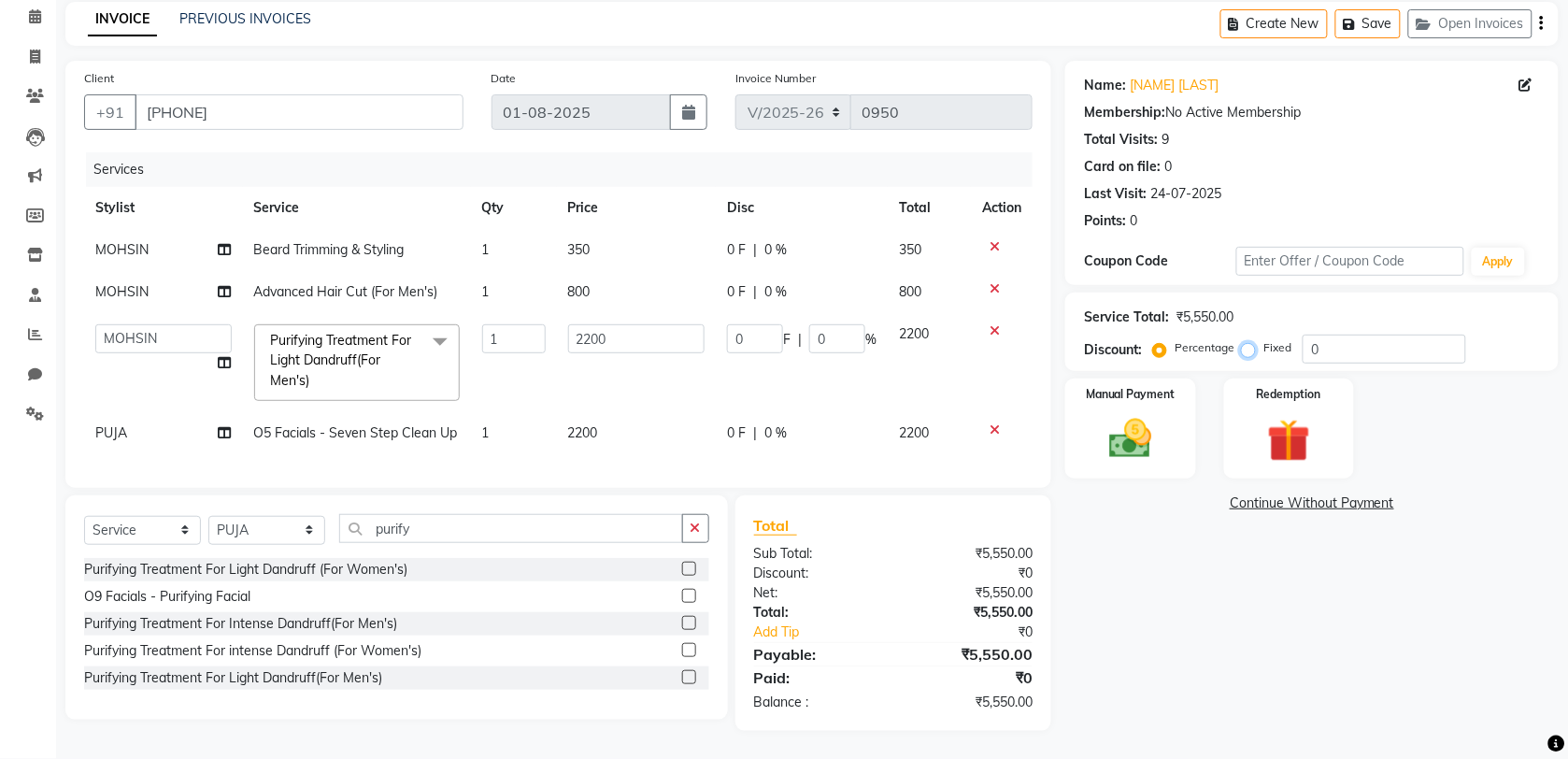 click on "Fixed" at bounding box center [1252, 348] 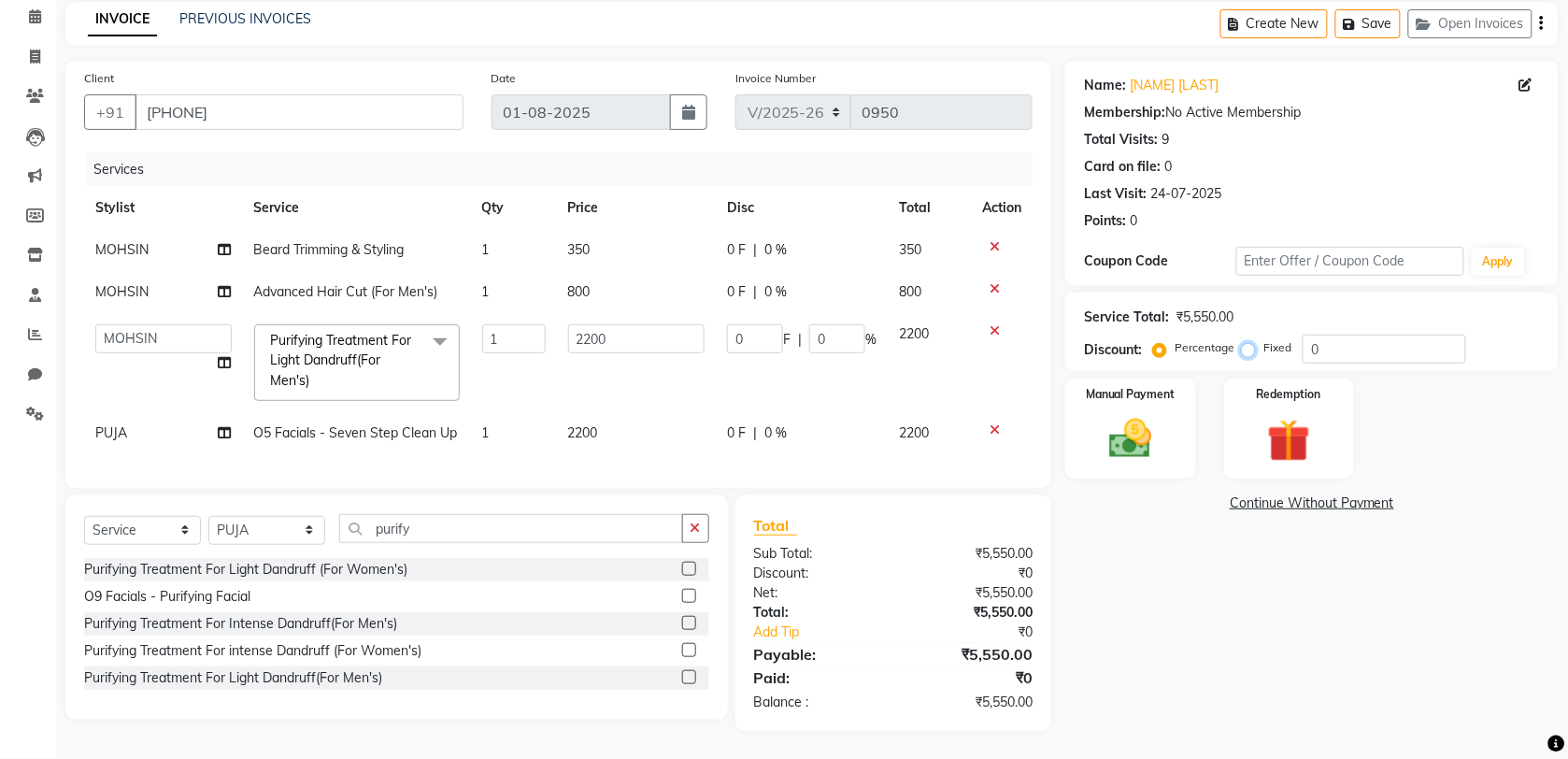 radio on "true" 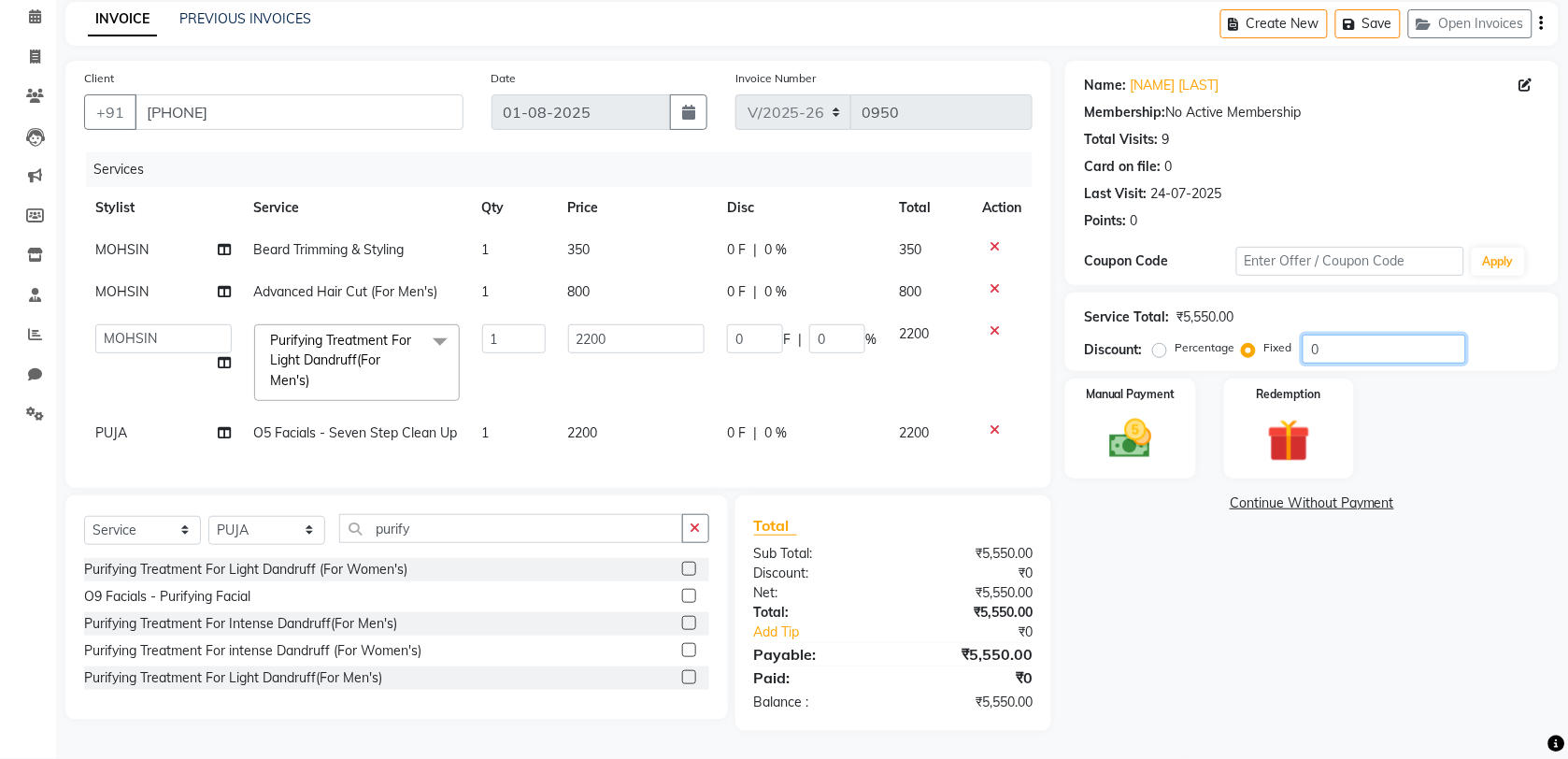click on "0" 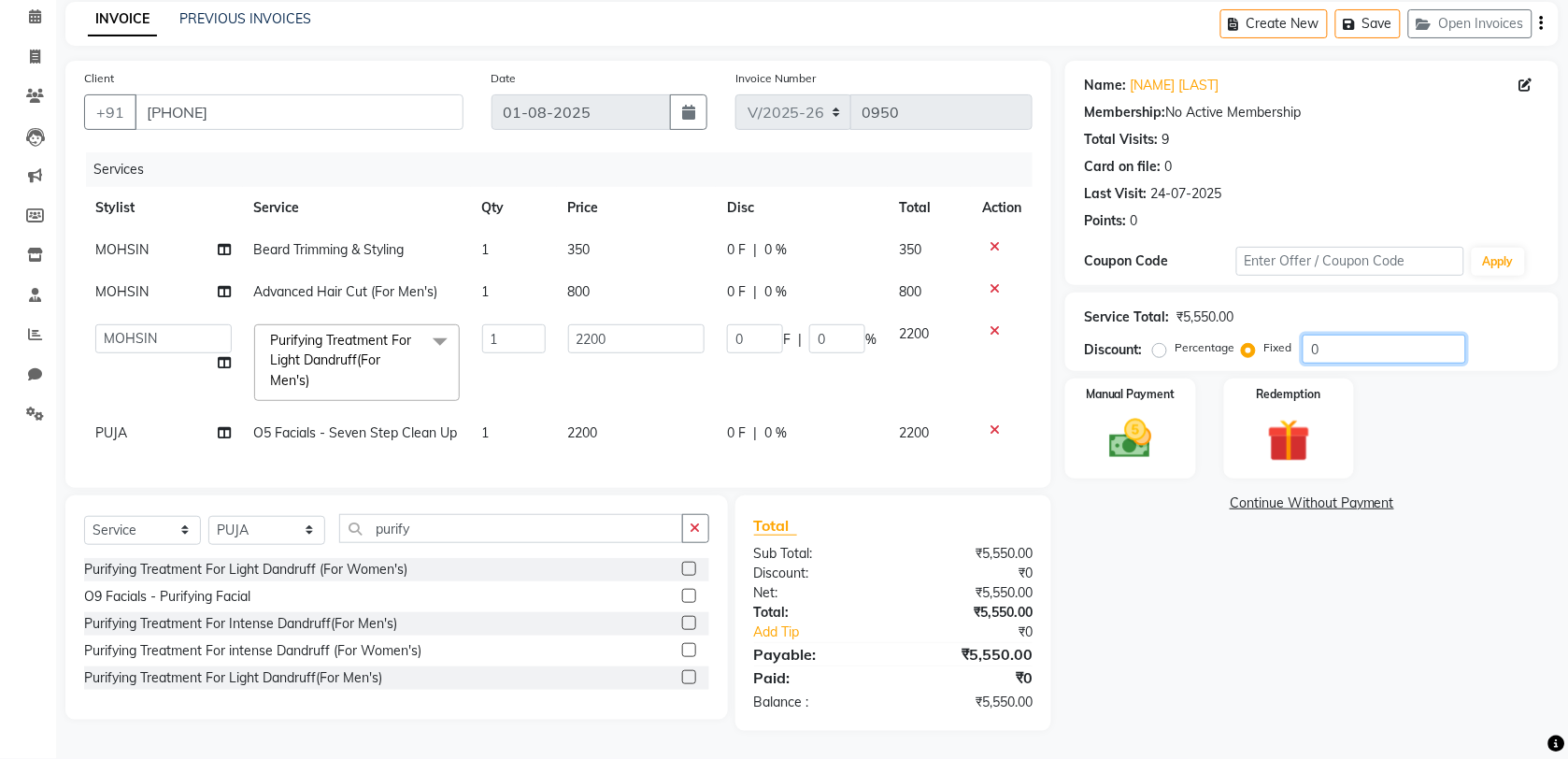drag, startPoint x: 1318, startPoint y: 329, endPoint x: 1304, endPoint y: 332, distance: 14.3178211 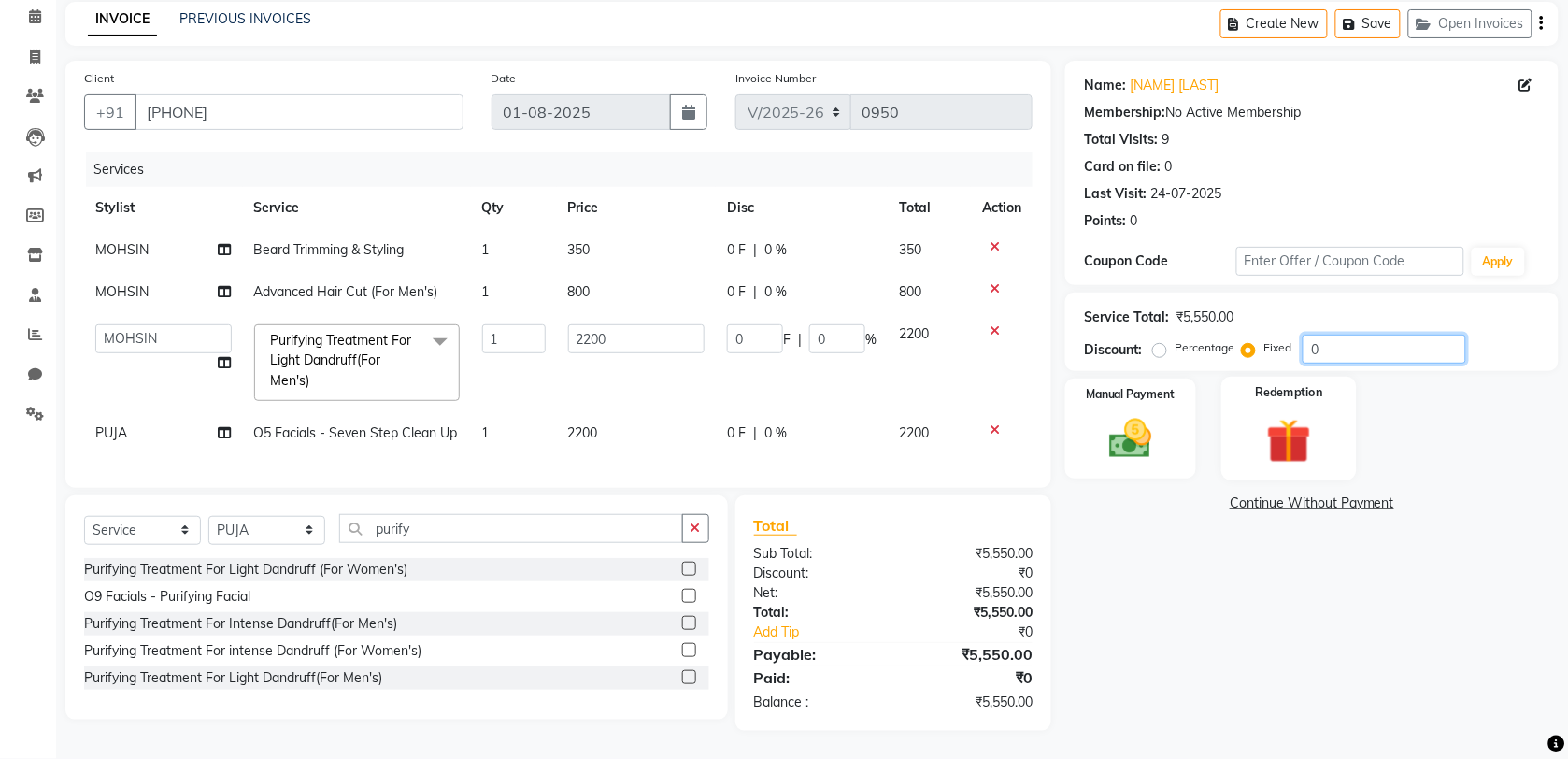 type on "2" 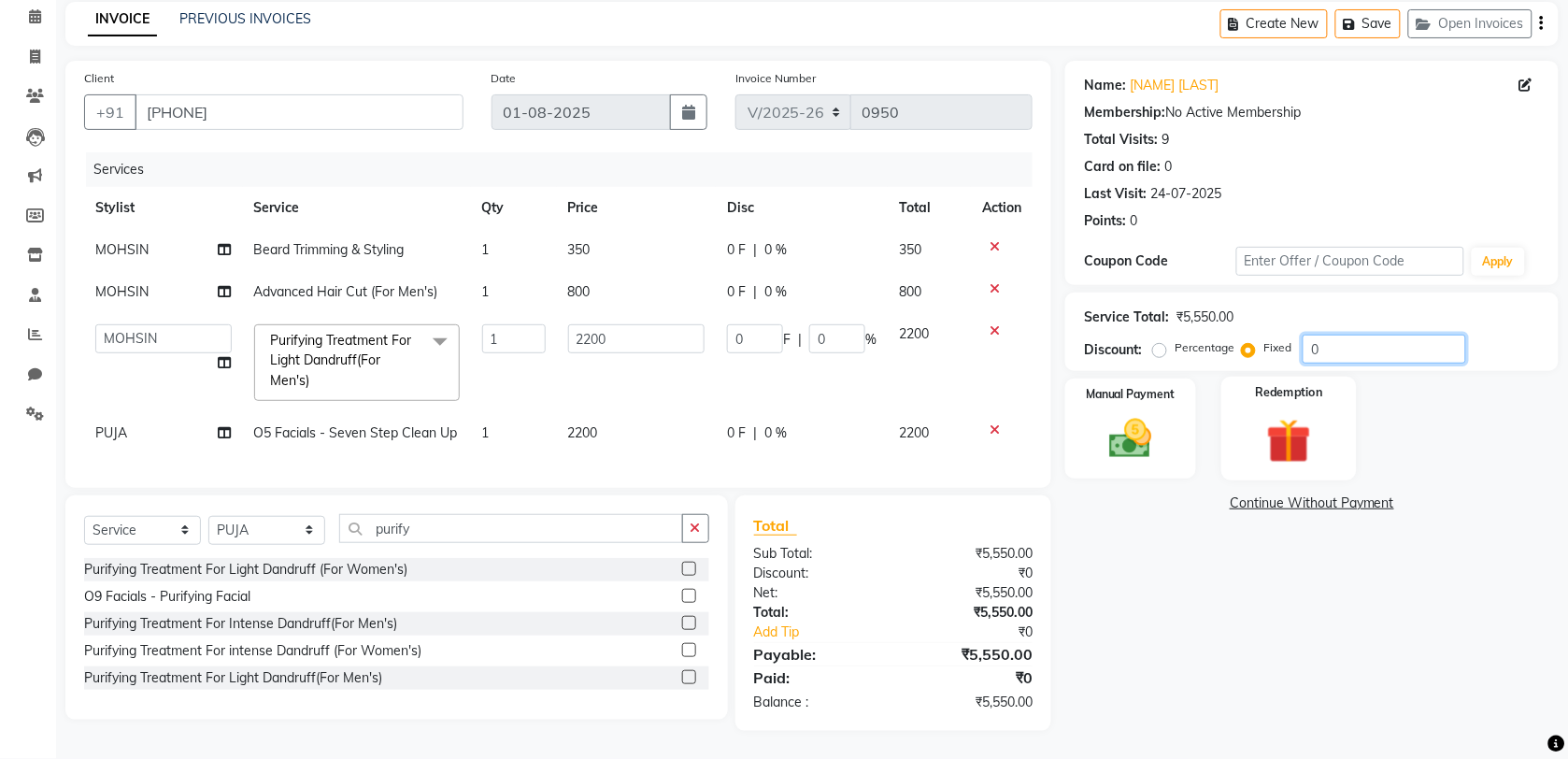 type on "0.79" 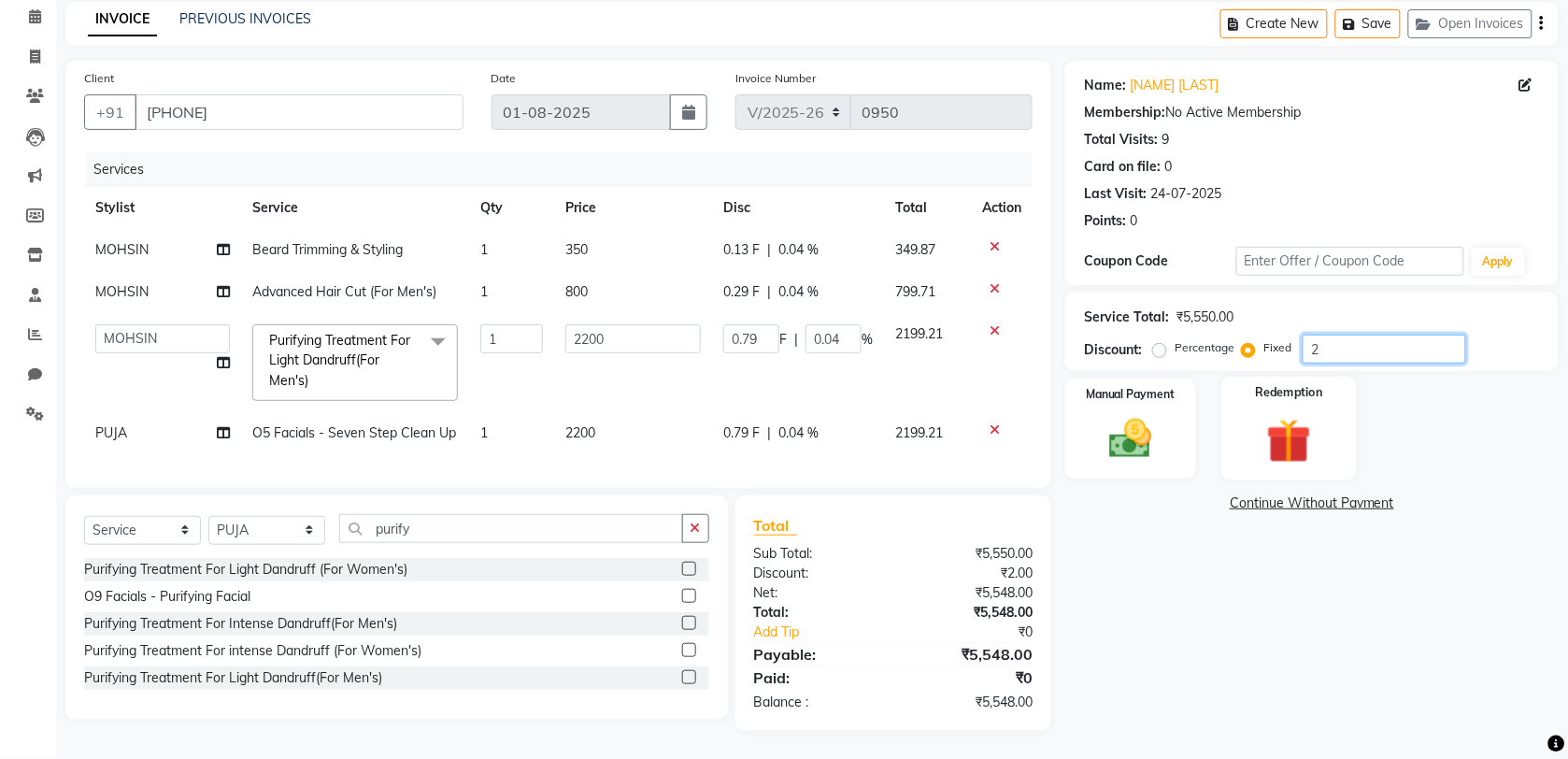 type 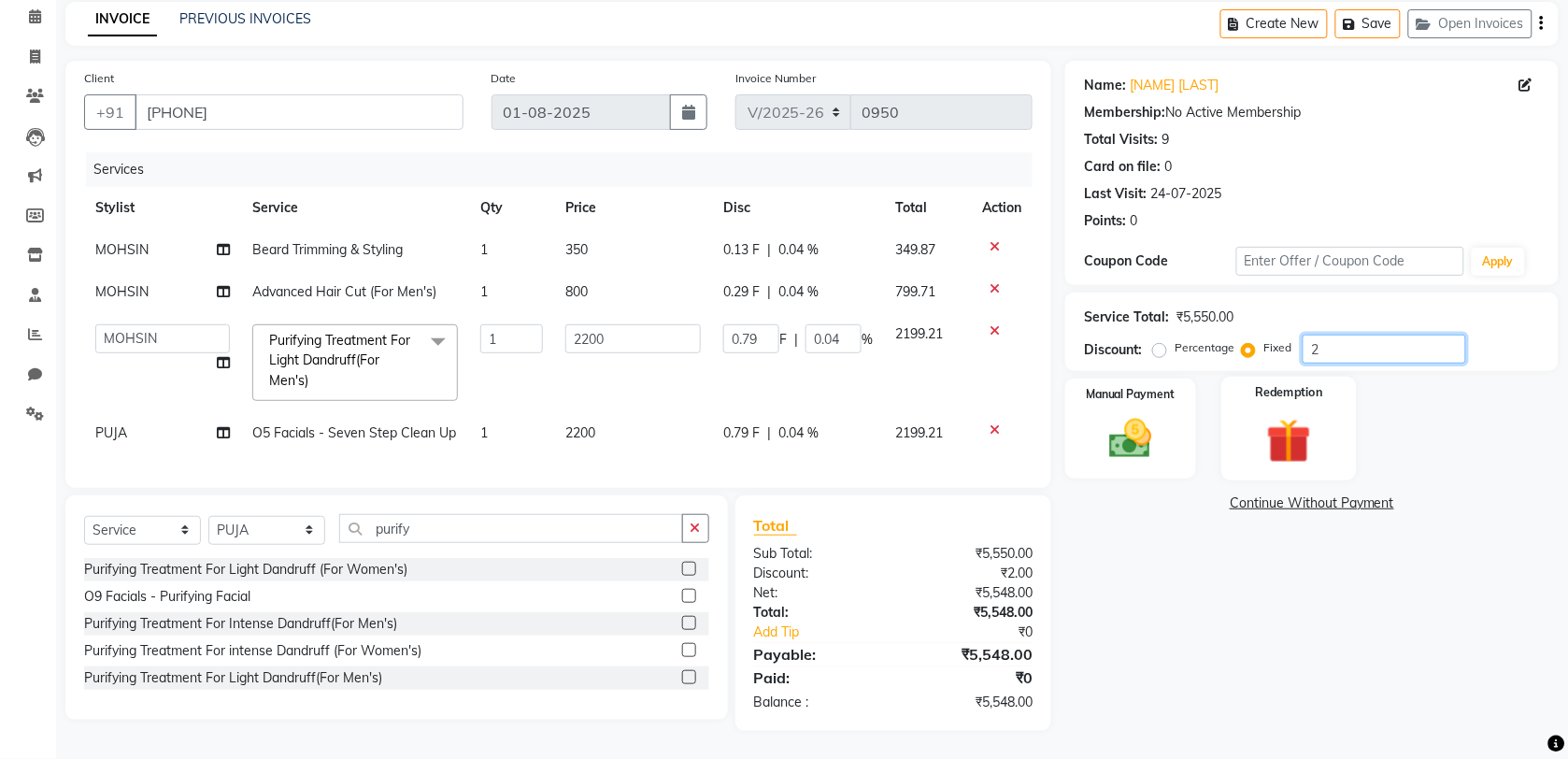 type on "0" 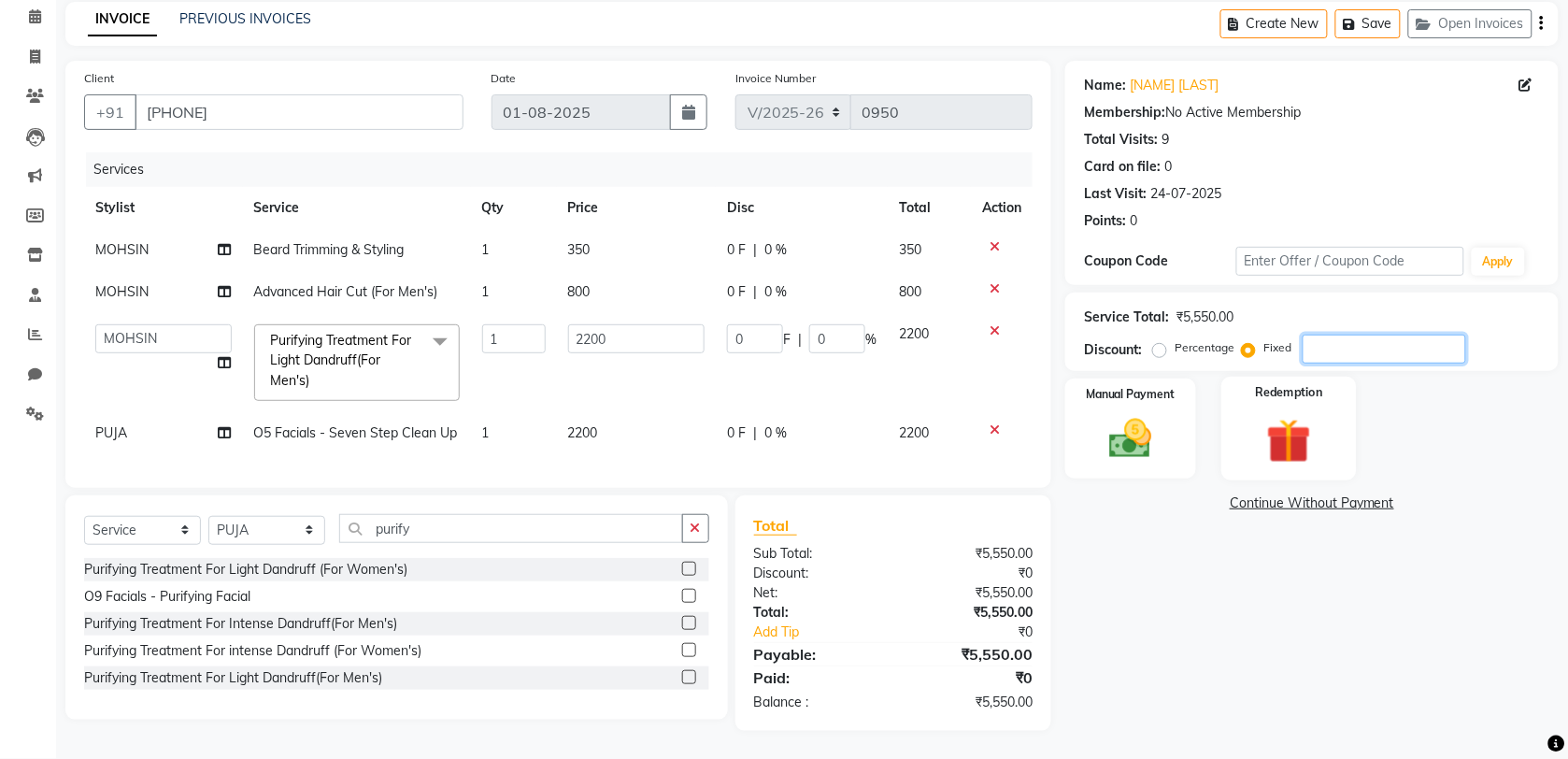 type on "1" 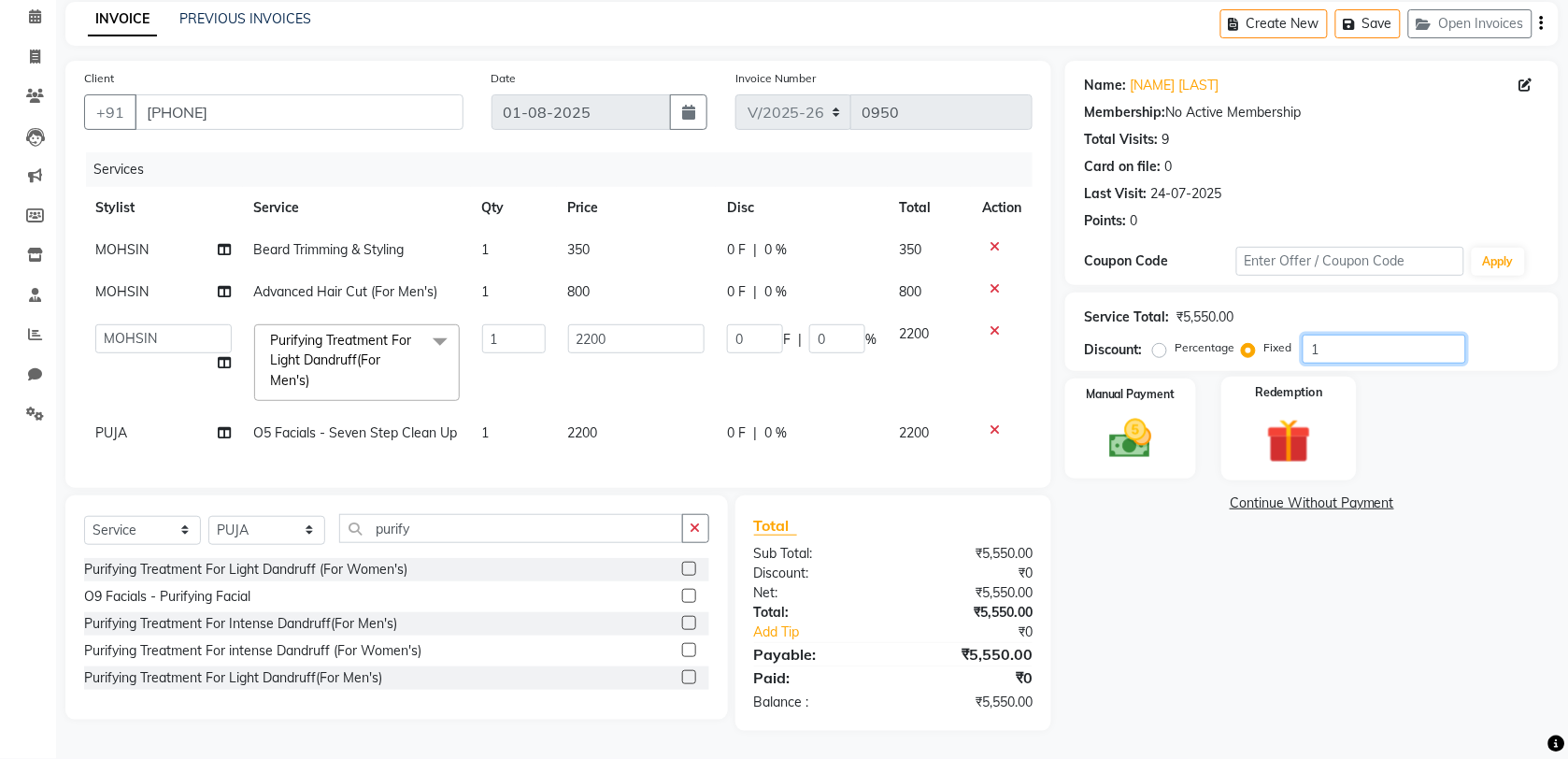 type on "0.4" 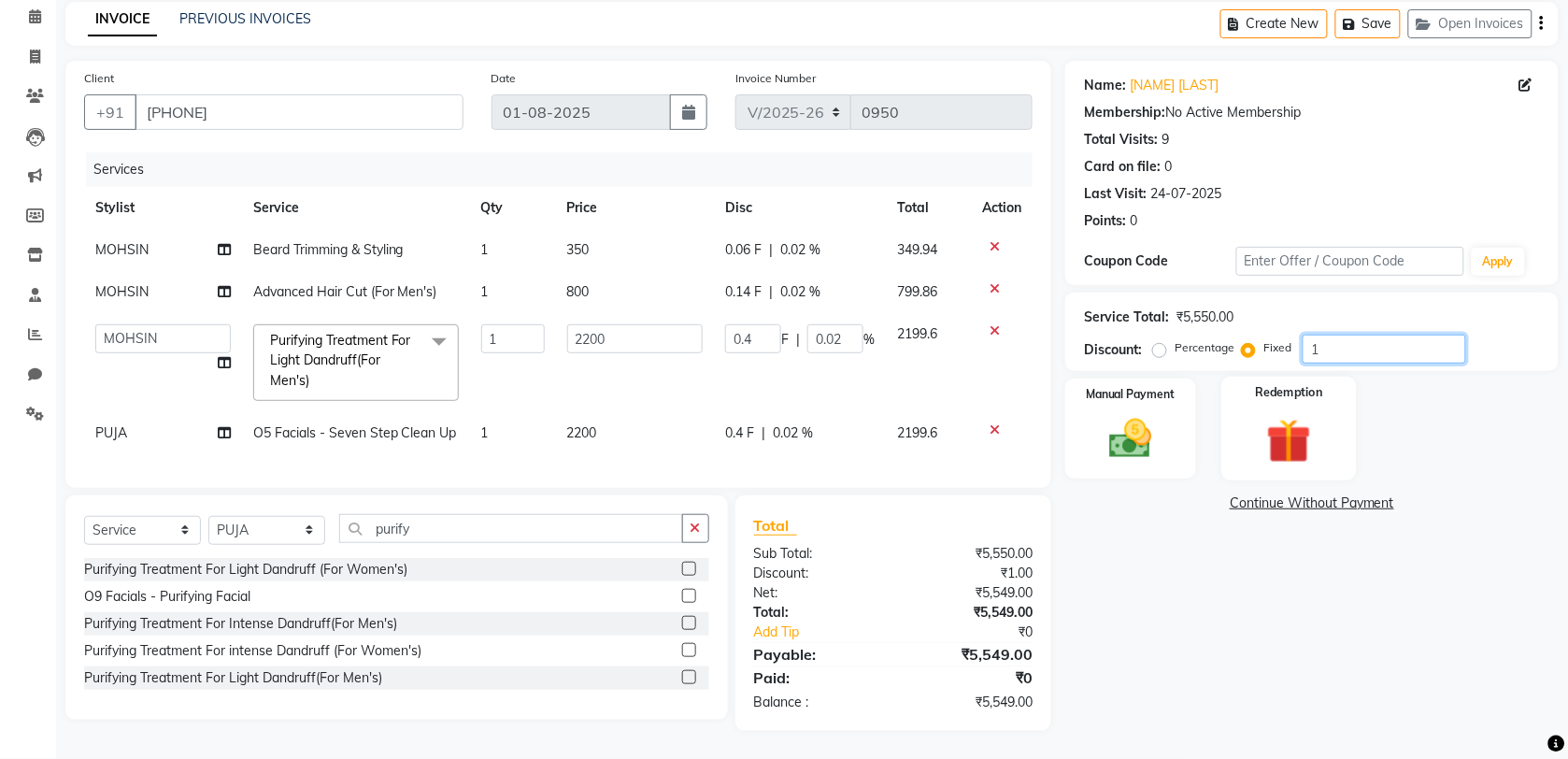 type on "15" 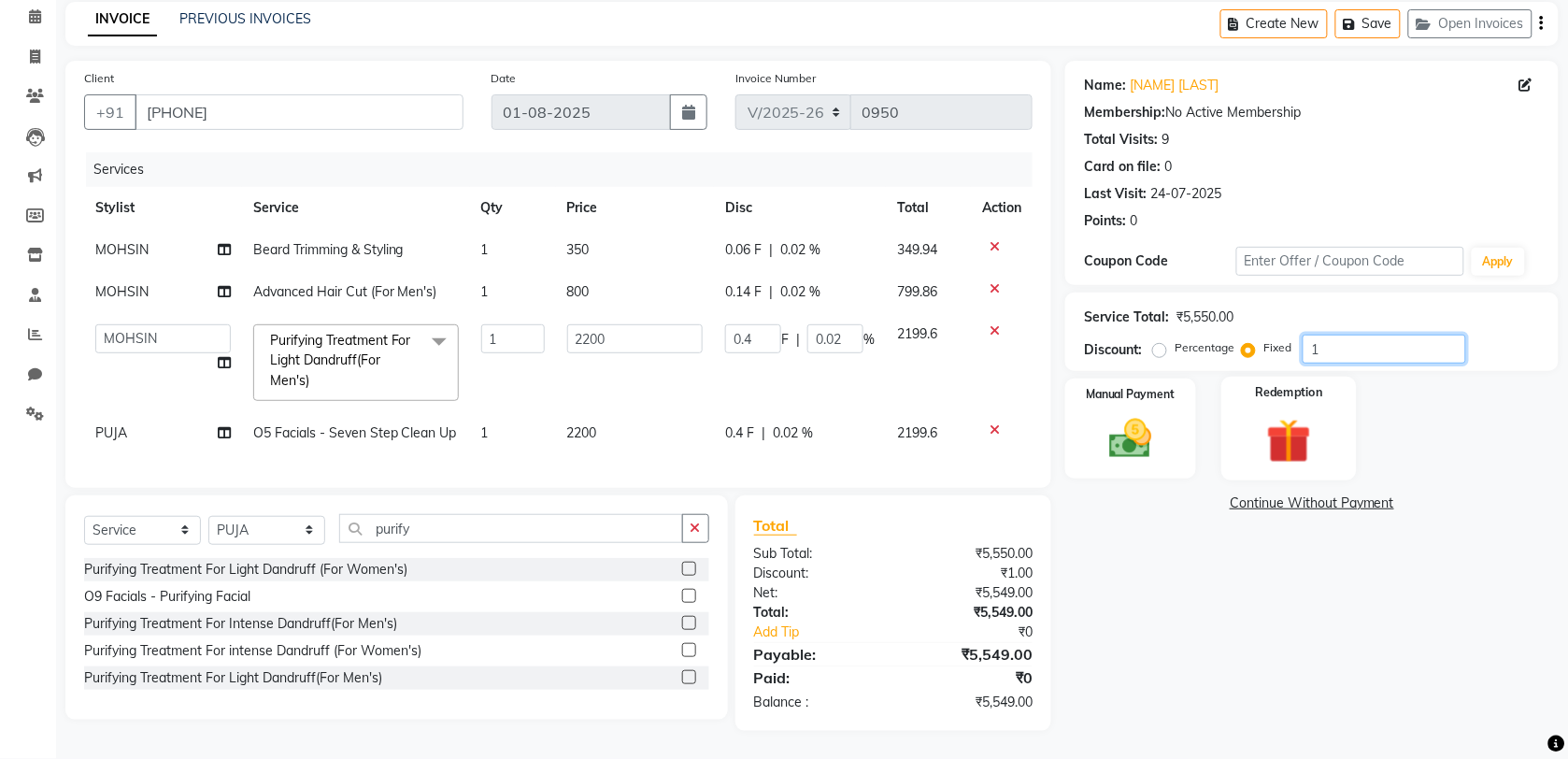 type on "5.95" 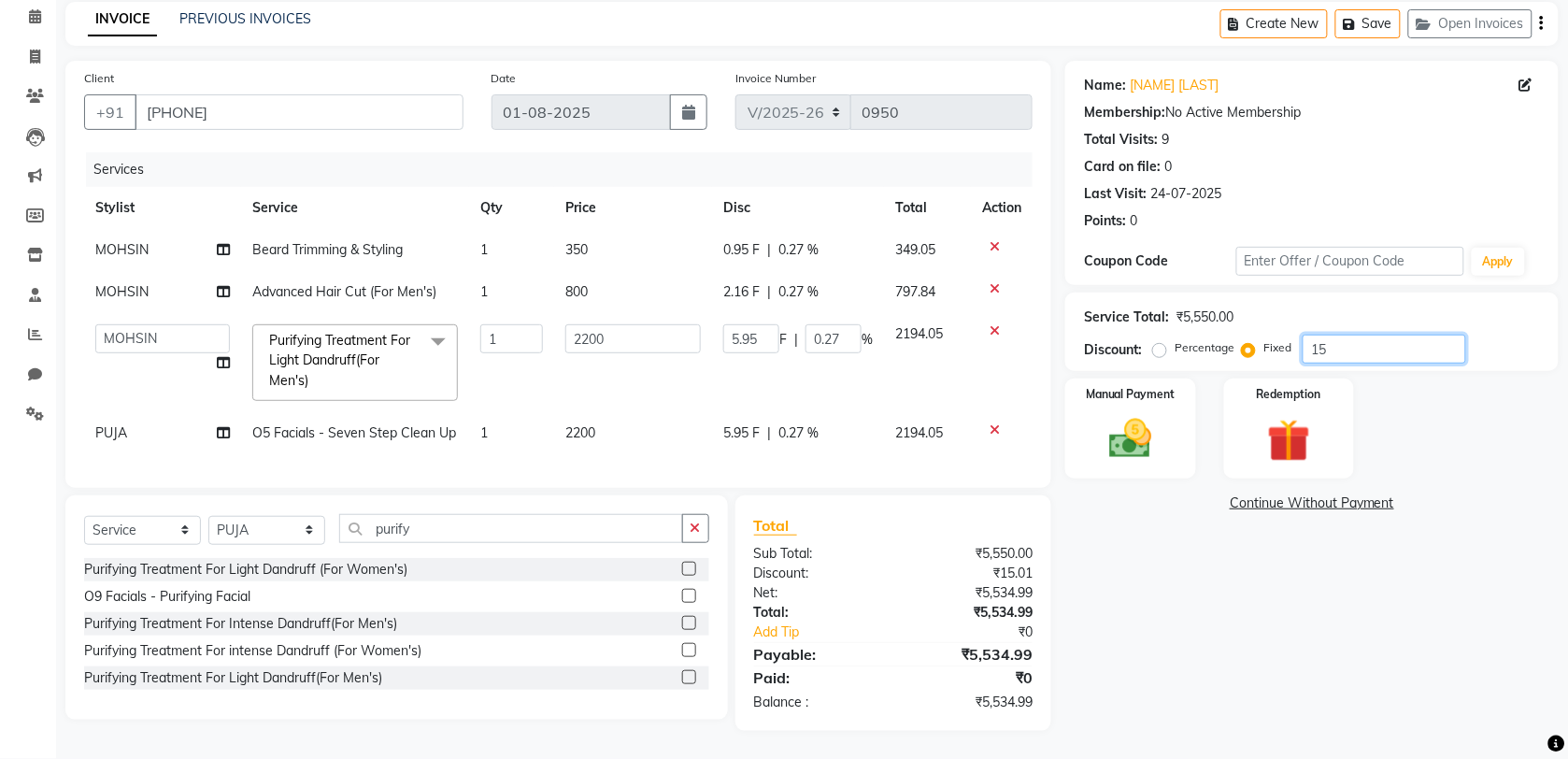 type on "15" 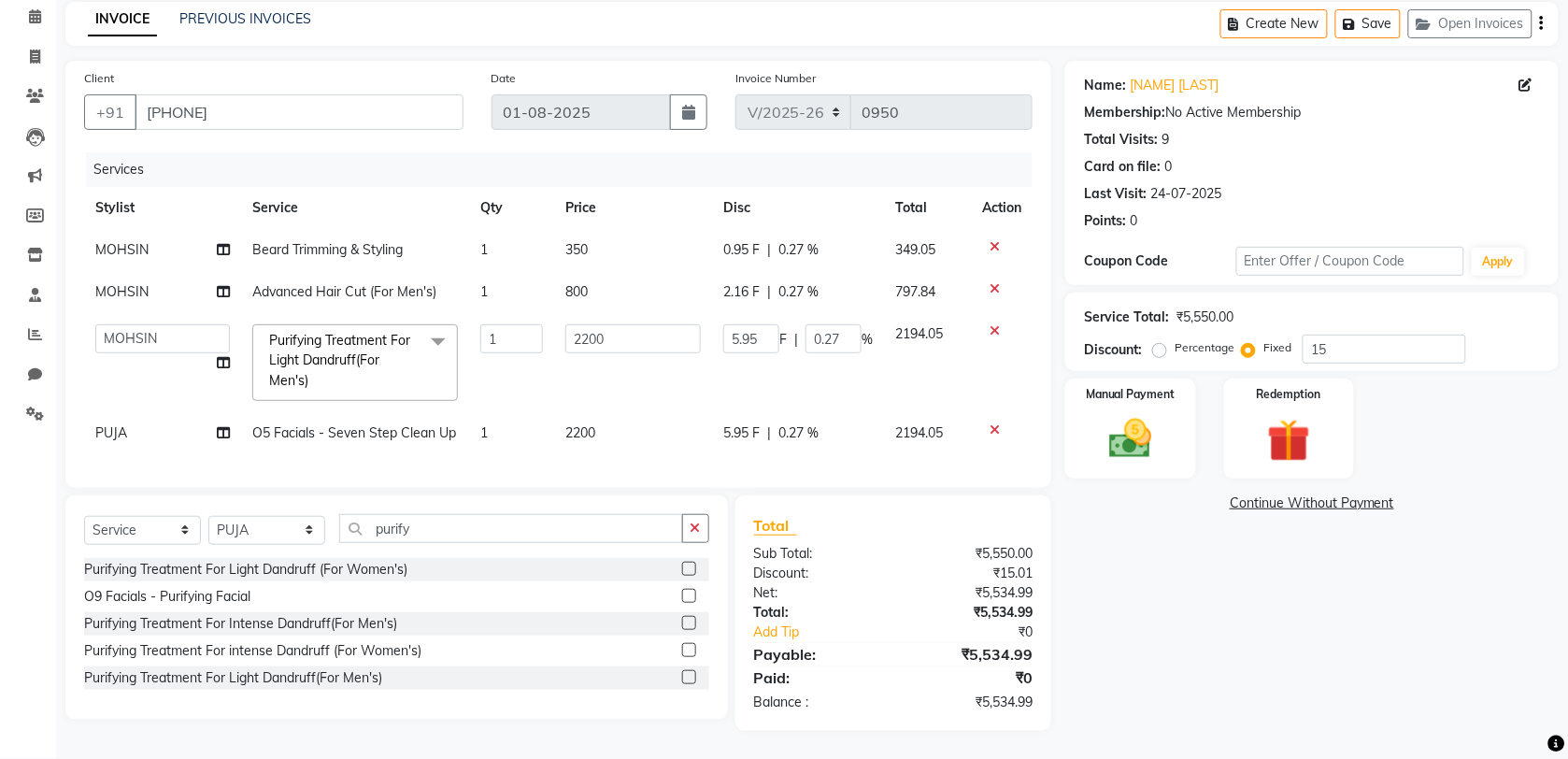 click on "Services Stylist Service Qty Price Disc Total Action [NAME] Beard Trimming & Styling 1 350 0.95 F | 0.27 % 349.05 [NAME] Advanced Hair Cut (For Men's) 1 800 2.16 F | 0.27 % 797.84 ALI AMIR ANIKET BISWAJIT DHRUV MOHSIN NIBEDITA PRIYANKA PUJA RAHUL SAJID Shahnawaaz SWAPAN Purifying Treatment For Light Dandruff(For Men's) x Experience Ritual's K (For Men's) Anti Dandruff Treatment (For Women) Waxing (Rica) - Full Body Nail Art - 3D Flower Instant Bond (For Men) The Wake-Up Circle (For Men's) Claming treatment For Itchy Scalp (For Men's) Replumping Treatment For Dehydrated Hair (For Men's) Kanpeki- pomegranate Facial Energizing Hair Thickening Treatment (For Women's) Waxing (Rica) - Under Arms Nail Cut & File Love curl Essential Hair Care (For Men's) Nail Extensions - Gel Polish Morooccan Oil Massage (For Men's) Moroccan Oil Massage (For Women's) Waxing (Normal) - Full Legs Instant Bond (For Women) Calming Treatment For Itchy Scalp (For Women's) Waxing (Rica) - Half Legs 1" 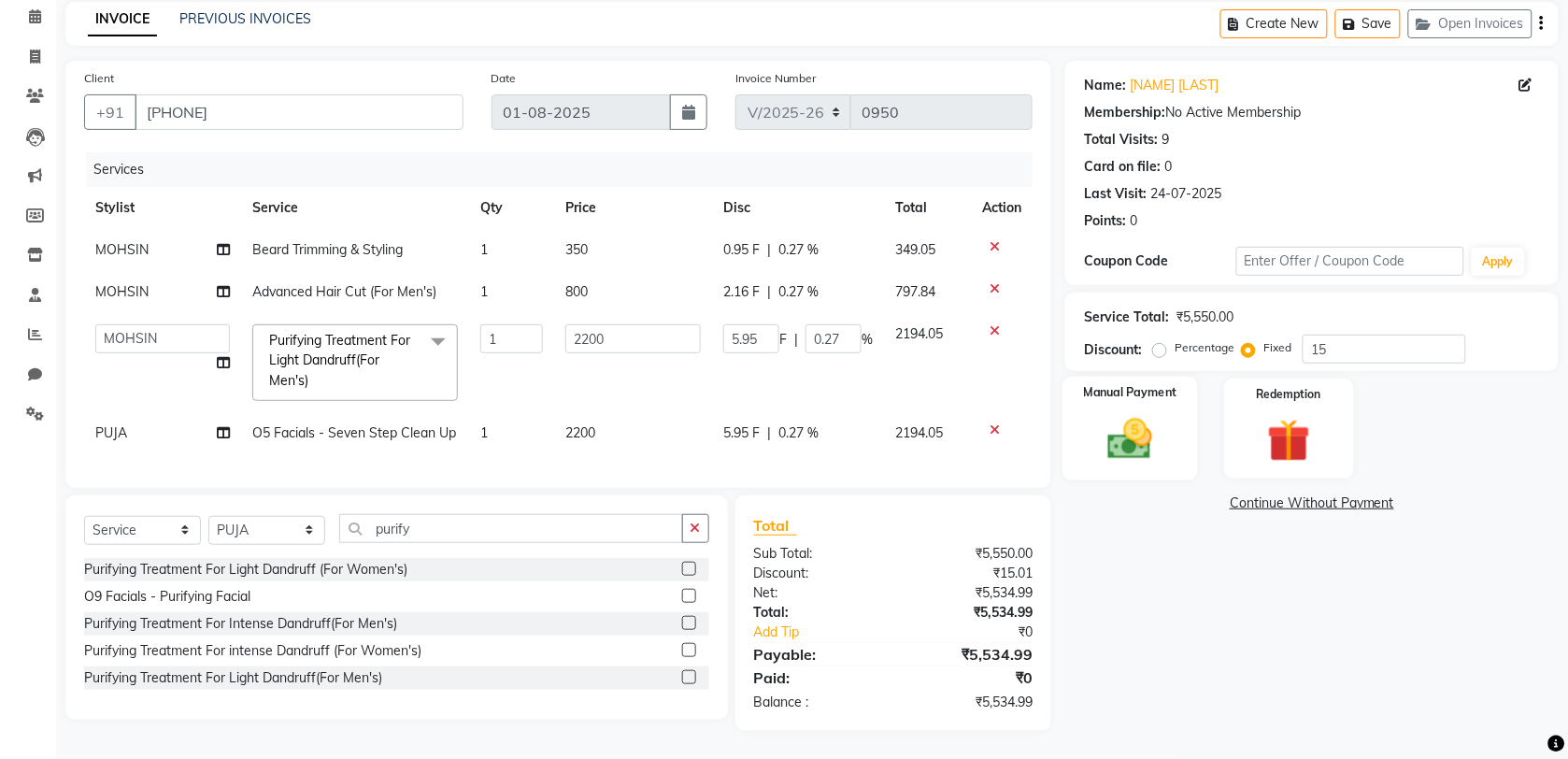 click 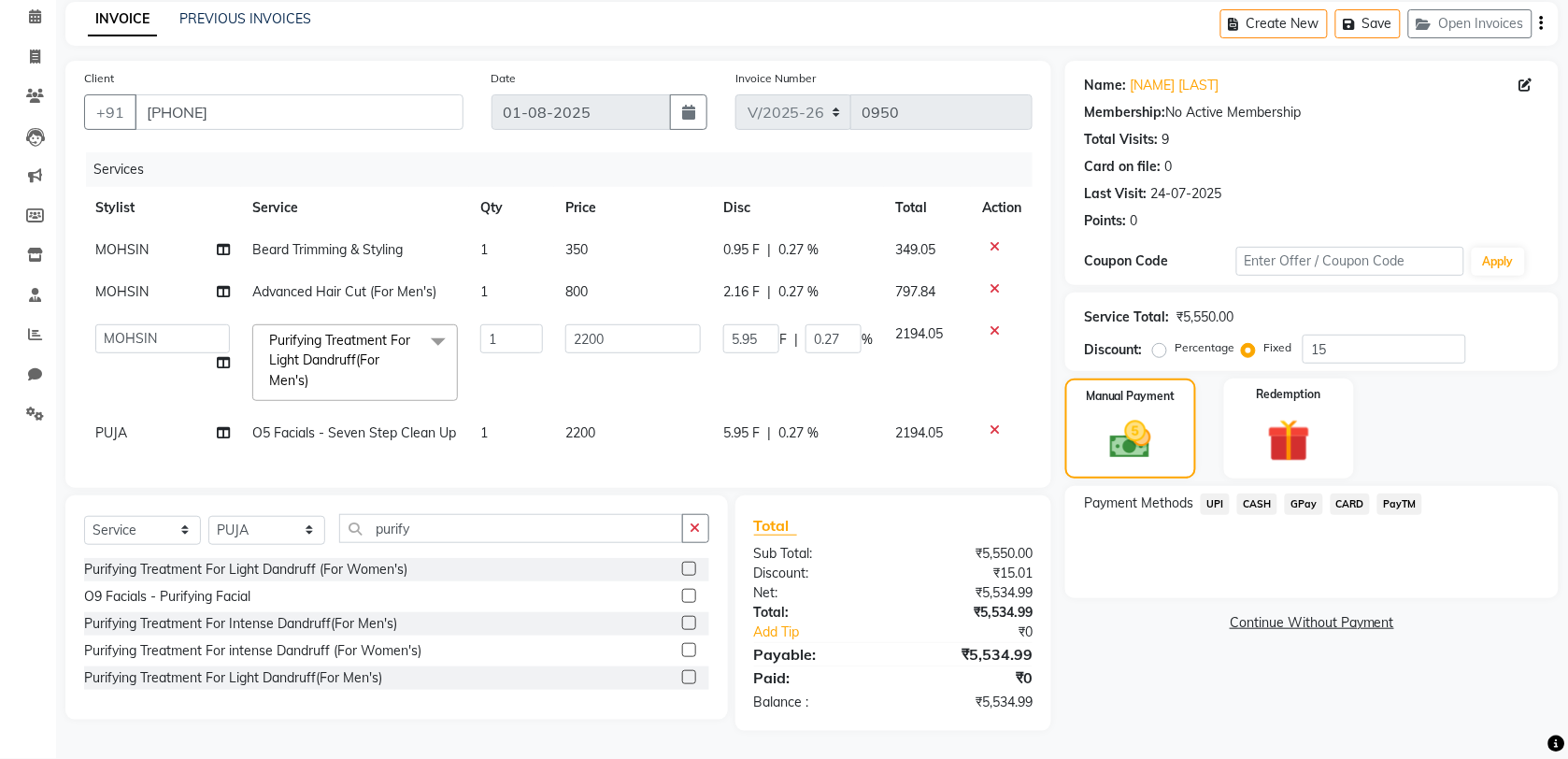 click on "Percentage" 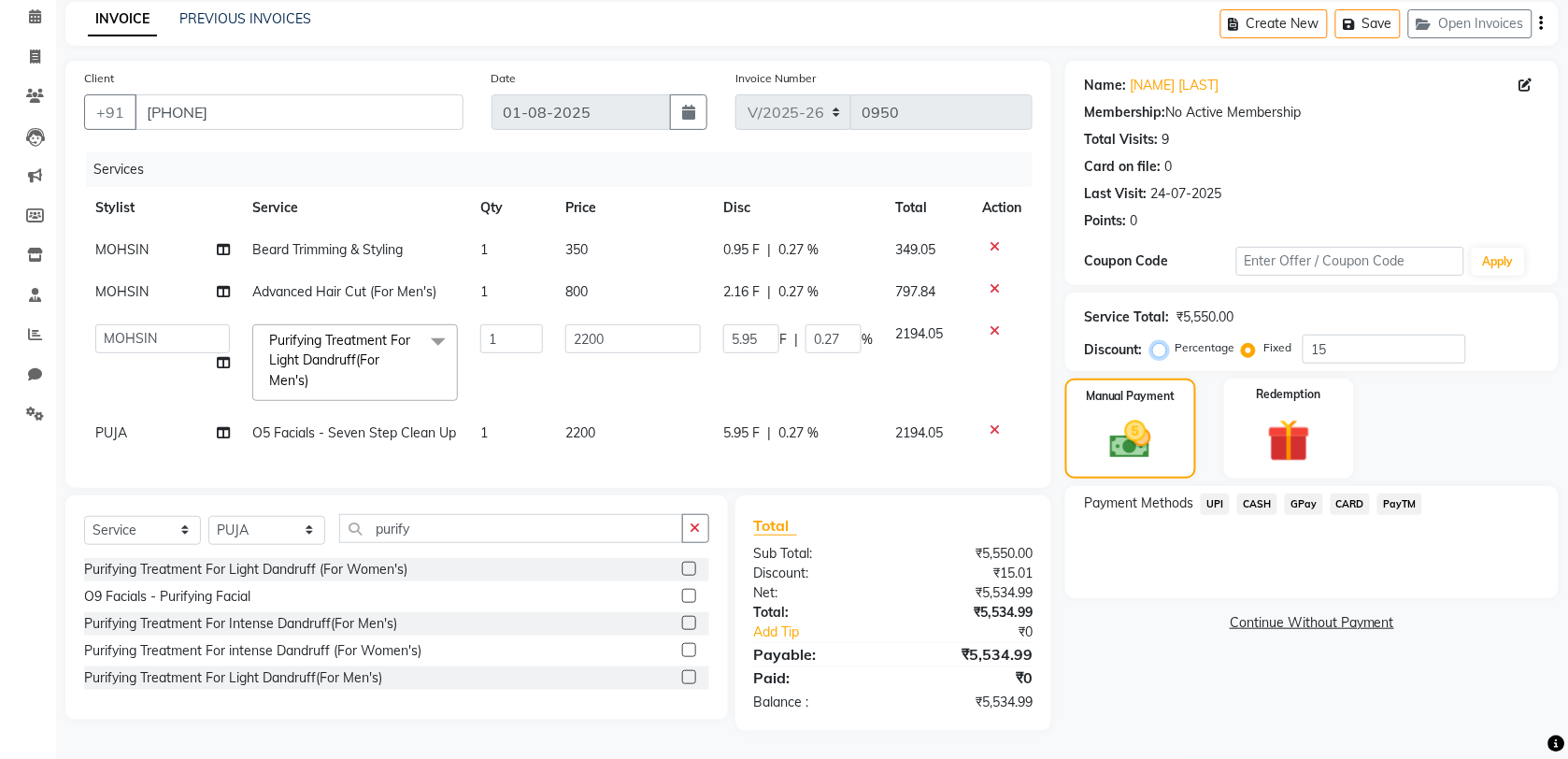 click on "Percentage" at bounding box center (1163, 348) 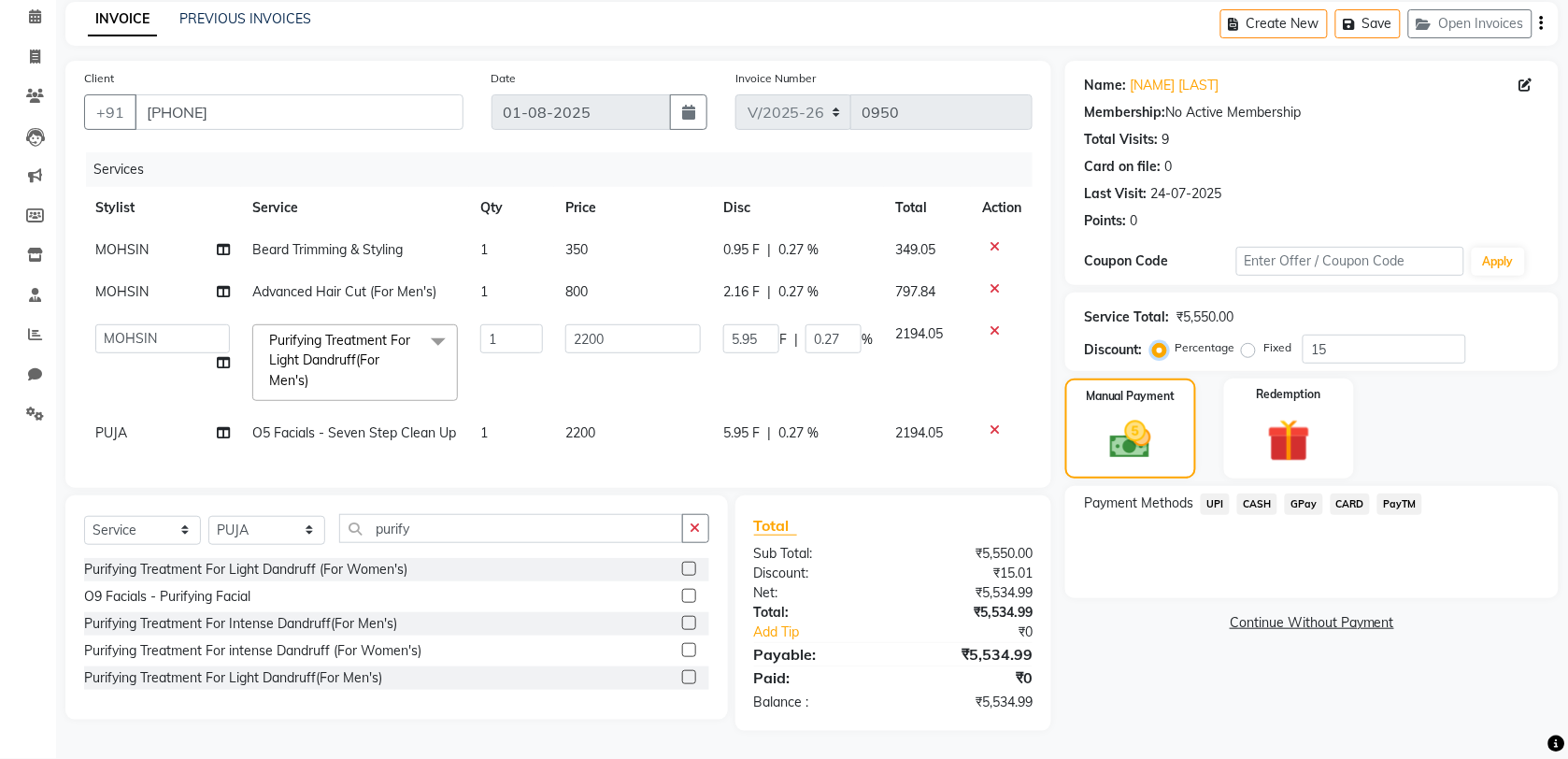 type on "330" 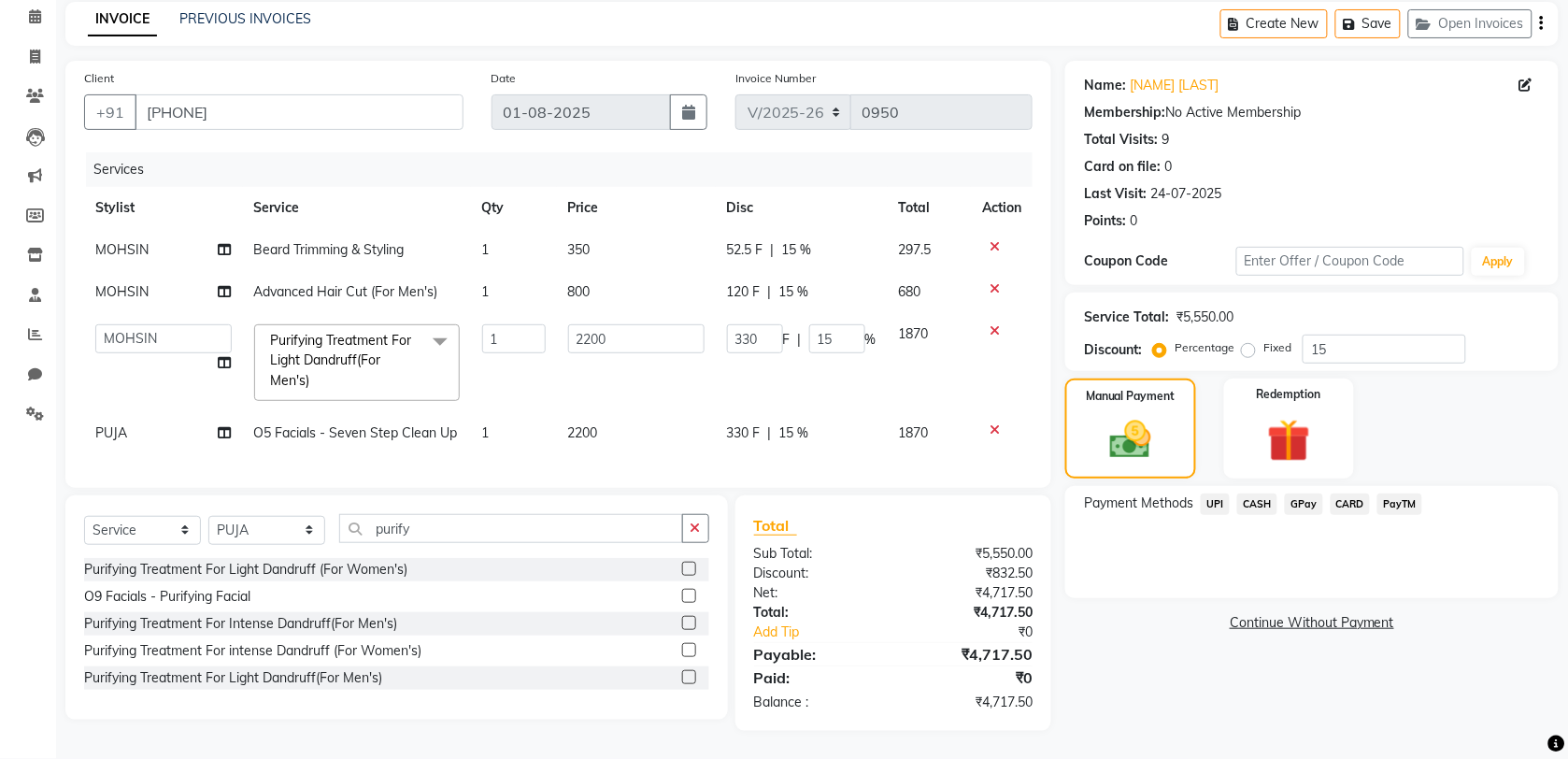 click on "Fixed" 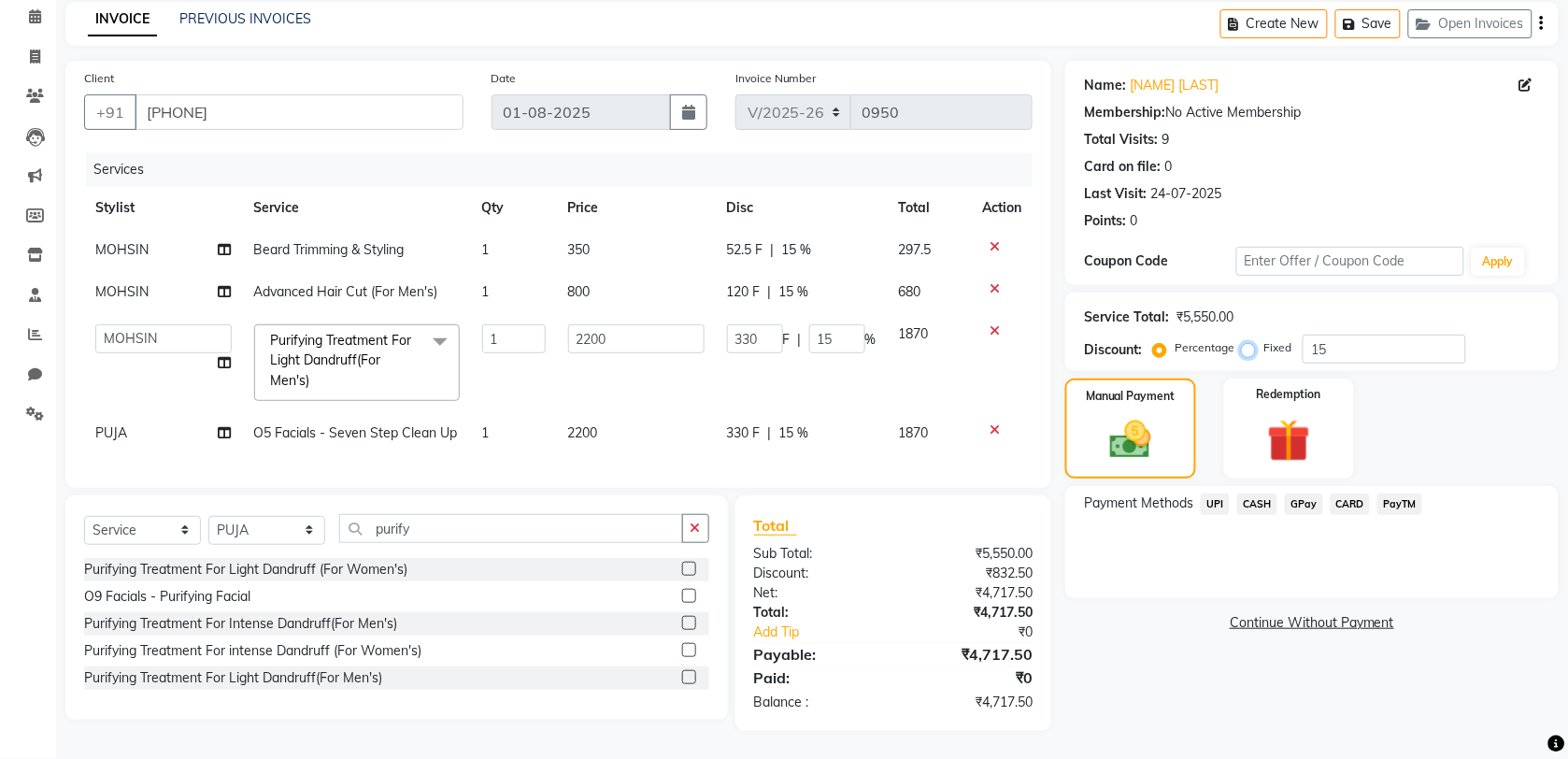 click on "Fixed" at bounding box center [1252, 348] 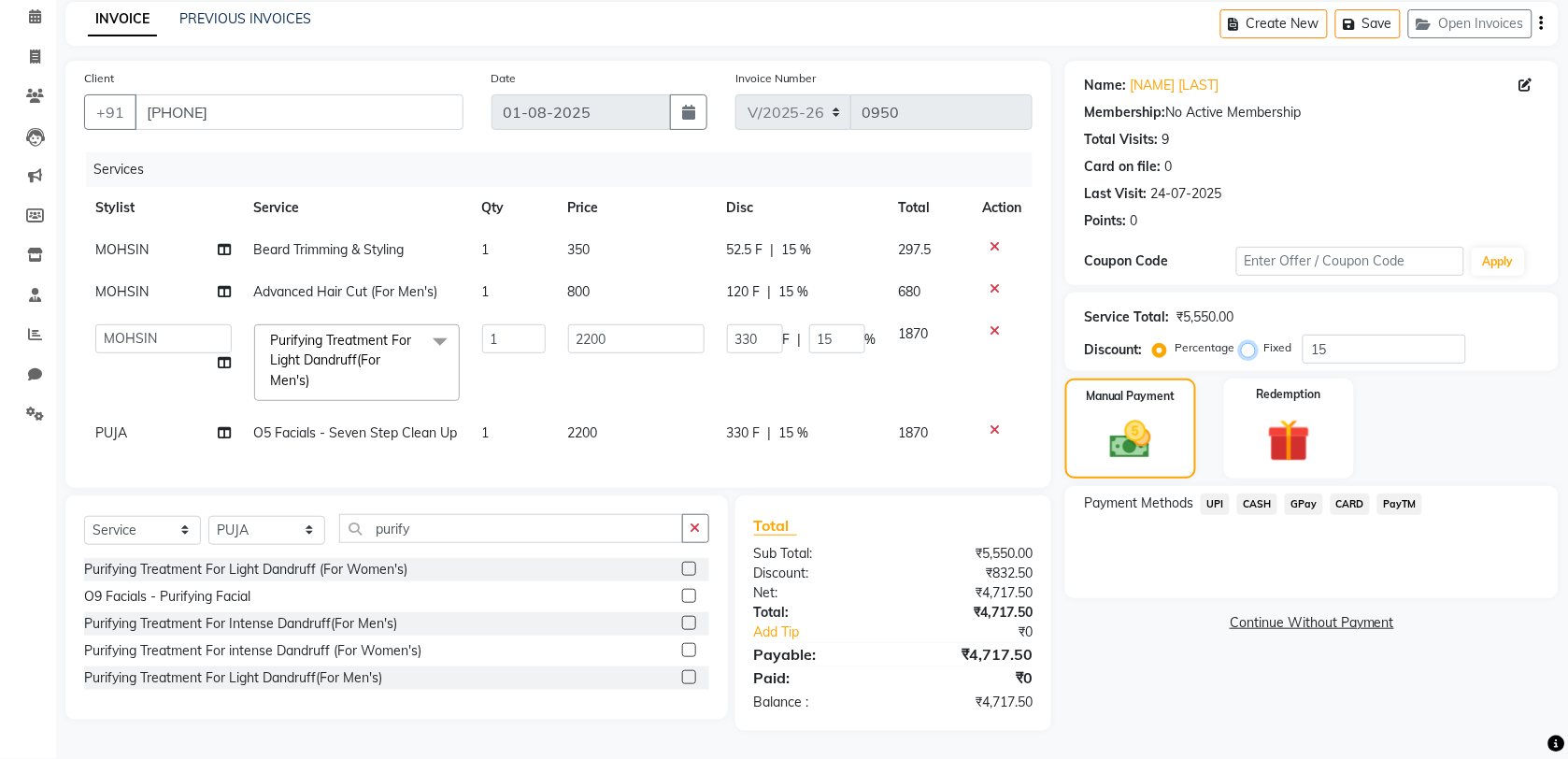 radio on "true" 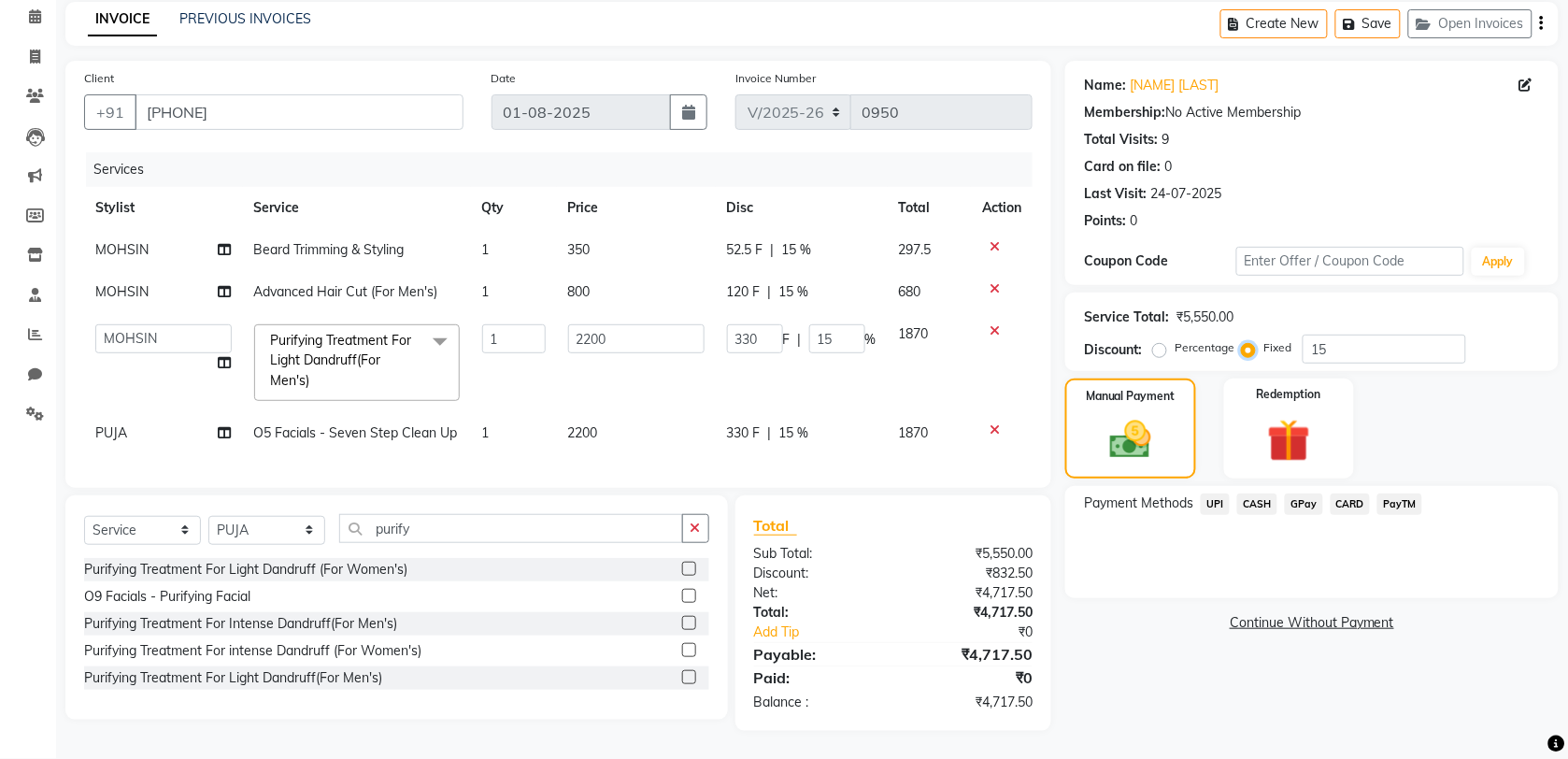 type on "5.95" 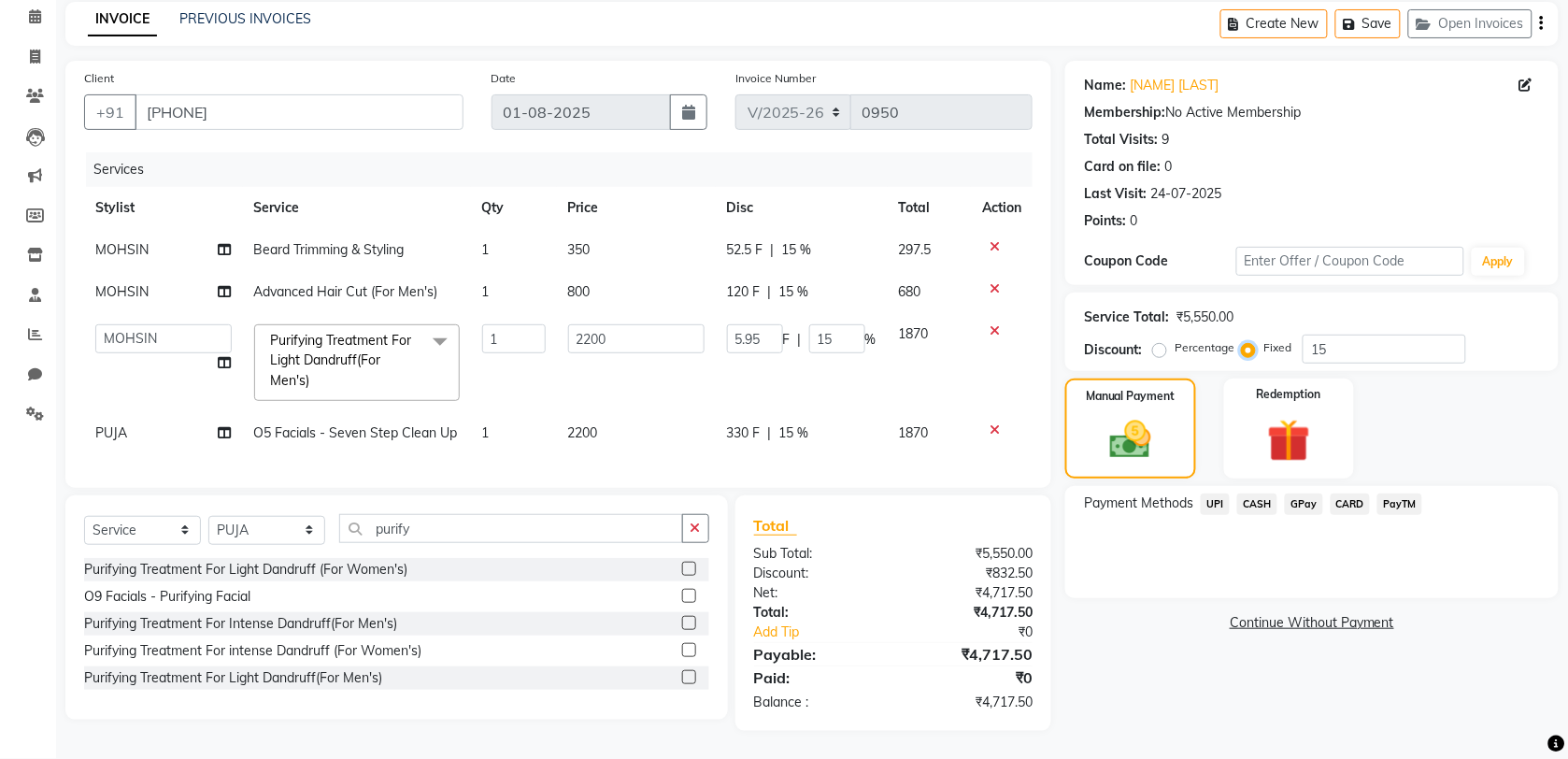 type on "0.27" 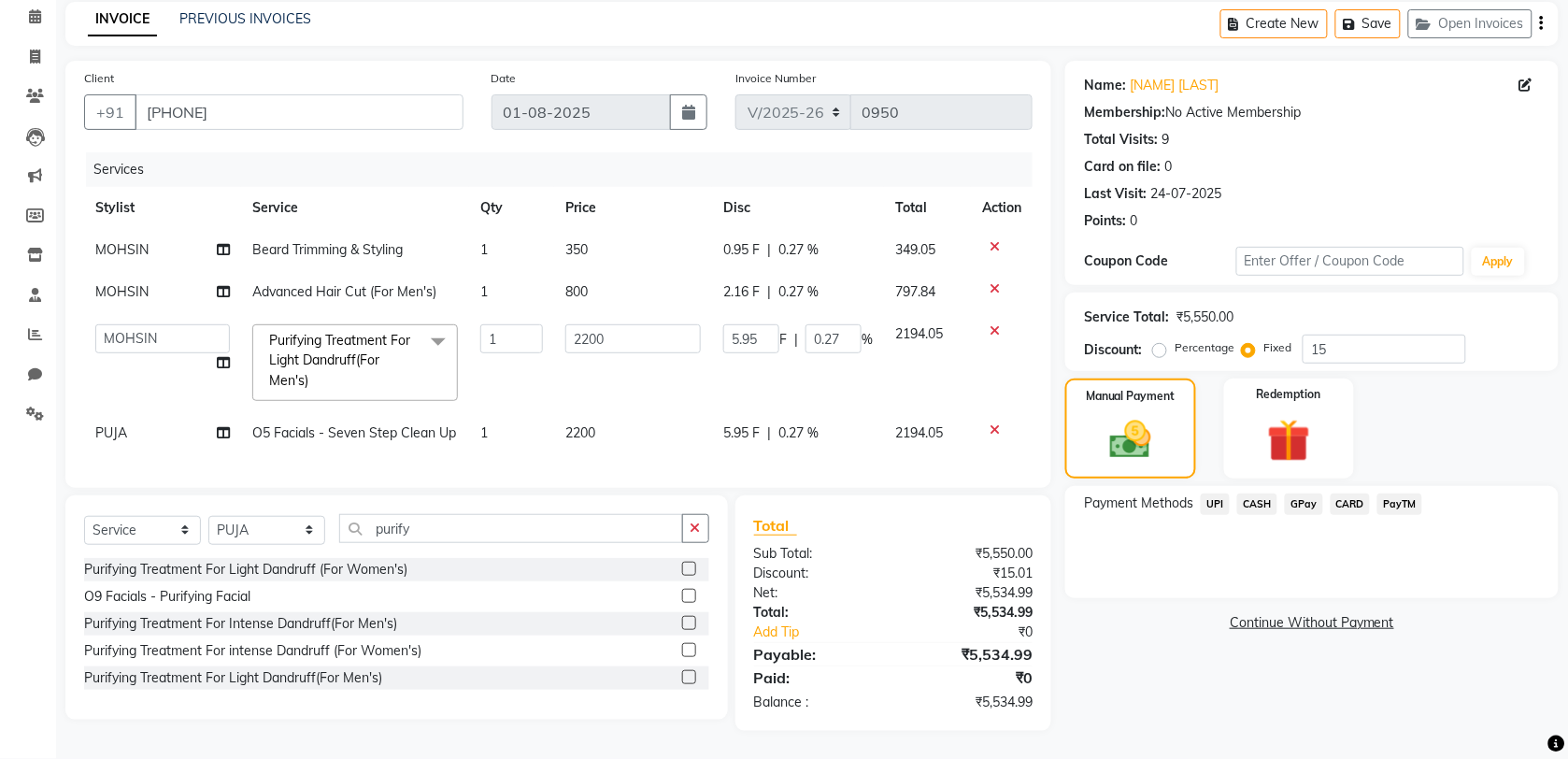 click on "Percentage" 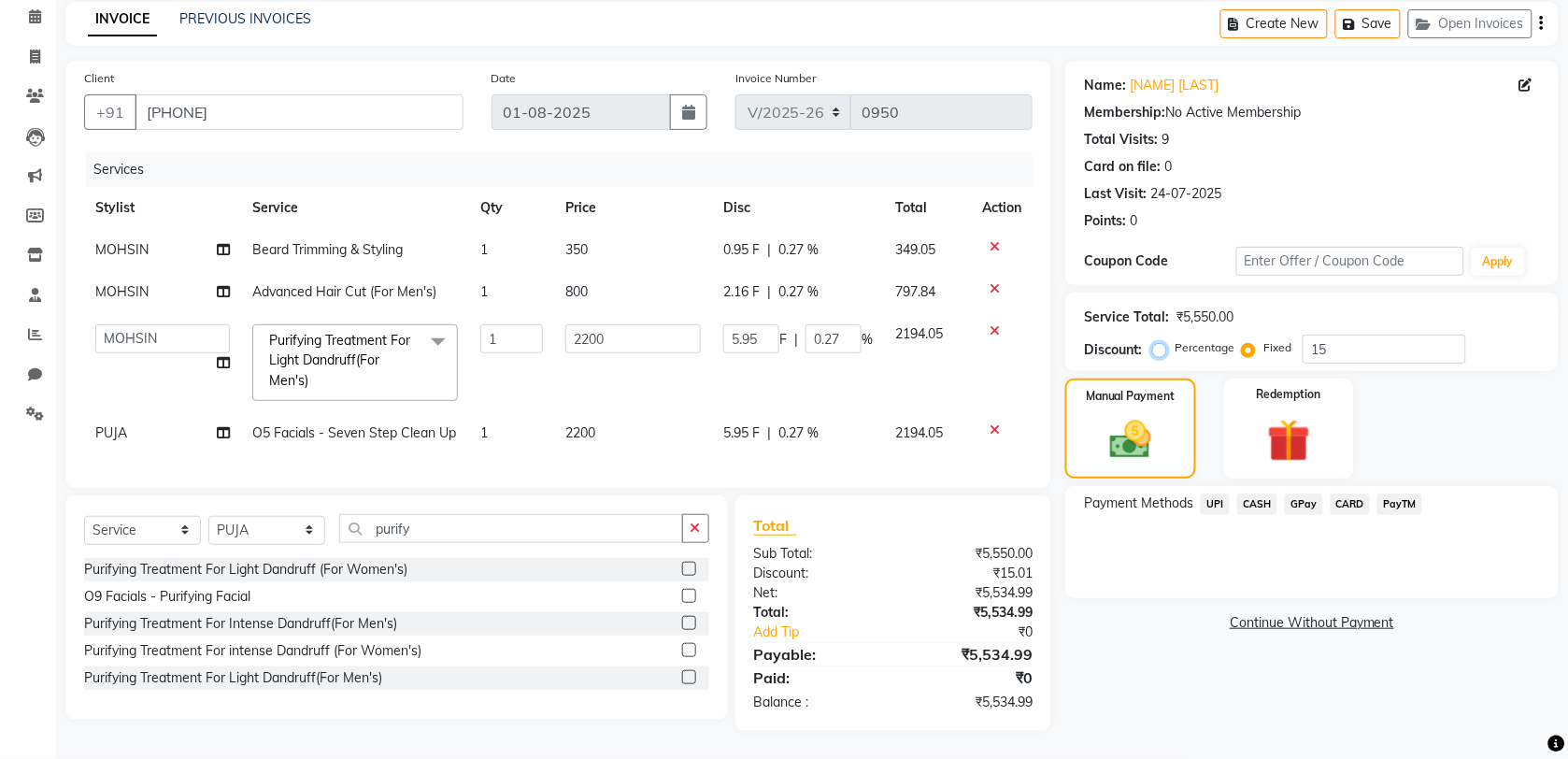 click on "Percentage" at bounding box center (1163, 348) 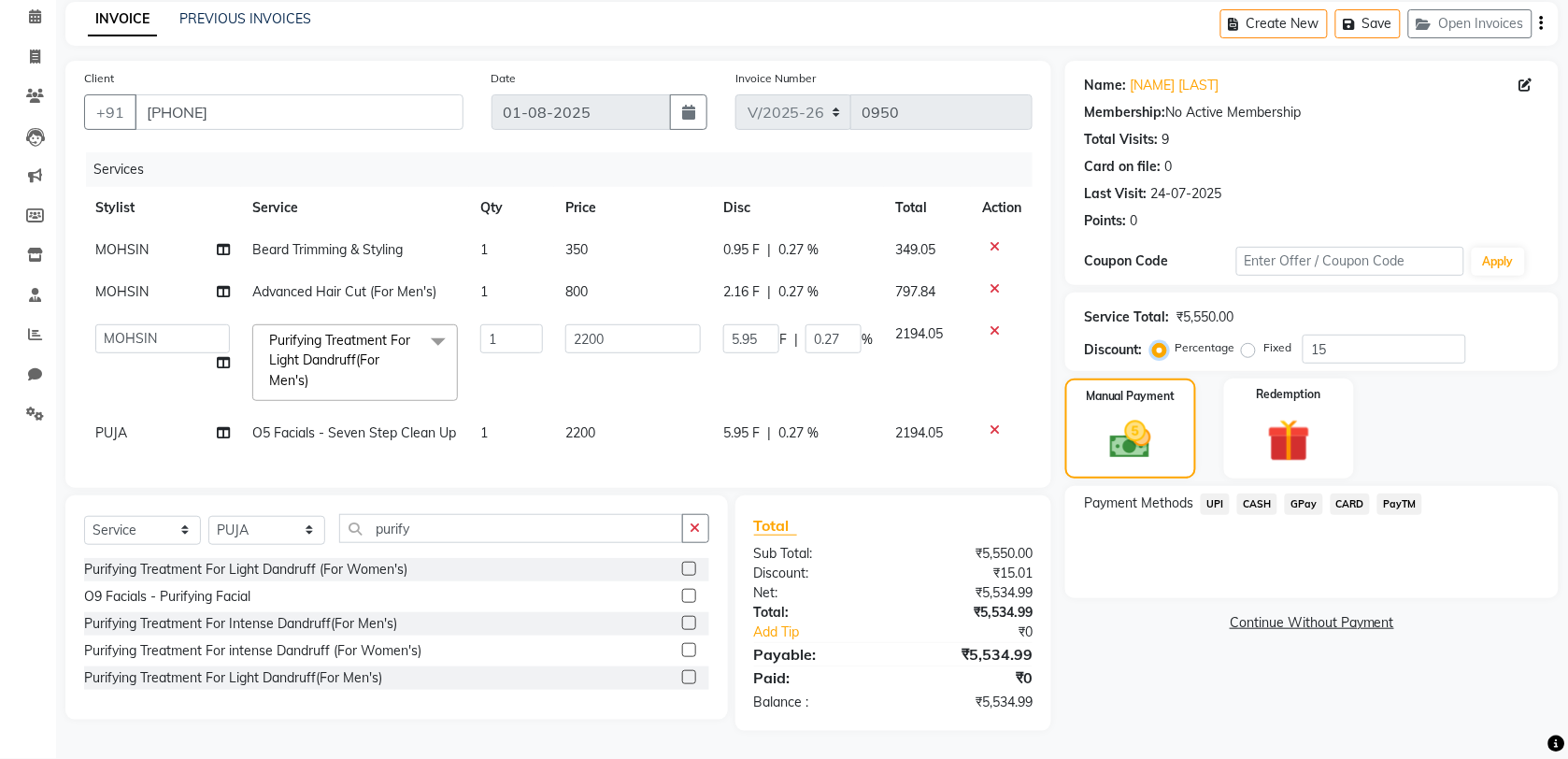type on "330" 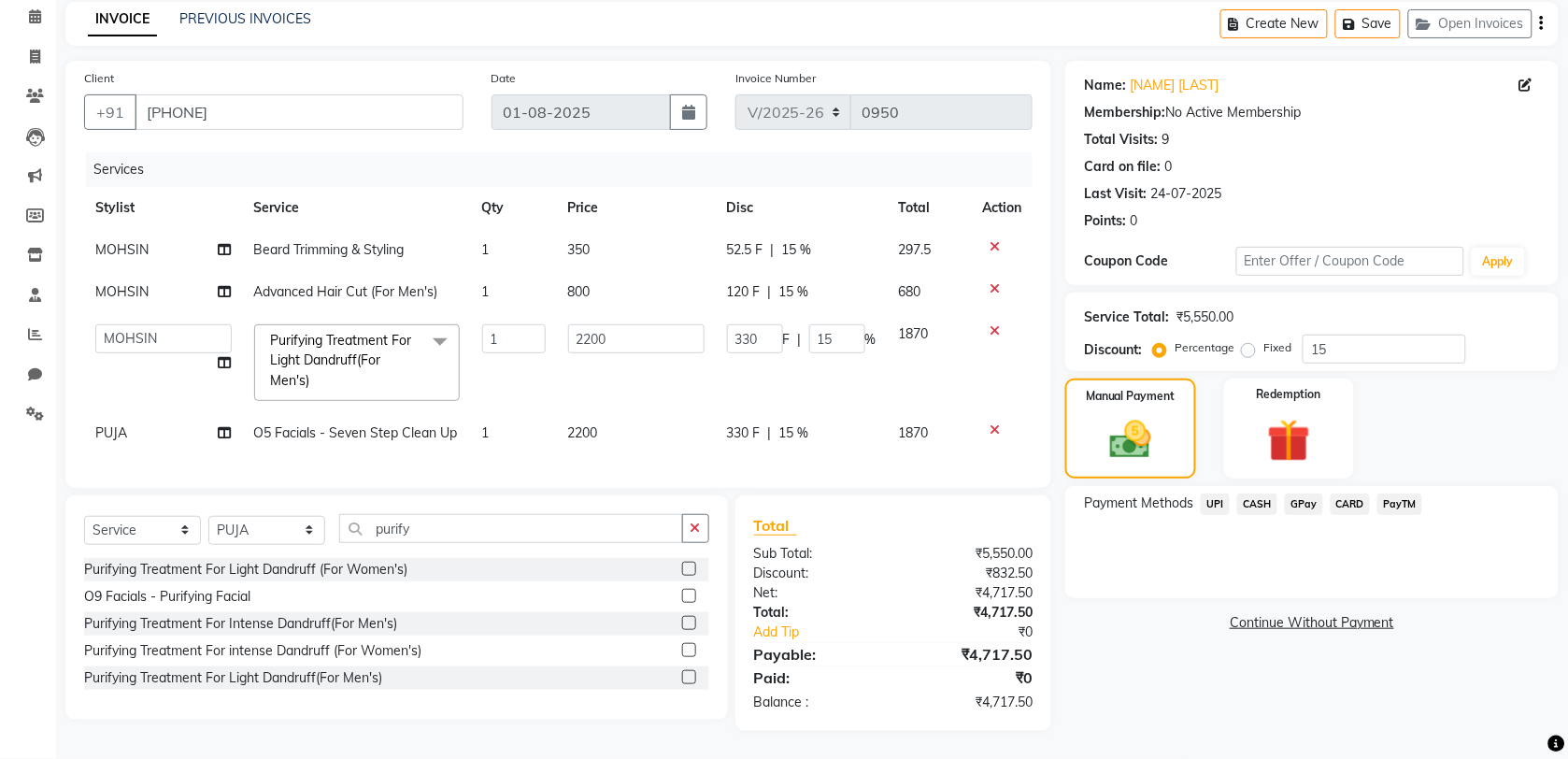 click on "UPI" 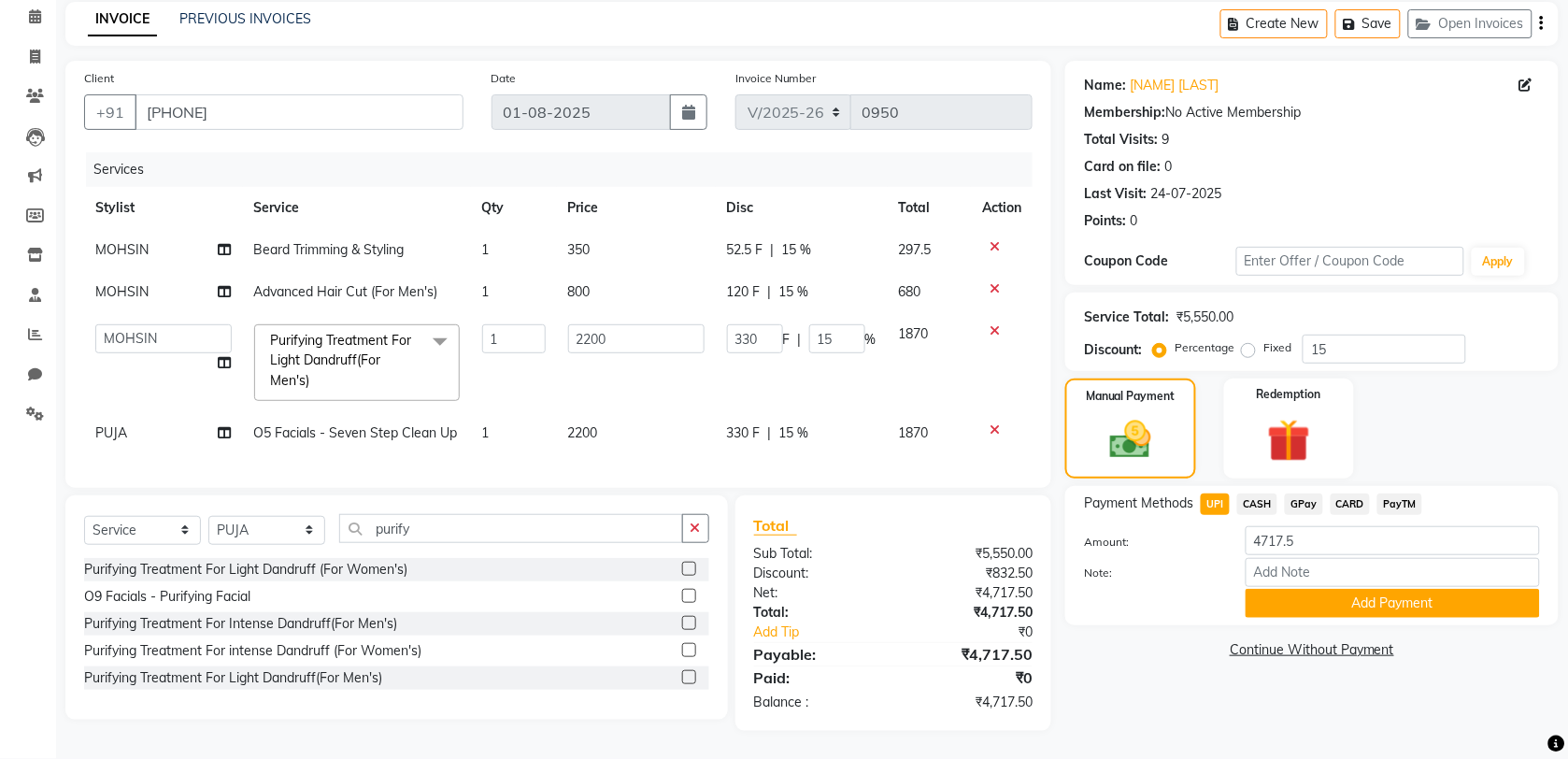click on "Fixed" 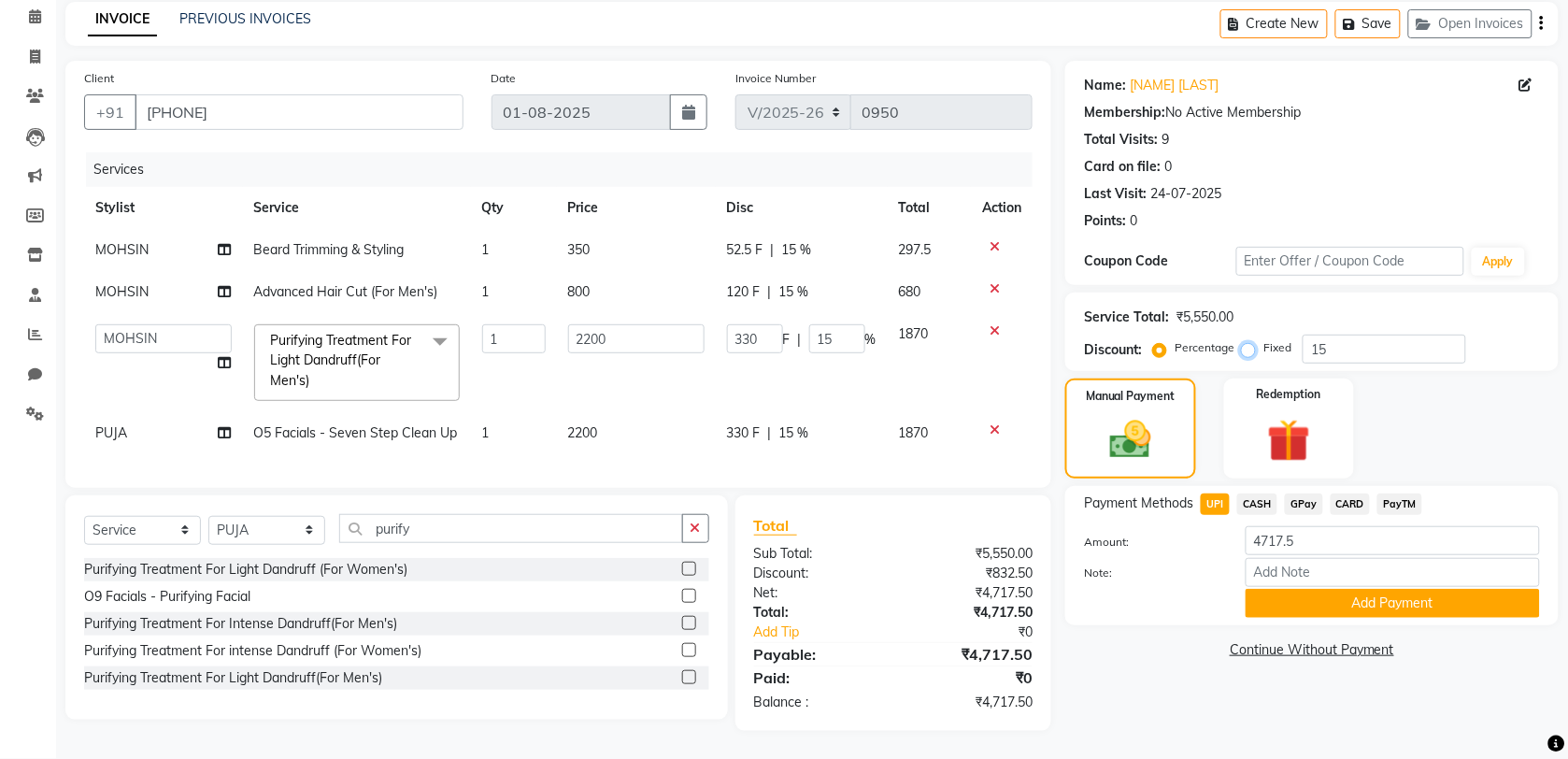 click on "Fixed" at bounding box center (1252, 348) 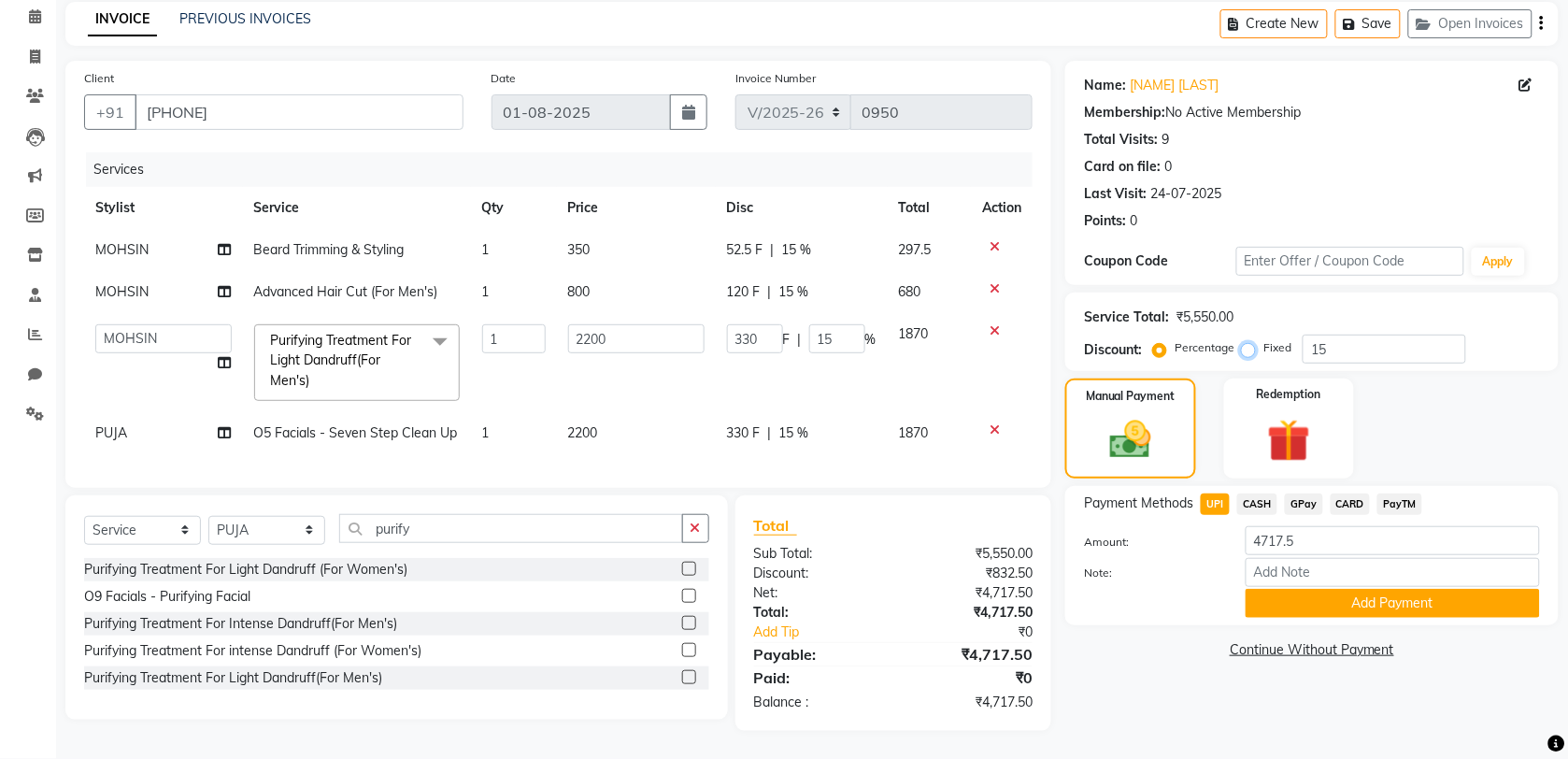 radio on "true" 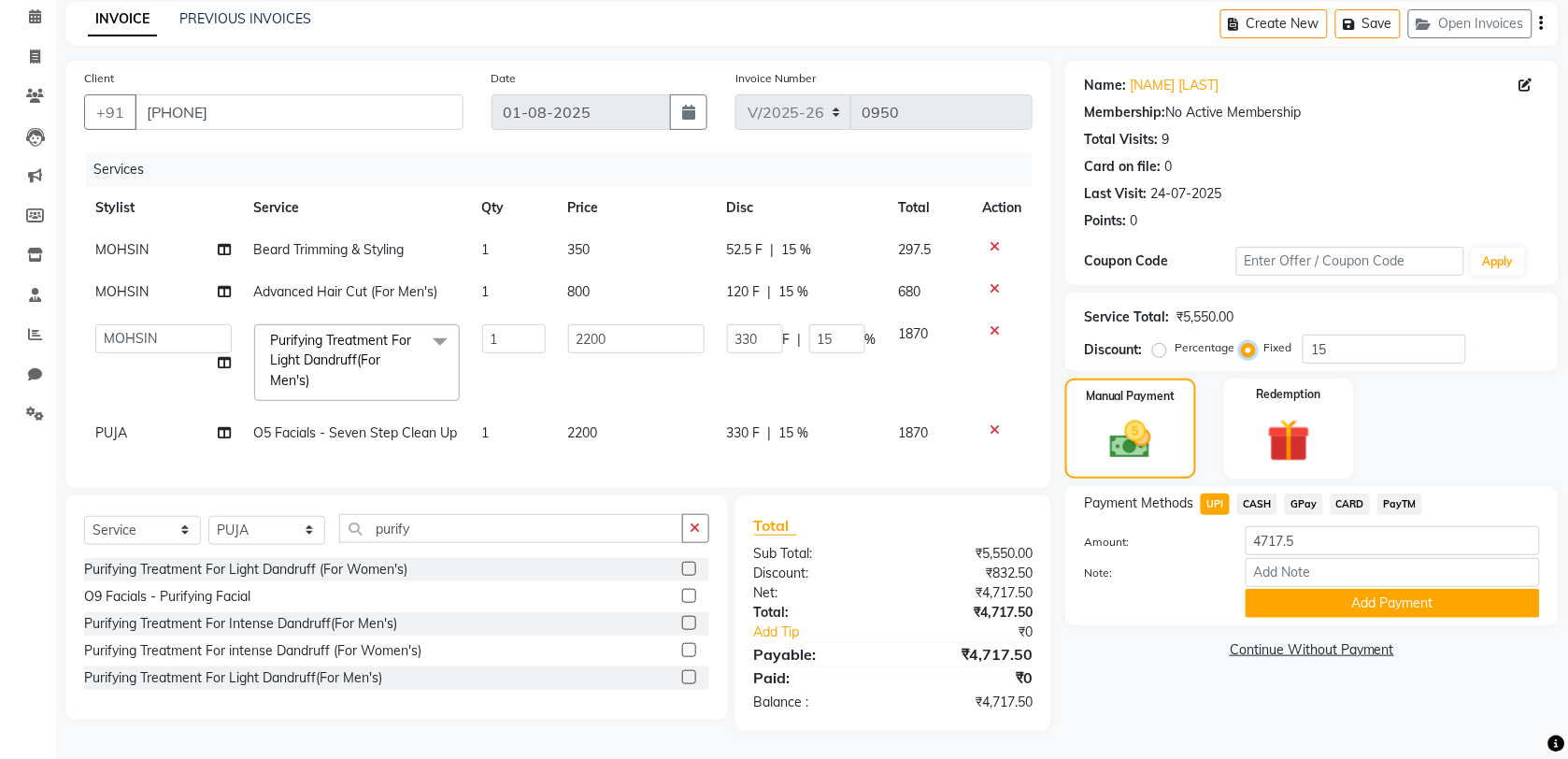 type on "5.95" 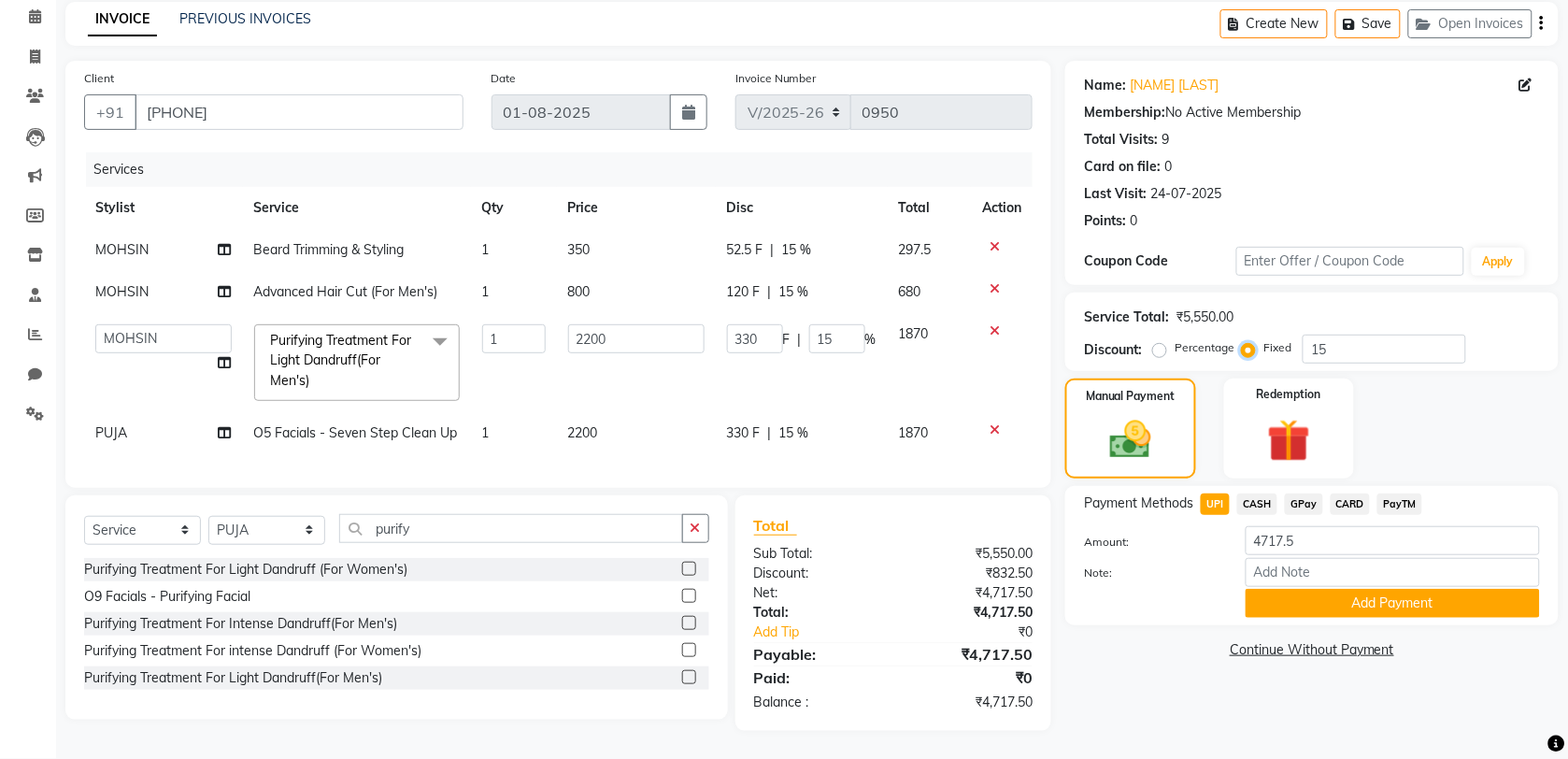 type on "0.27" 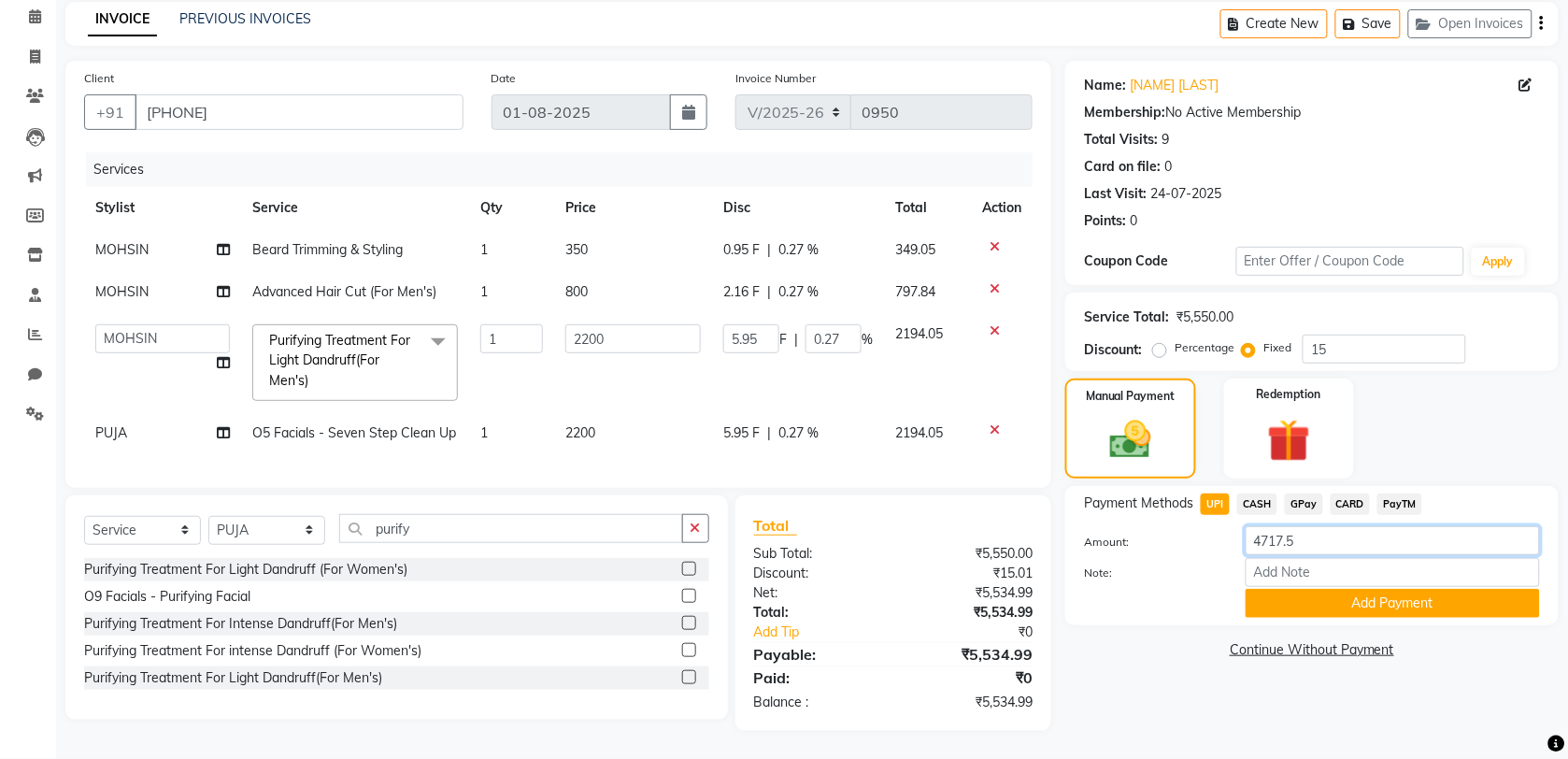 drag, startPoint x: 1314, startPoint y: 519, endPoint x: 1239, endPoint y: 533, distance: 76.295478 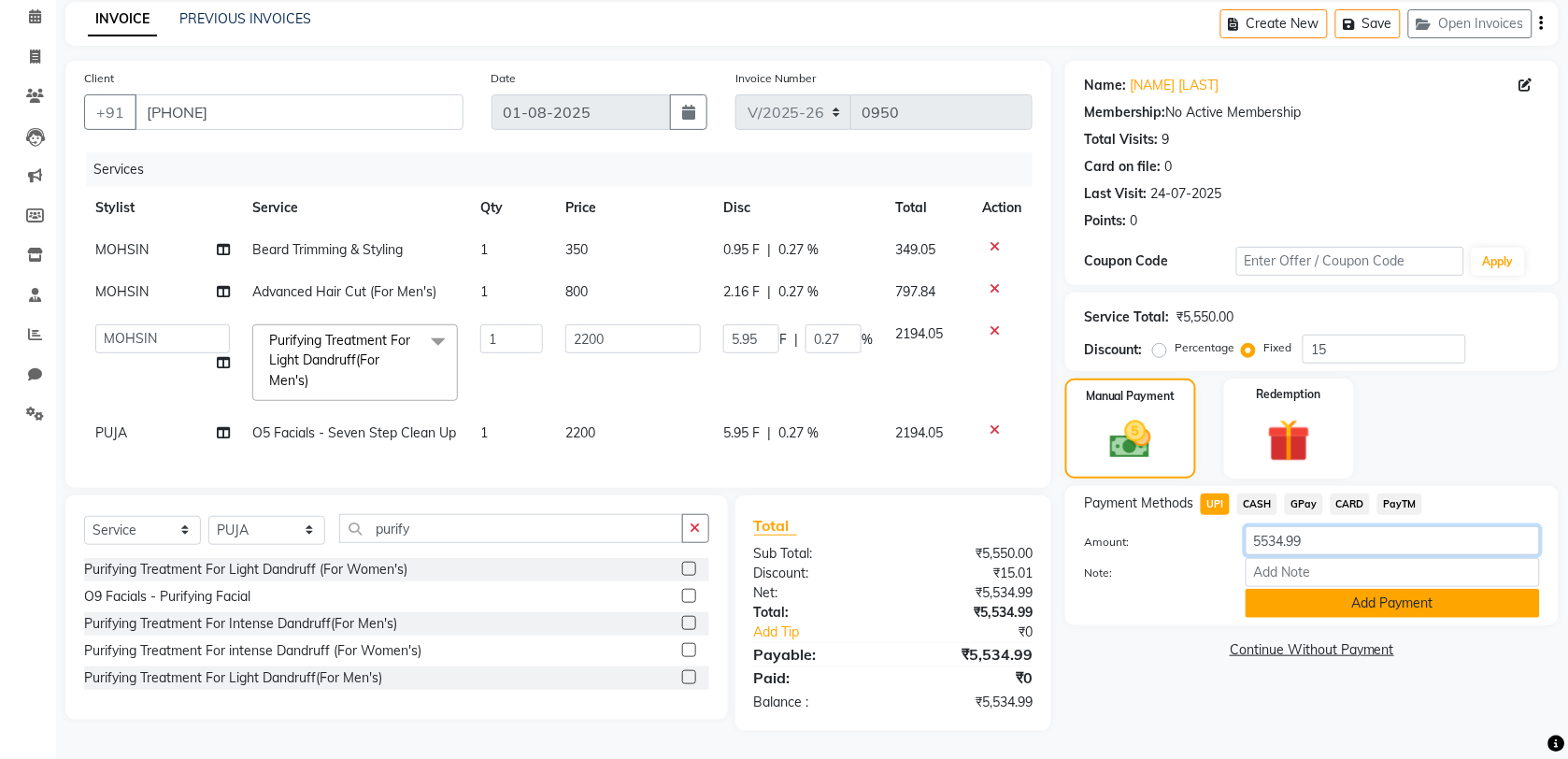 type on "5534.99" 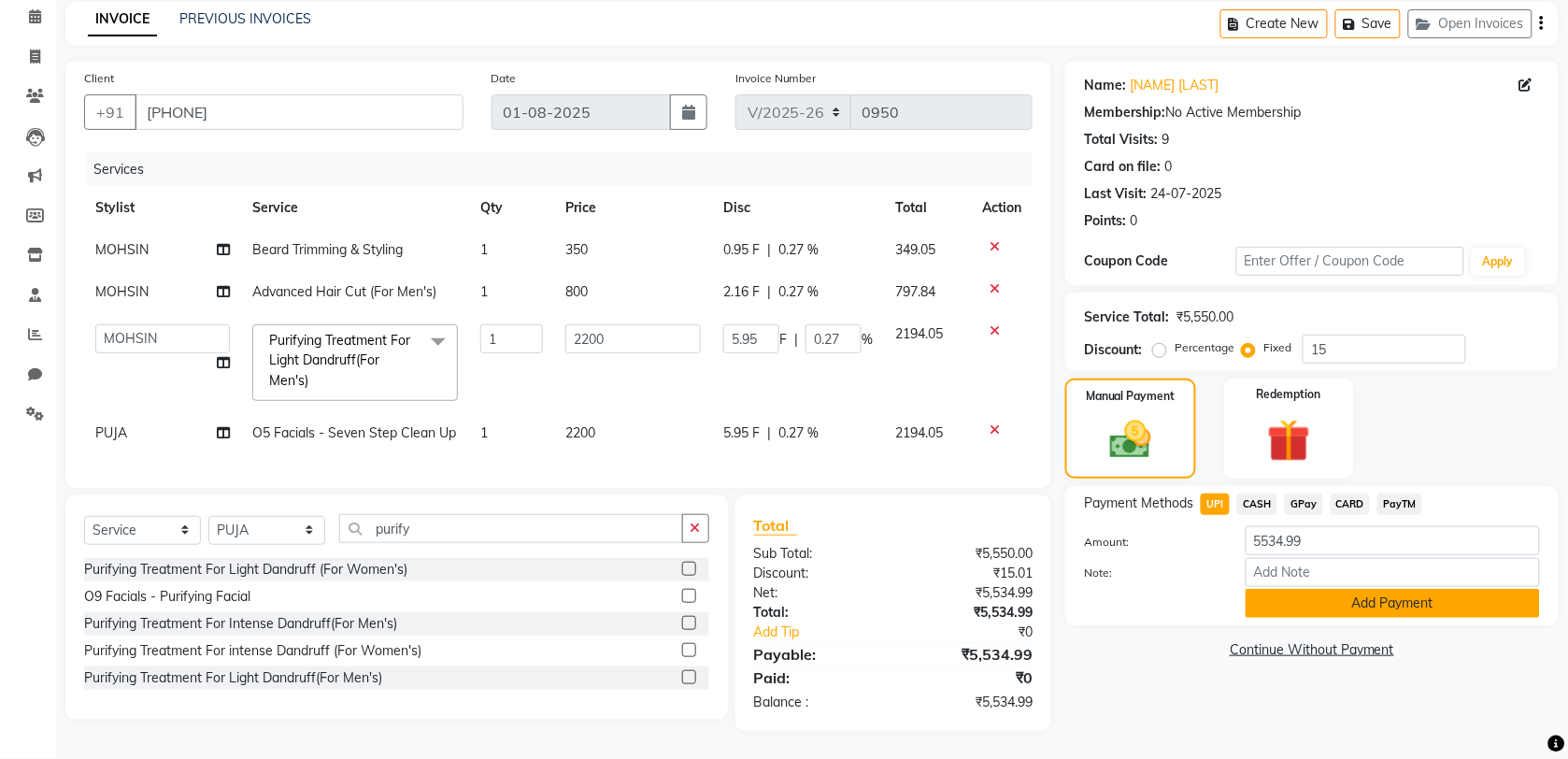 click on "Add Payment" 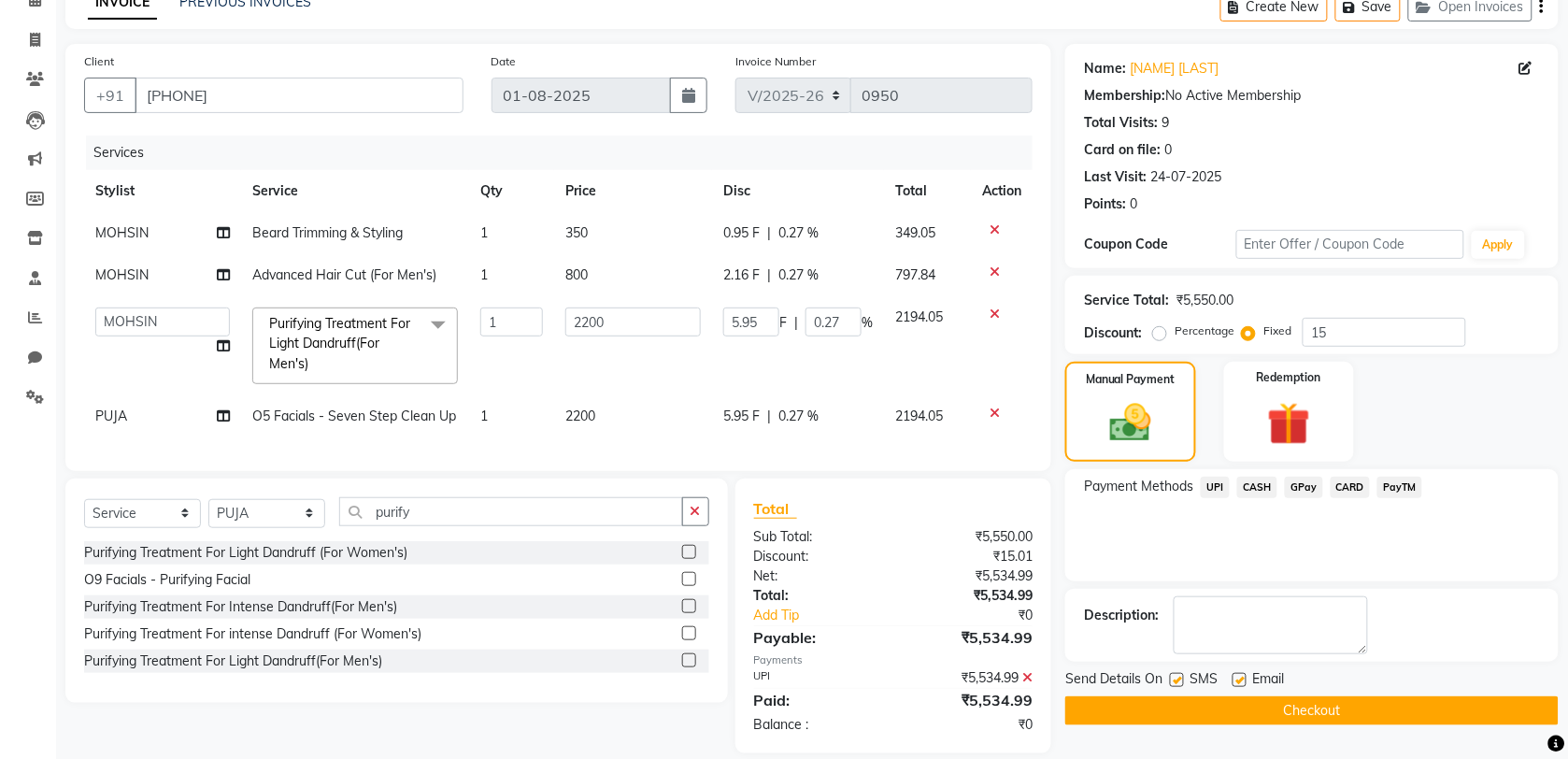 click on "Checkout" 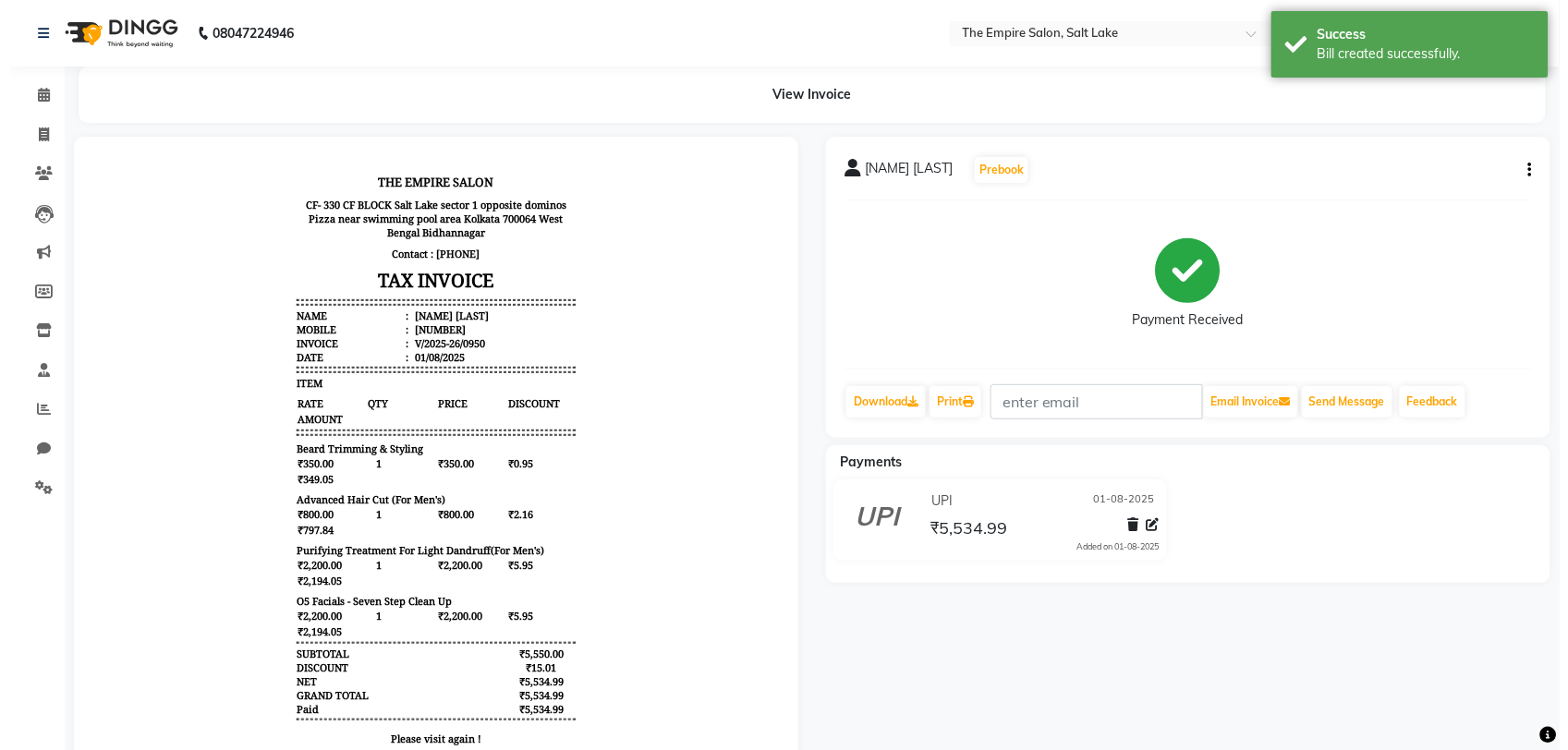 scroll, scrollTop: 0, scrollLeft: 0, axis: both 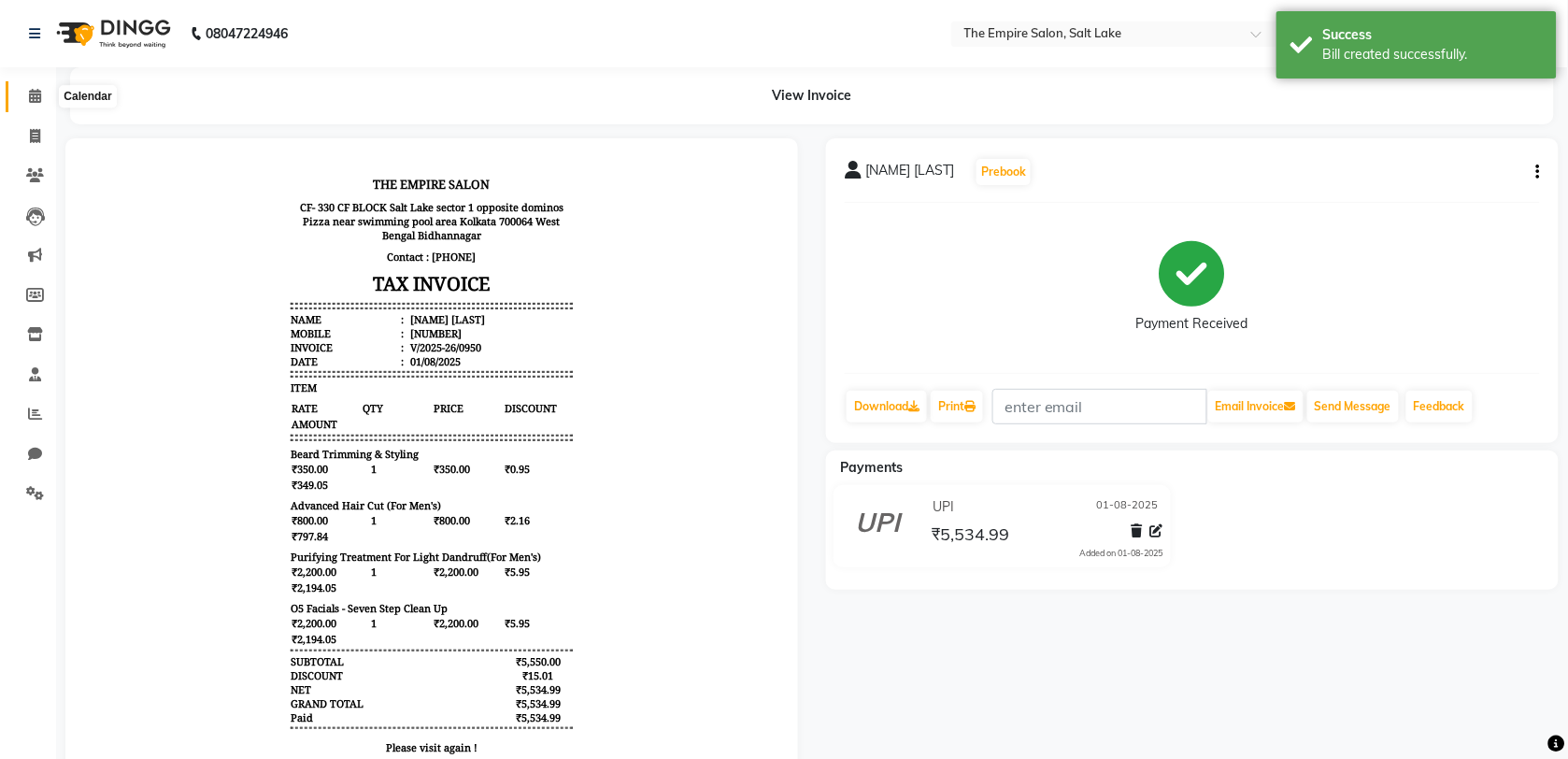 click 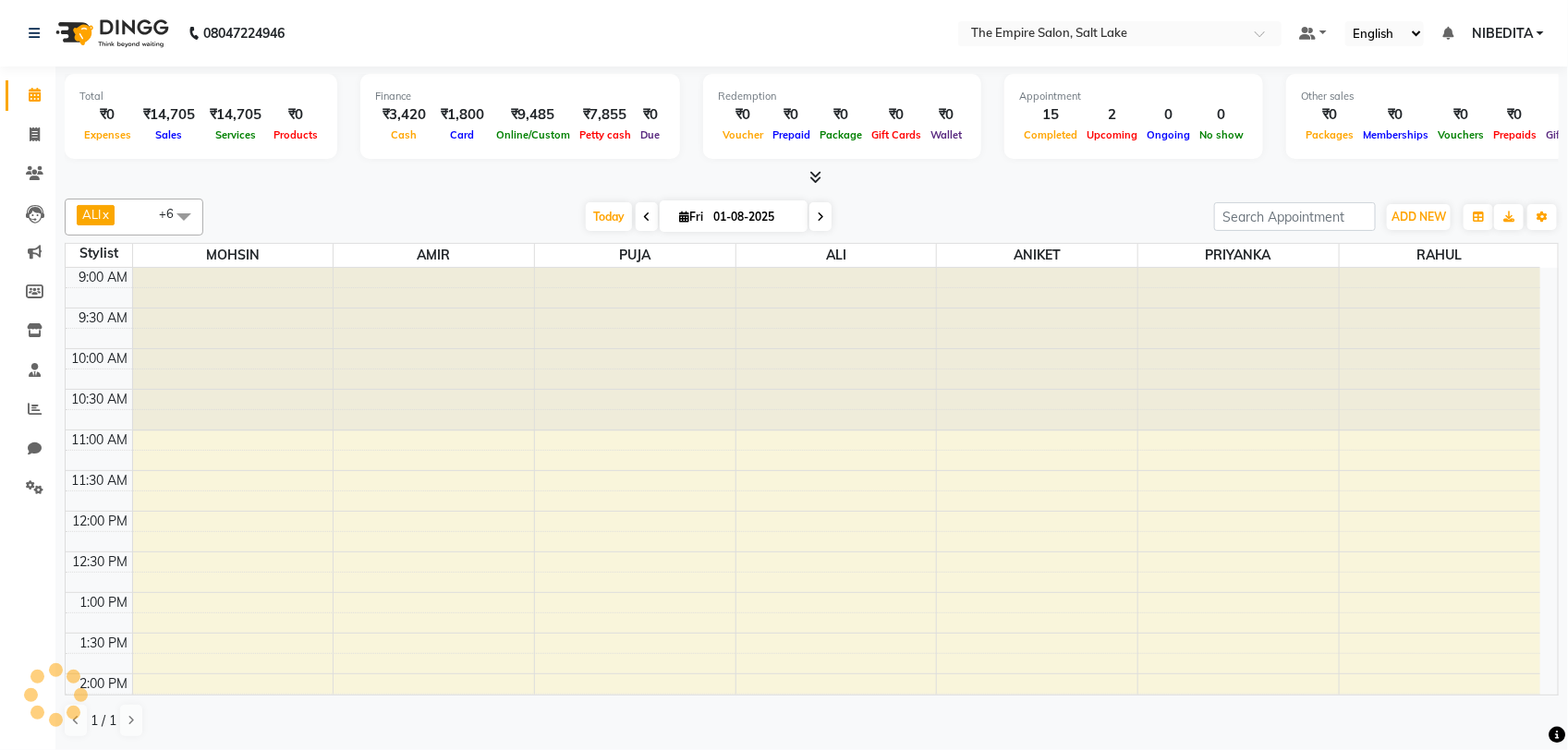 scroll, scrollTop: 0, scrollLeft: 0, axis: both 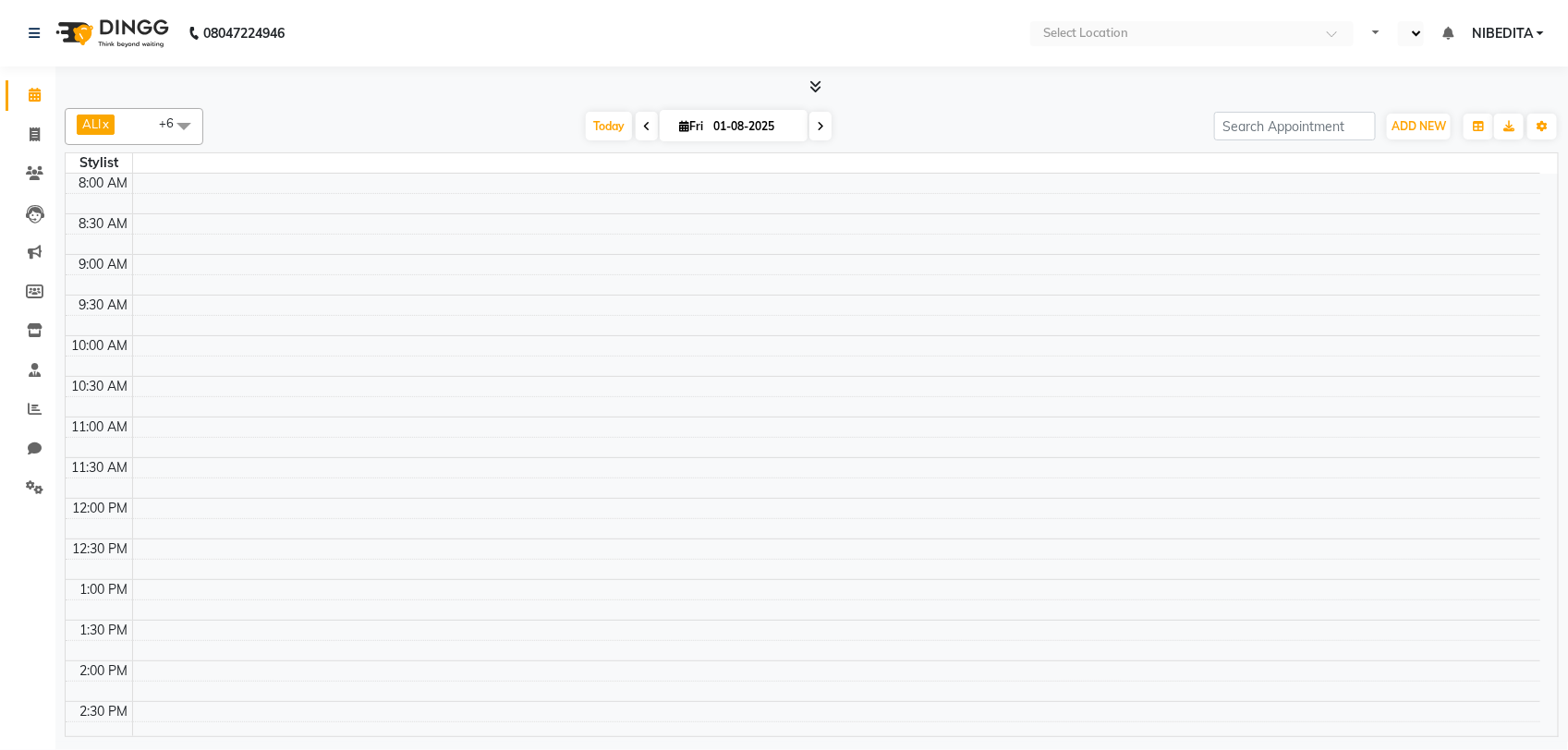 select on "en" 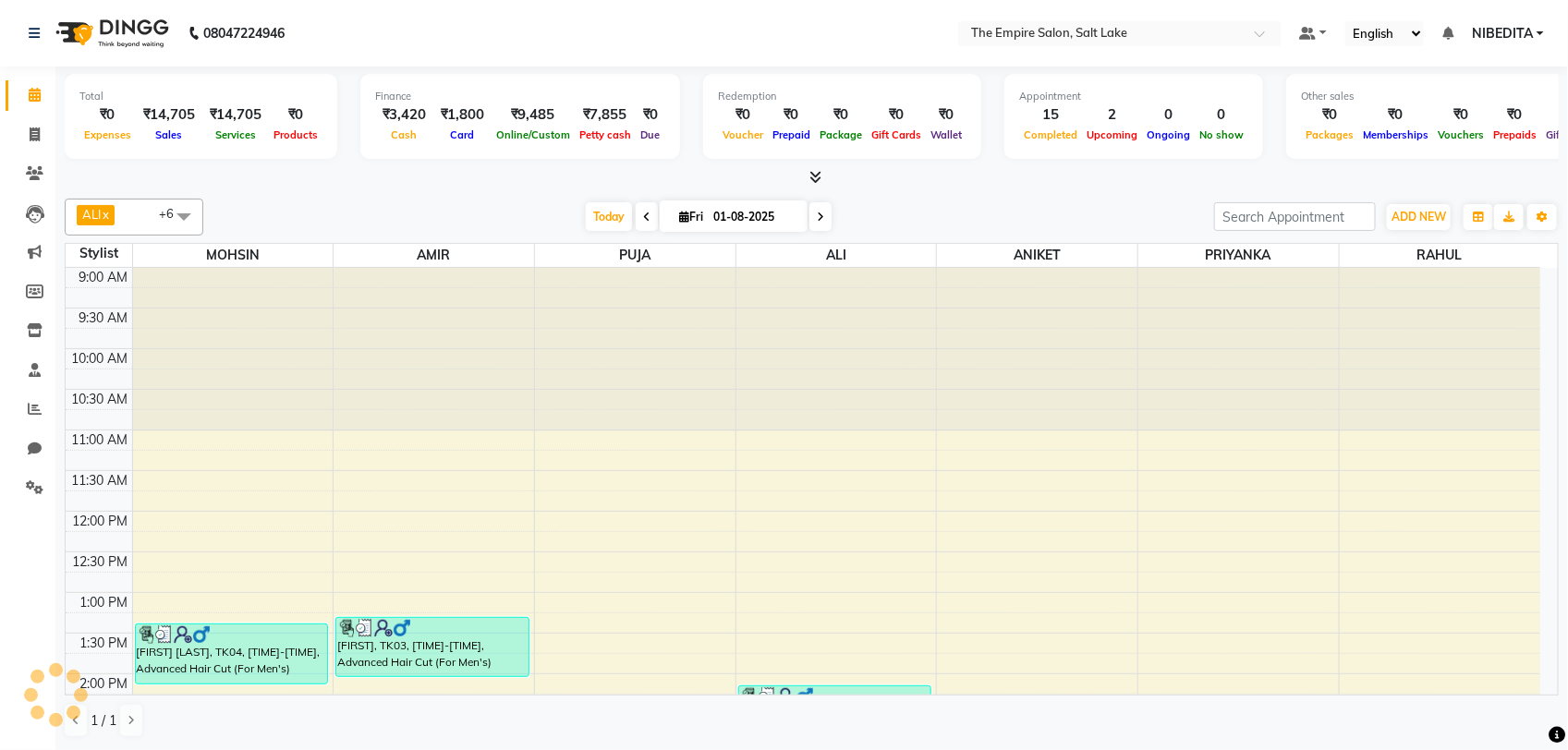 scroll, scrollTop: 0, scrollLeft: 0, axis: both 